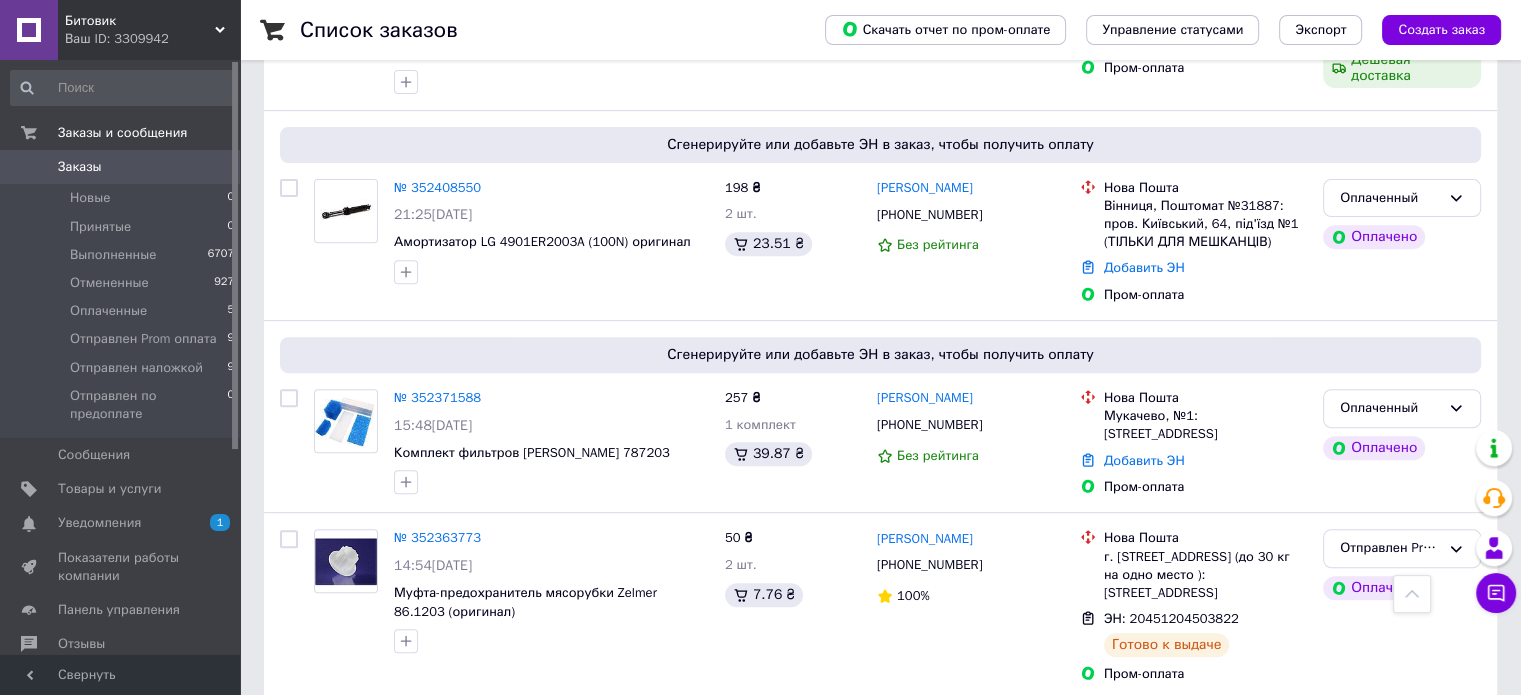 scroll, scrollTop: 800, scrollLeft: 0, axis: vertical 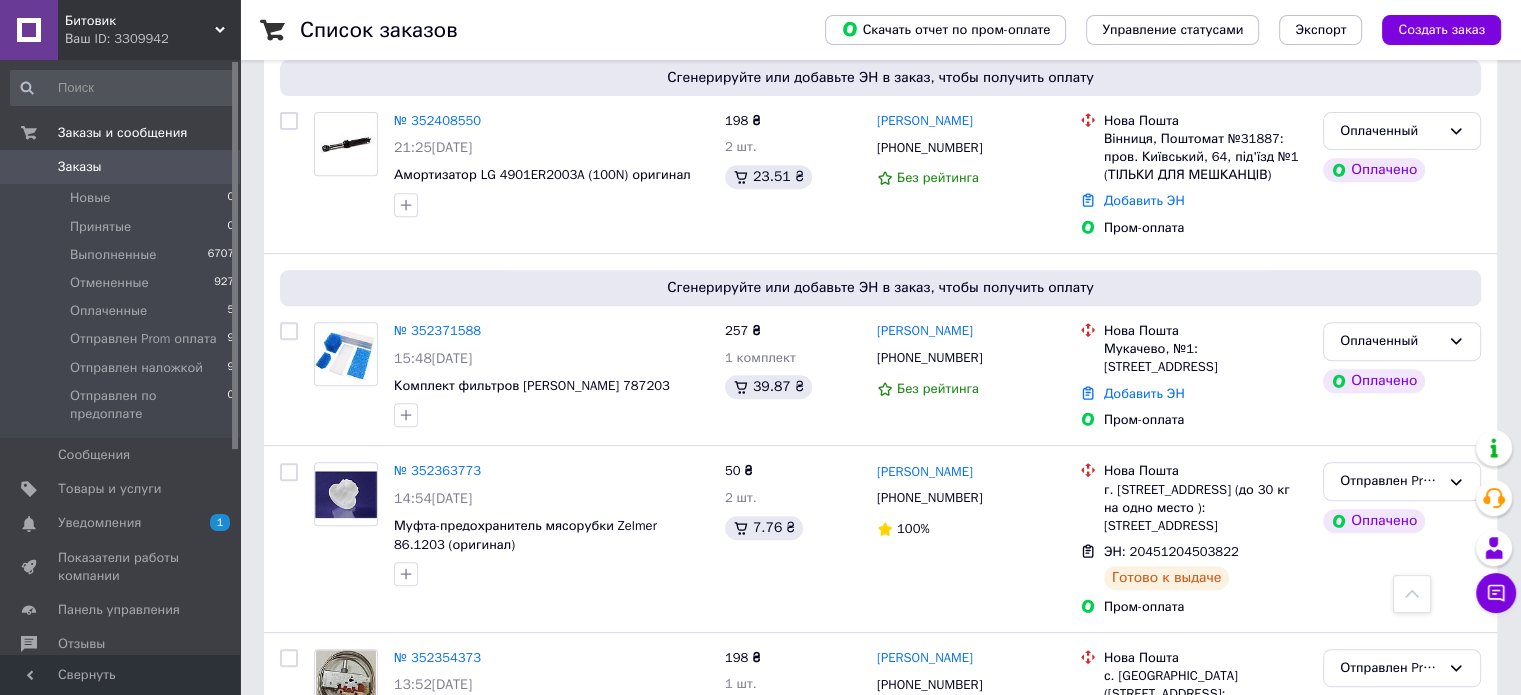 click on "№ 352371588" at bounding box center (437, 330) 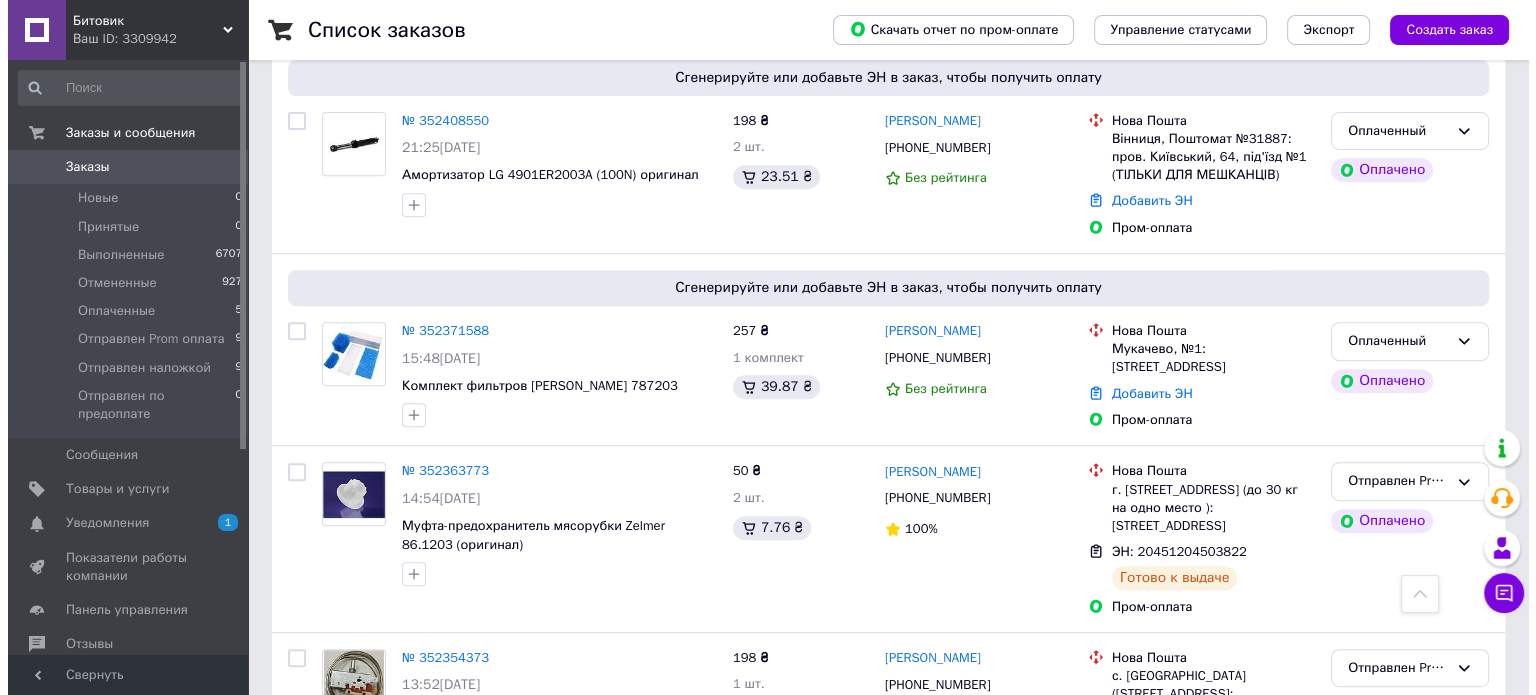 scroll, scrollTop: 0, scrollLeft: 0, axis: both 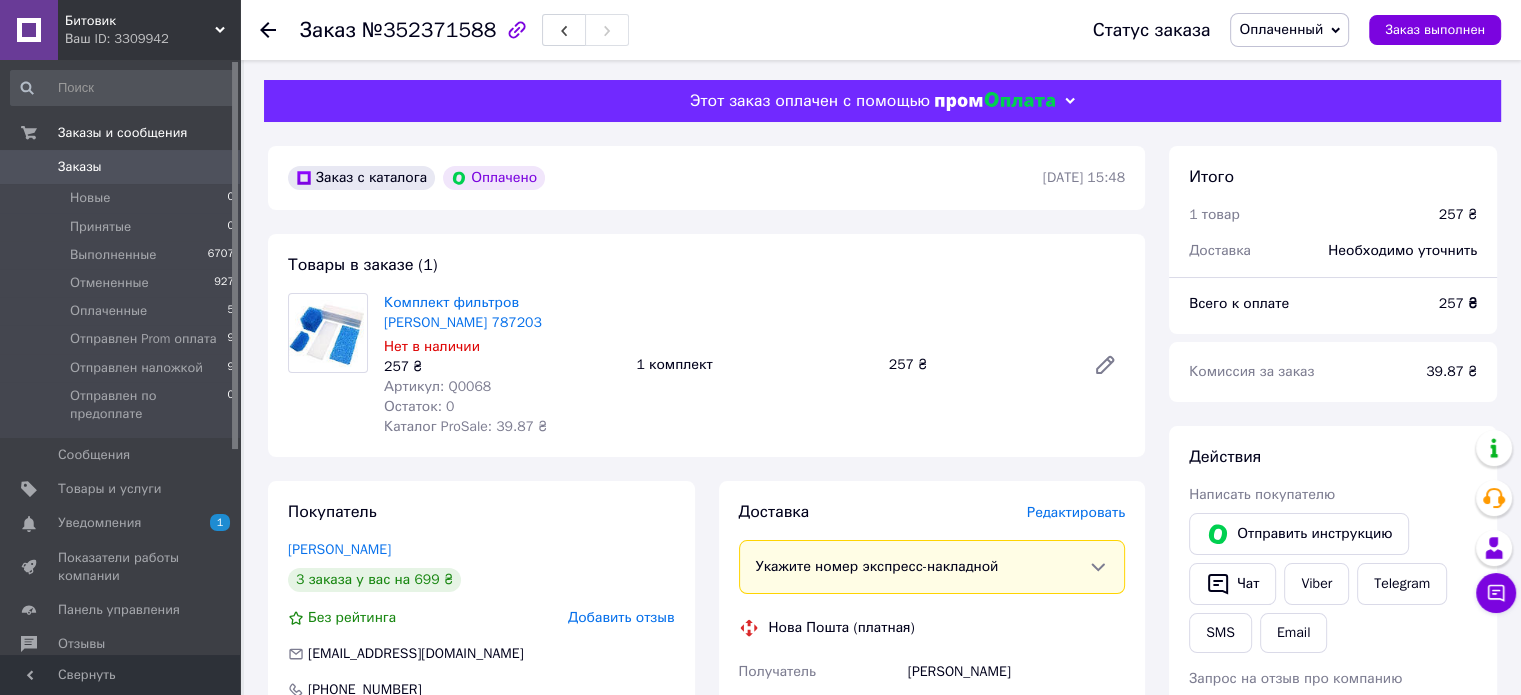 click on "Редактировать" at bounding box center [1076, 512] 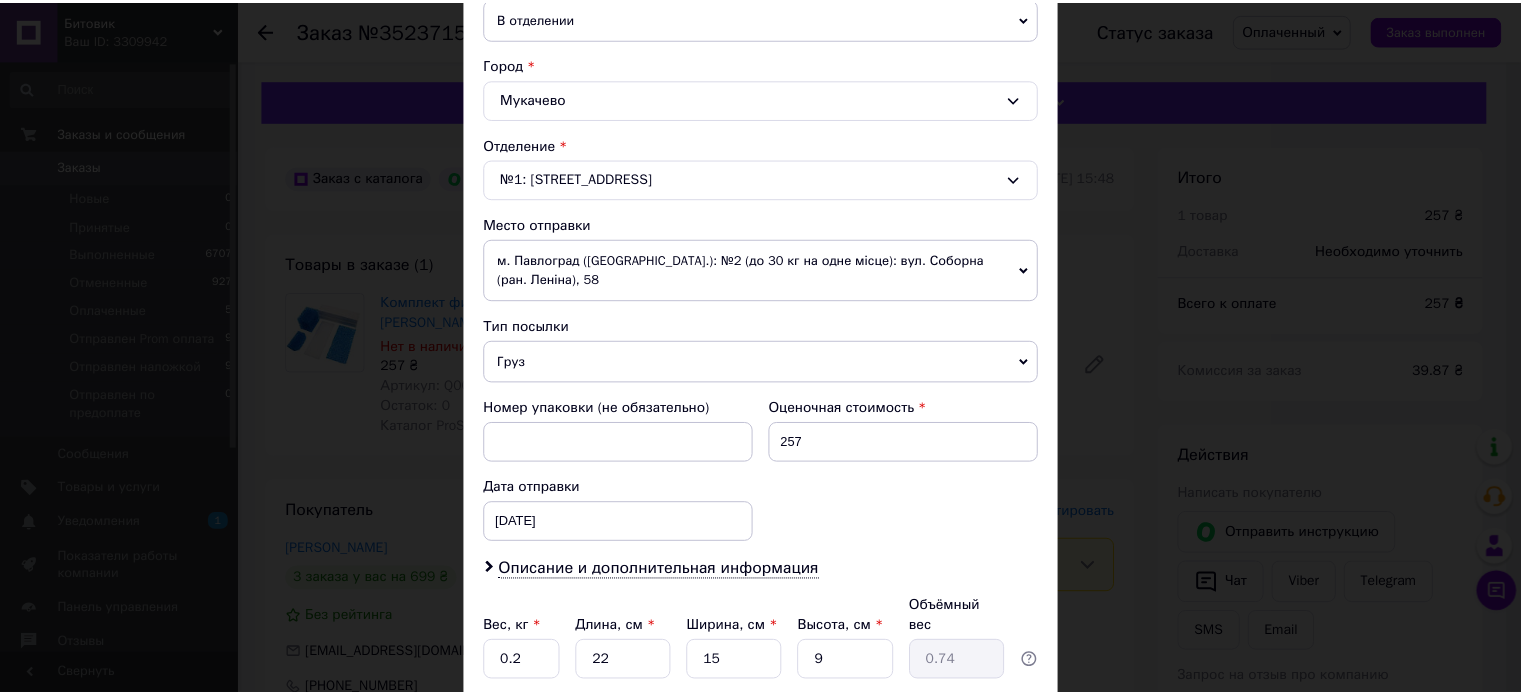 scroll, scrollTop: 647, scrollLeft: 0, axis: vertical 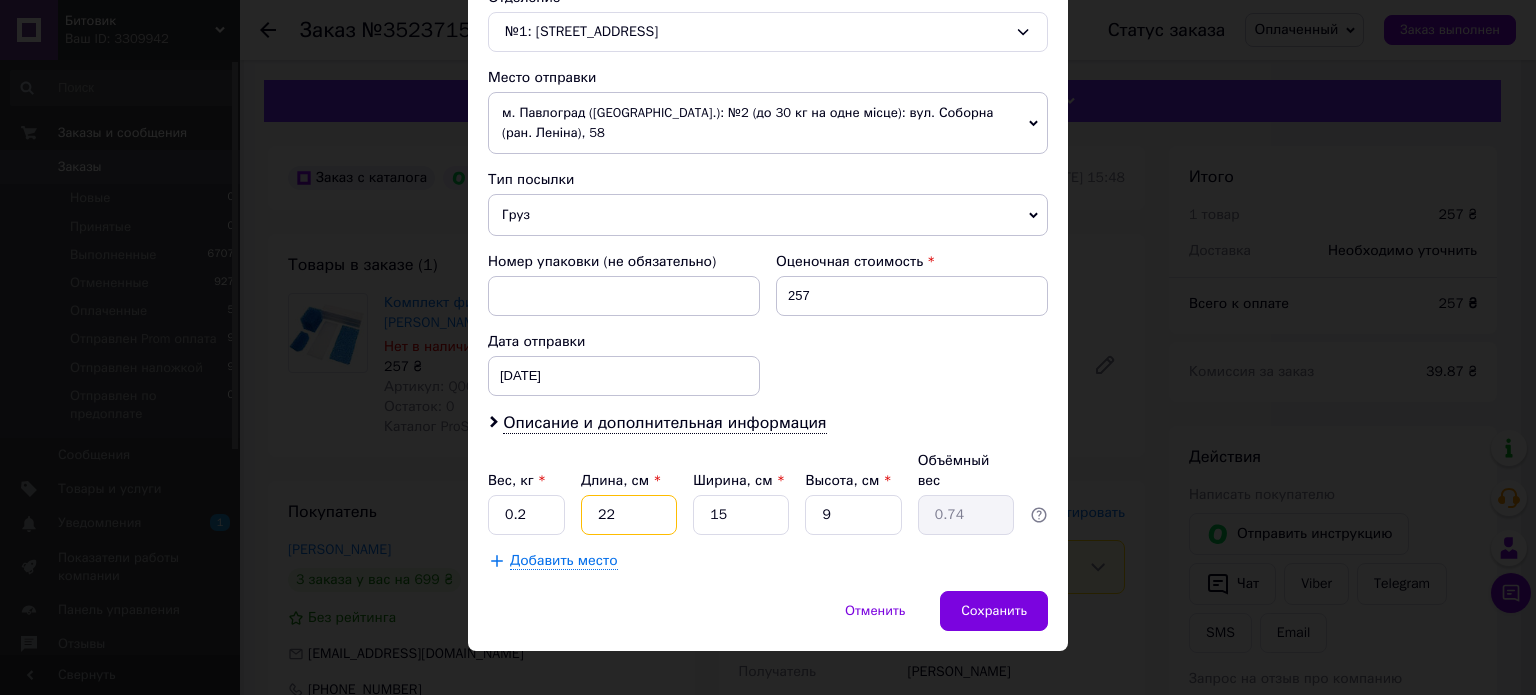 click on "22" at bounding box center (629, 515) 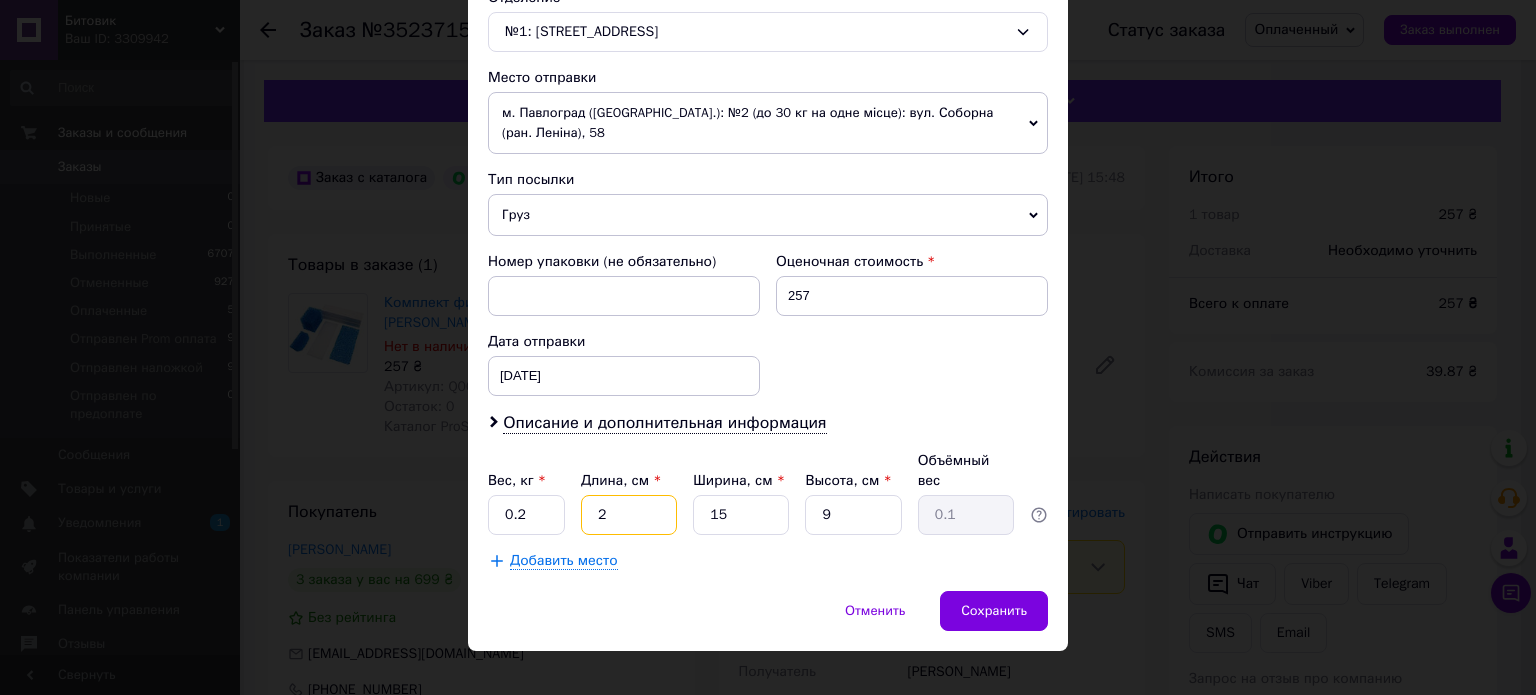type on "21" 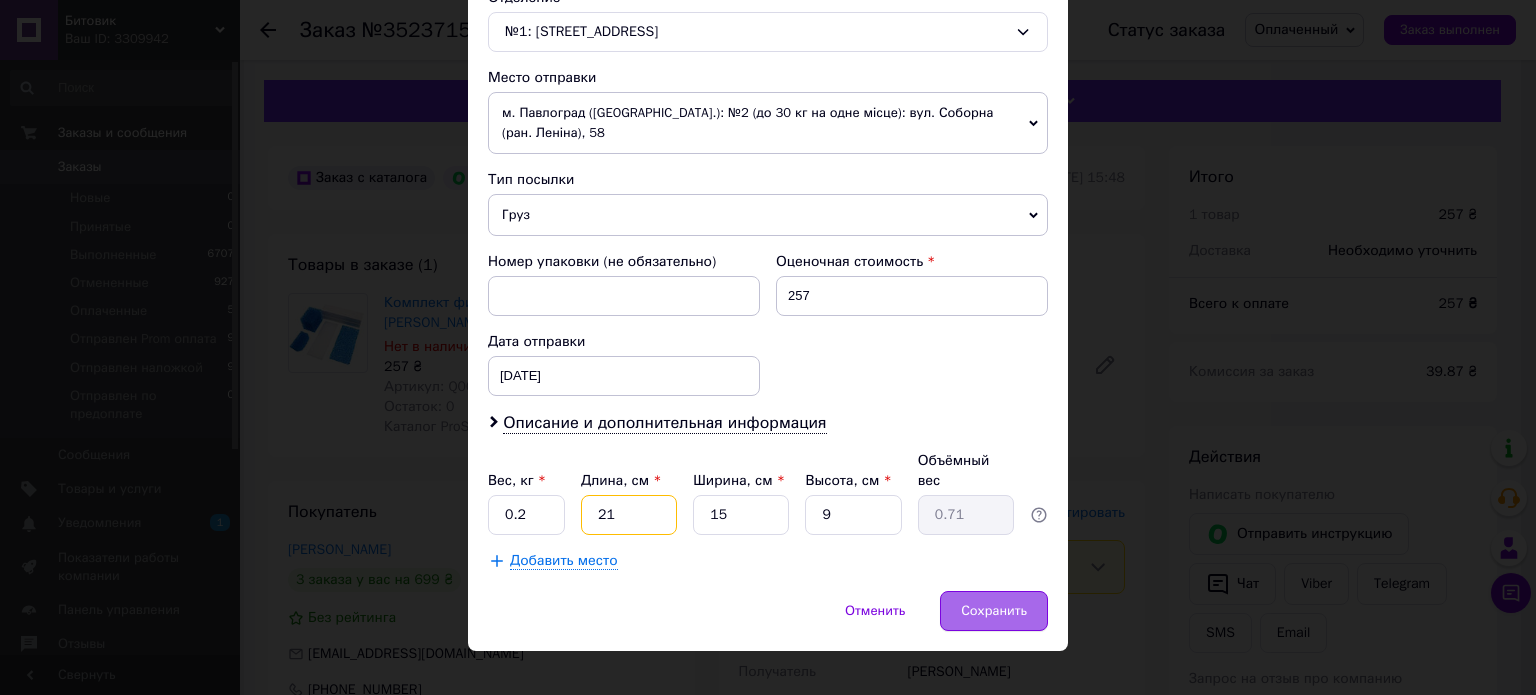 type on "21" 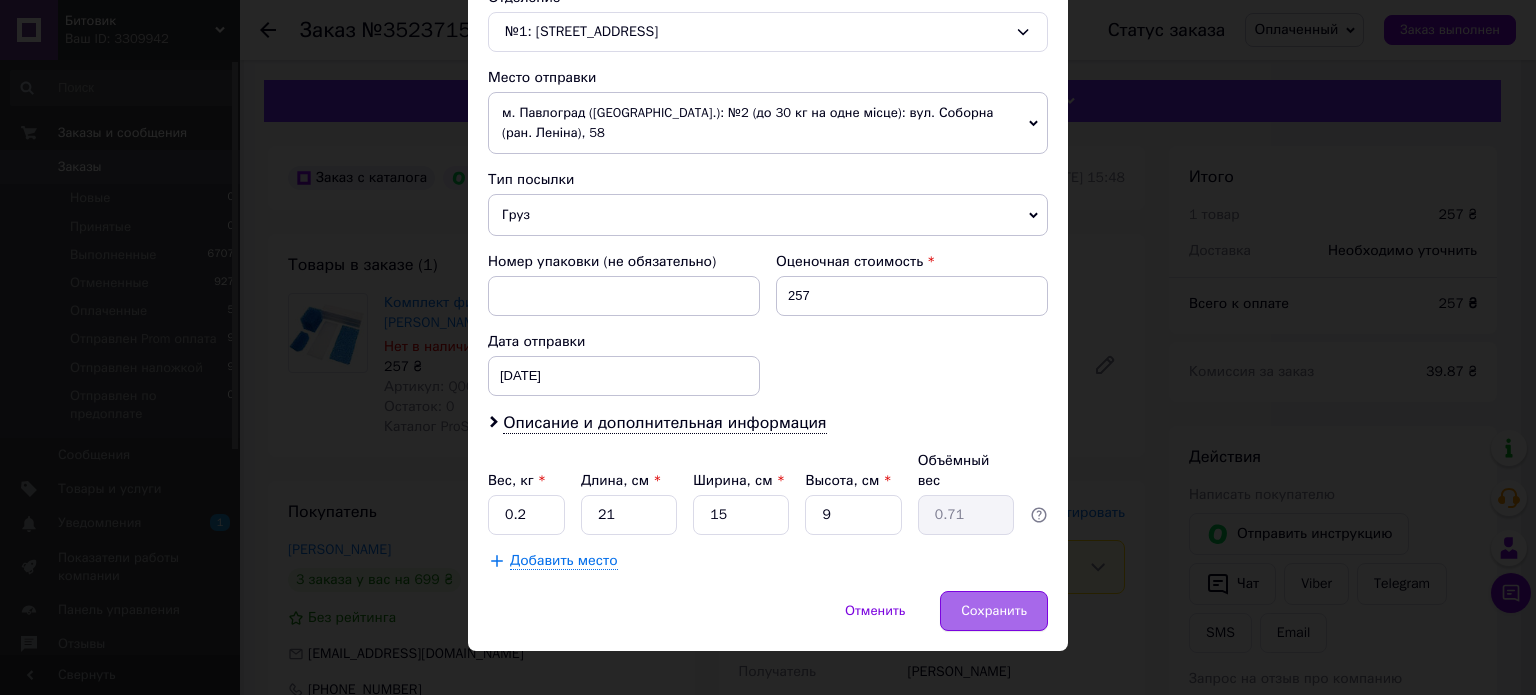 click on "Сохранить" at bounding box center [994, 611] 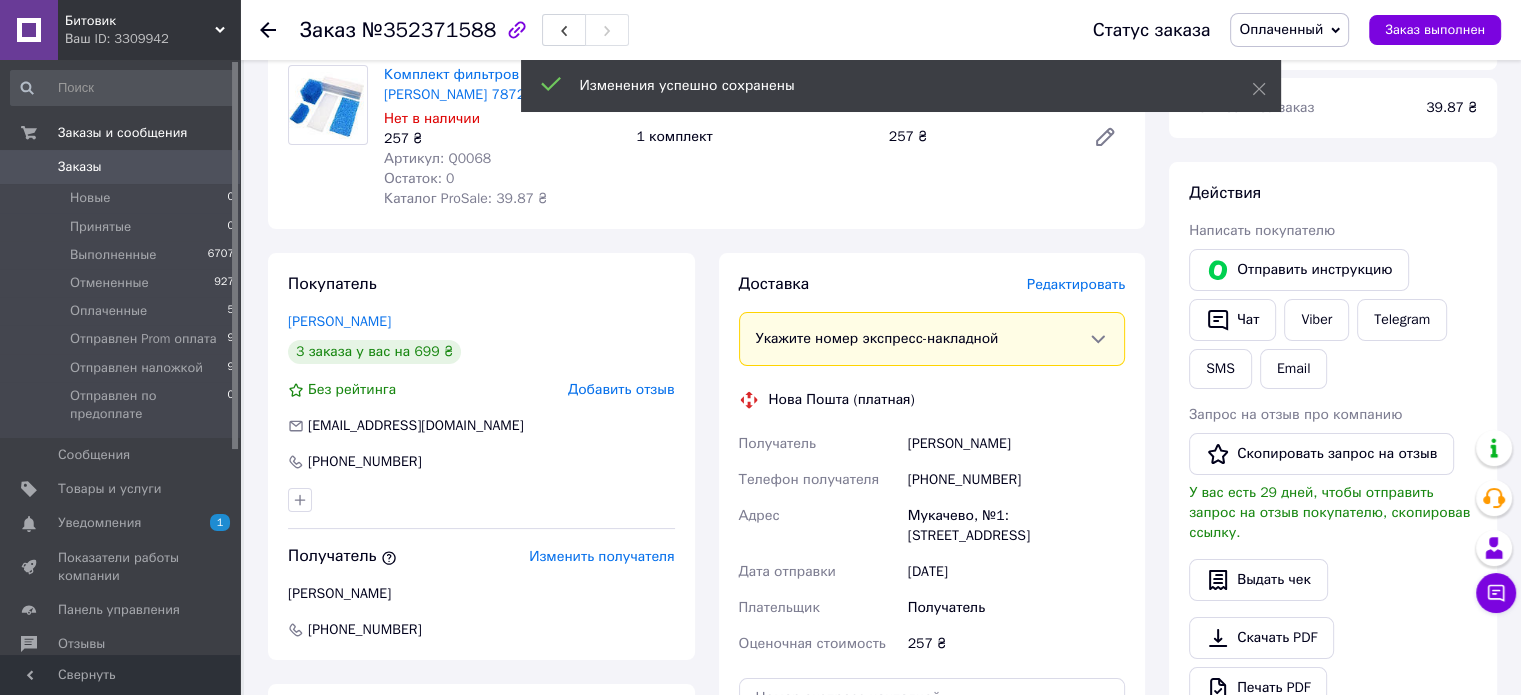 scroll, scrollTop: 500, scrollLeft: 0, axis: vertical 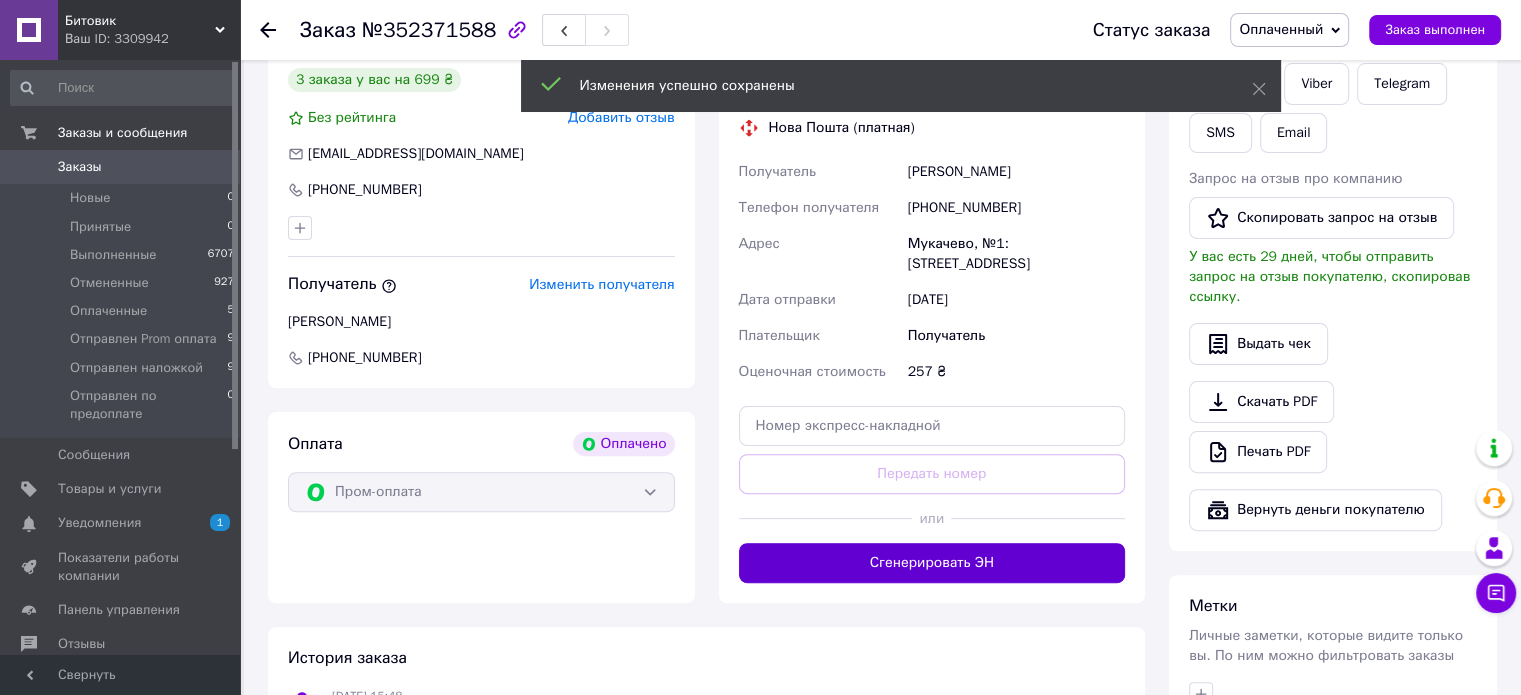 click on "Сгенерировать ЭН" at bounding box center (932, 563) 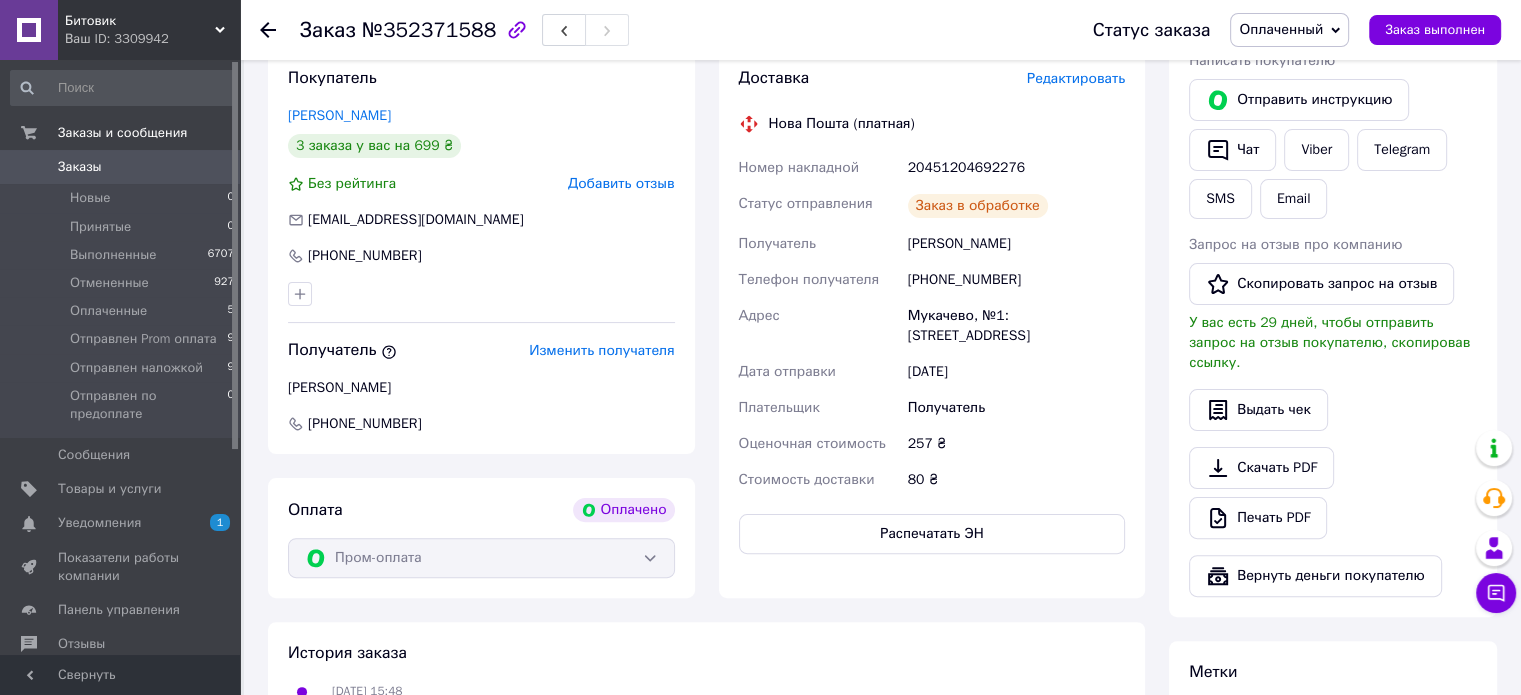 scroll, scrollTop: 400, scrollLeft: 0, axis: vertical 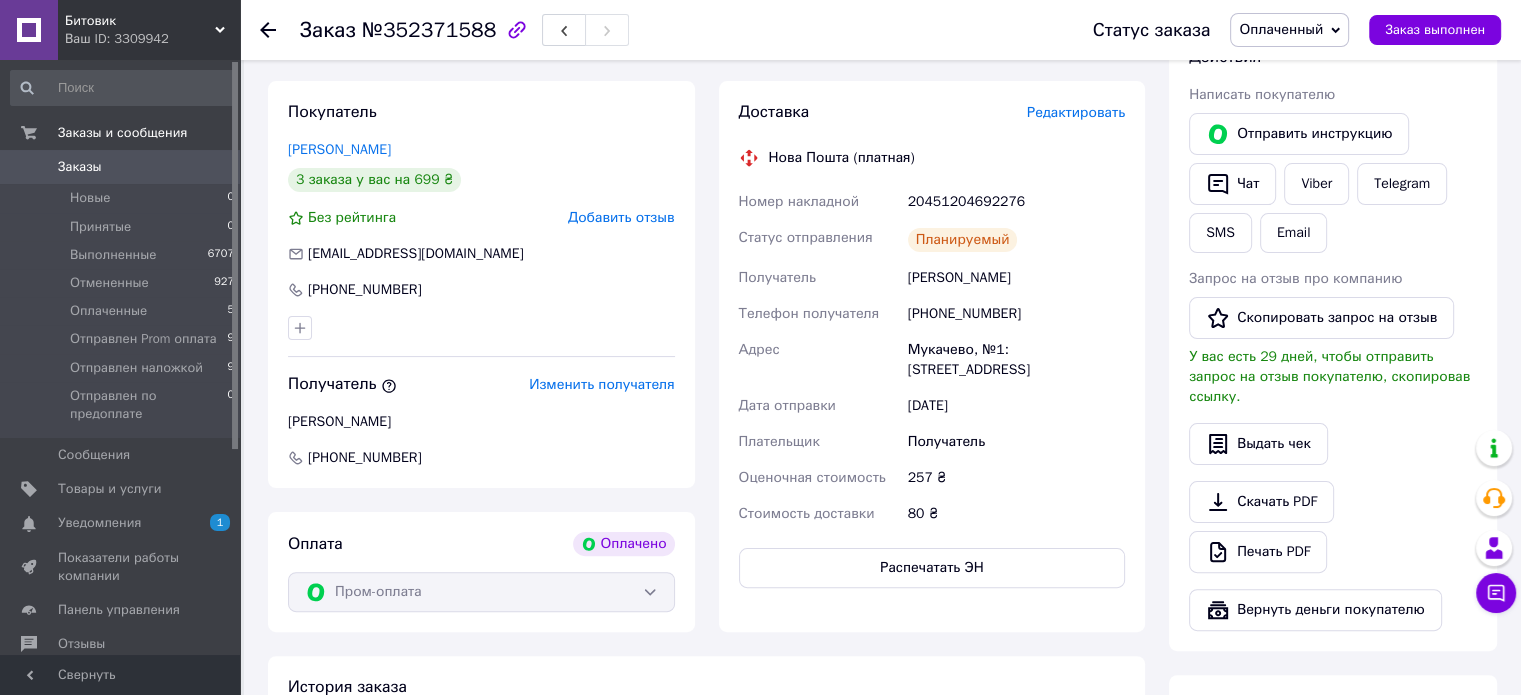 click on "Заказы" at bounding box center (121, 167) 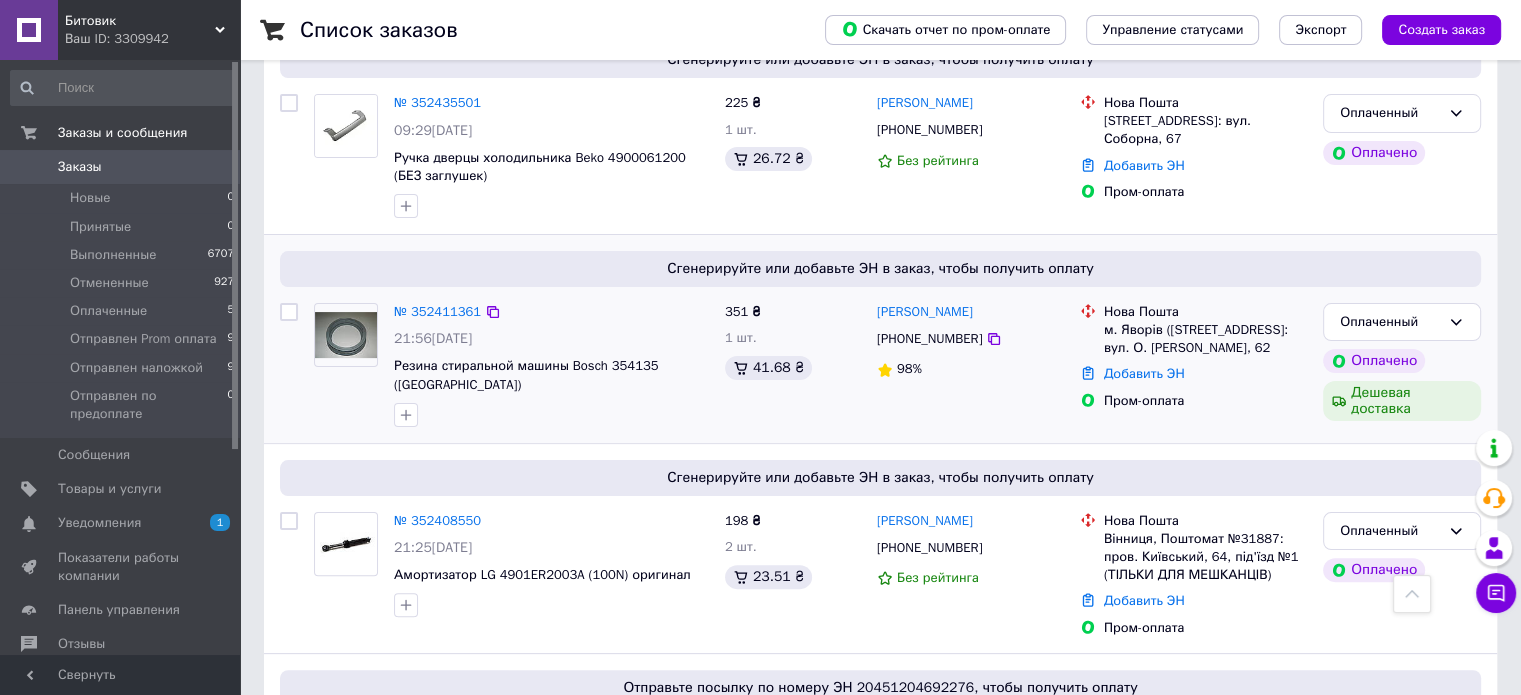 scroll, scrollTop: 700, scrollLeft: 0, axis: vertical 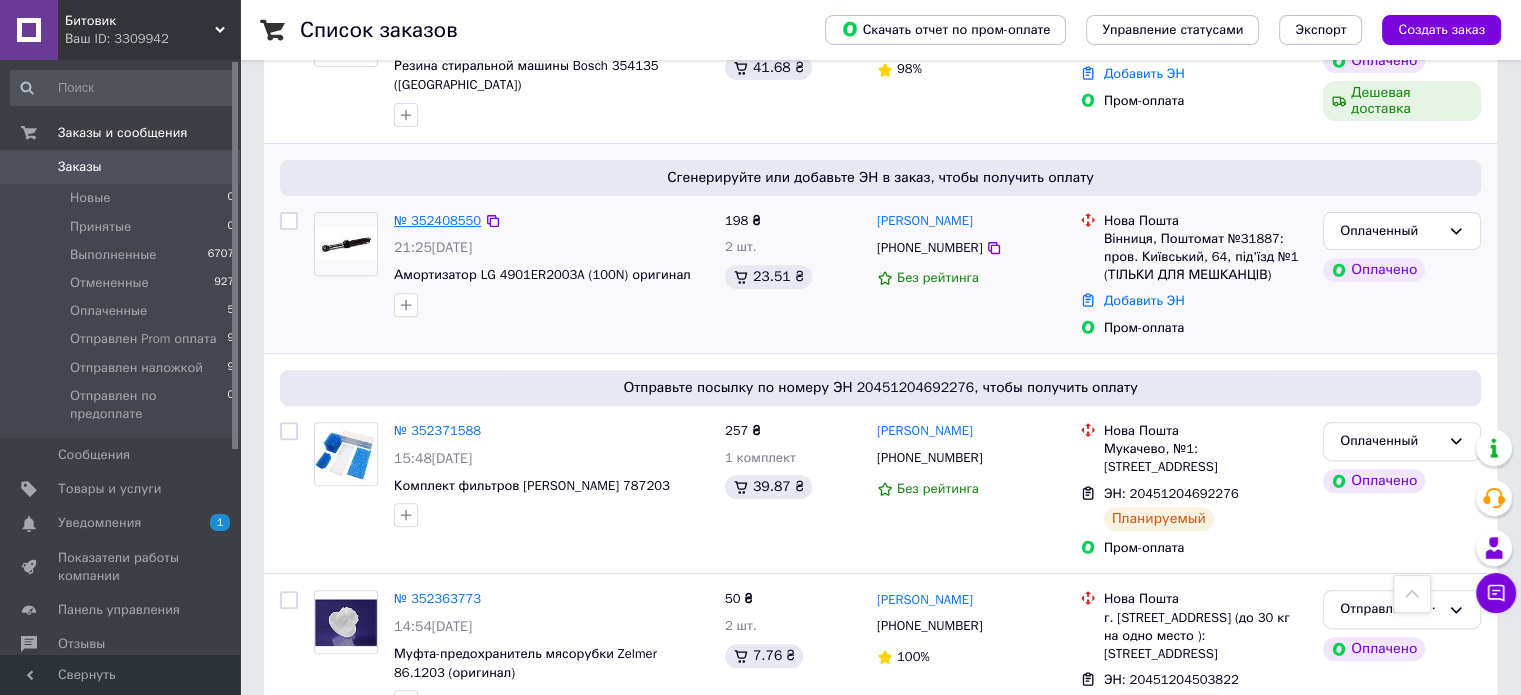 click on "№ 352408550" at bounding box center [437, 220] 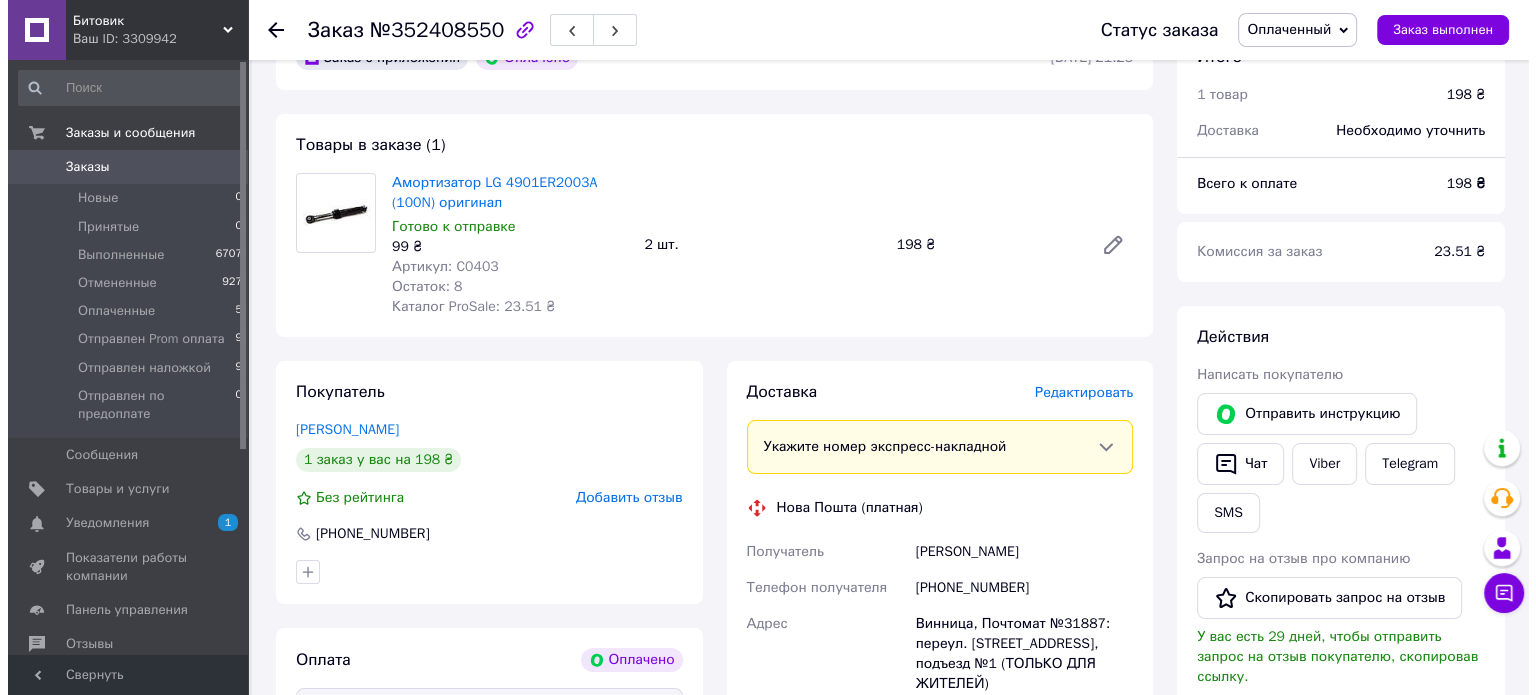 scroll, scrollTop: 100, scrollLeft: 0, axis: vertical 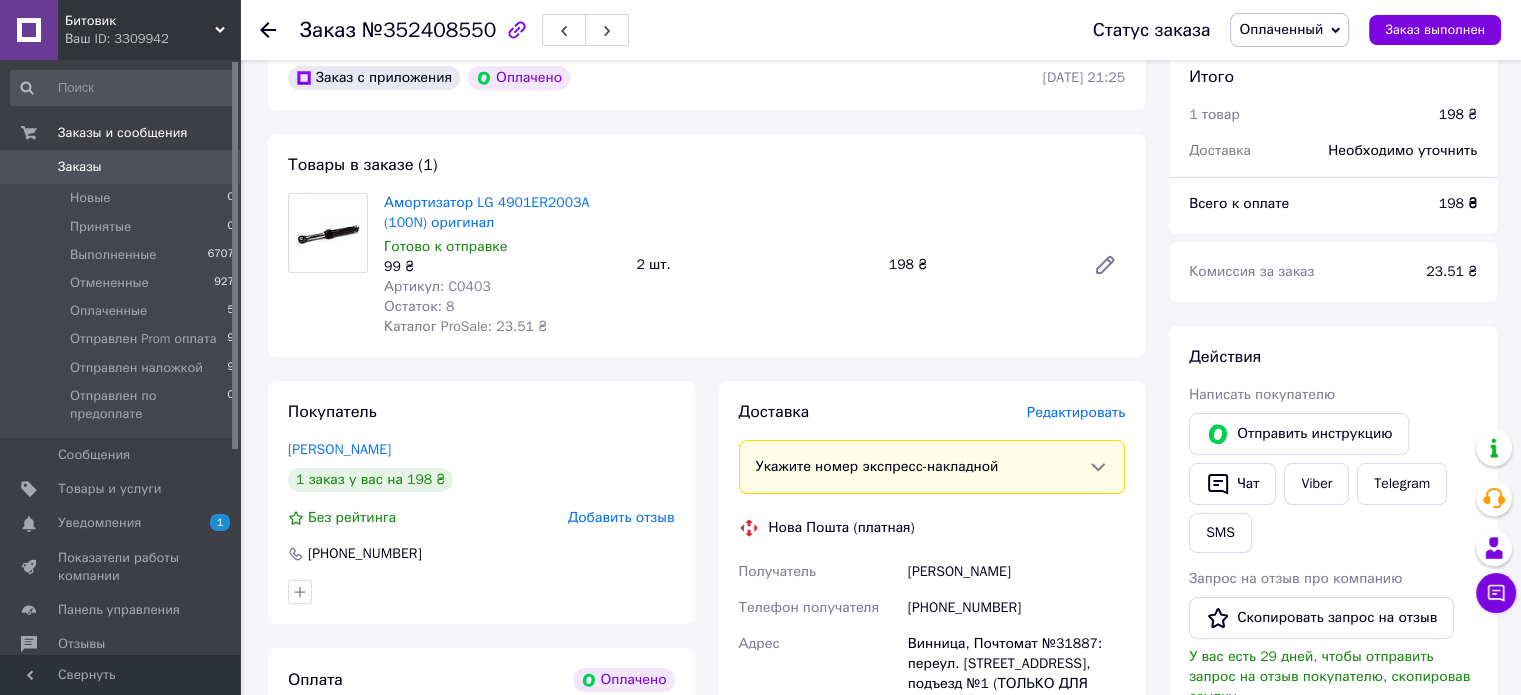 click on "Редактировать" at bounding box center (1076, 412) 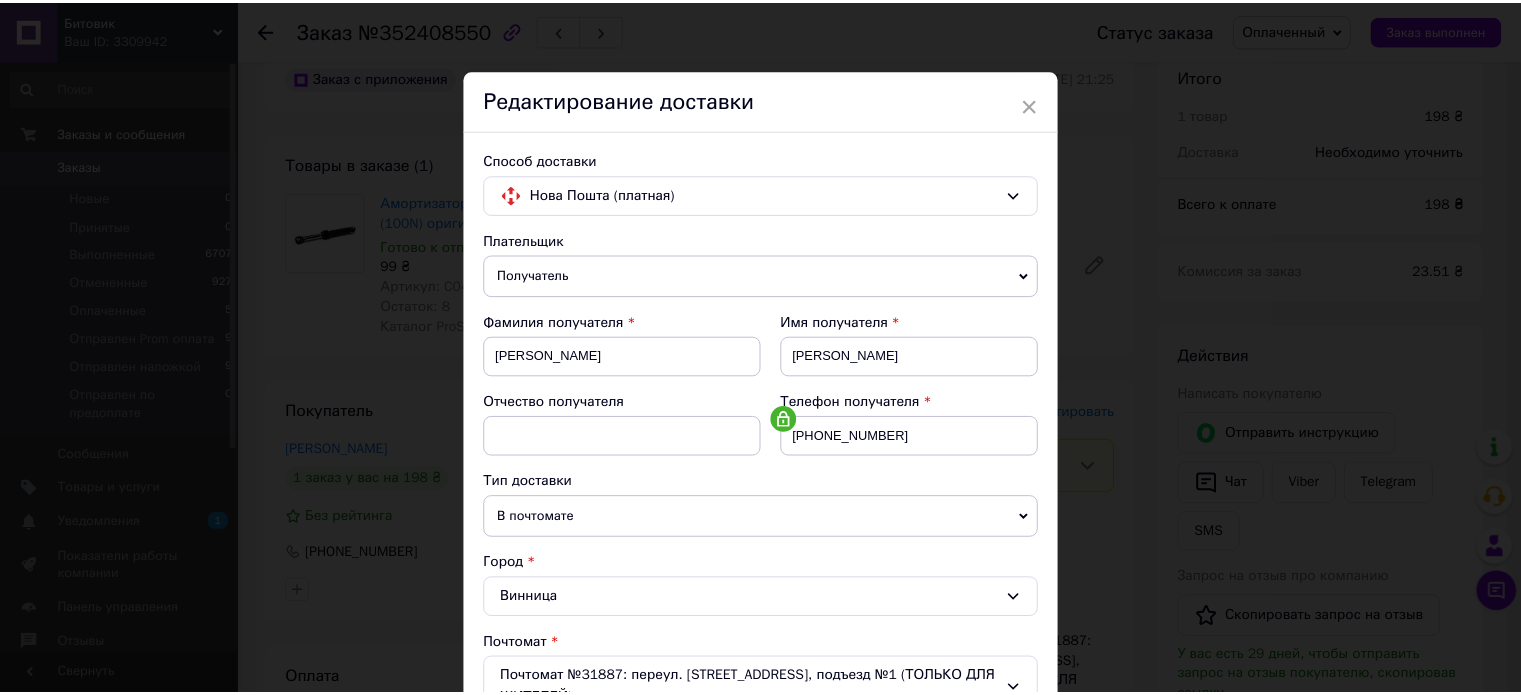 scroll, scrollTop: 669, scrollLeft: 0, axis: vertical 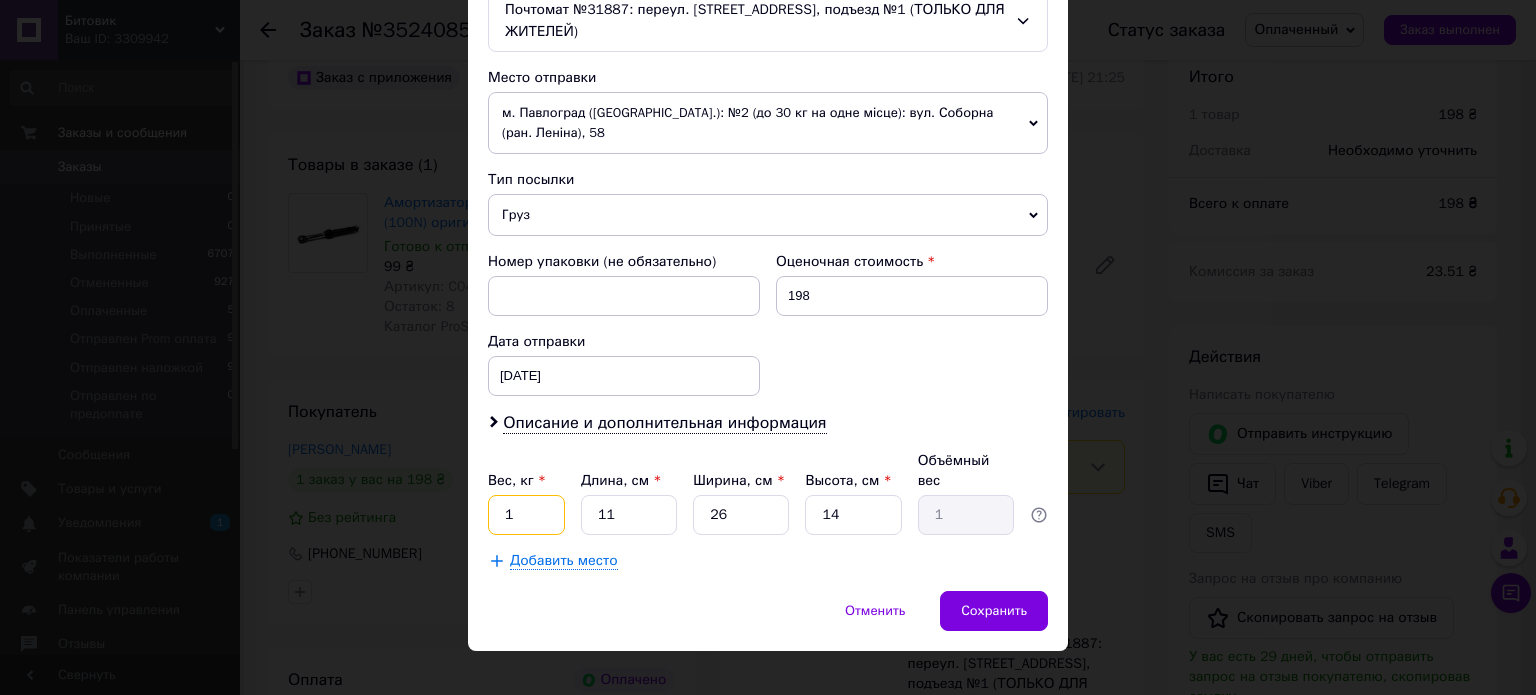 click on "1" at bounding box center (526, 515) 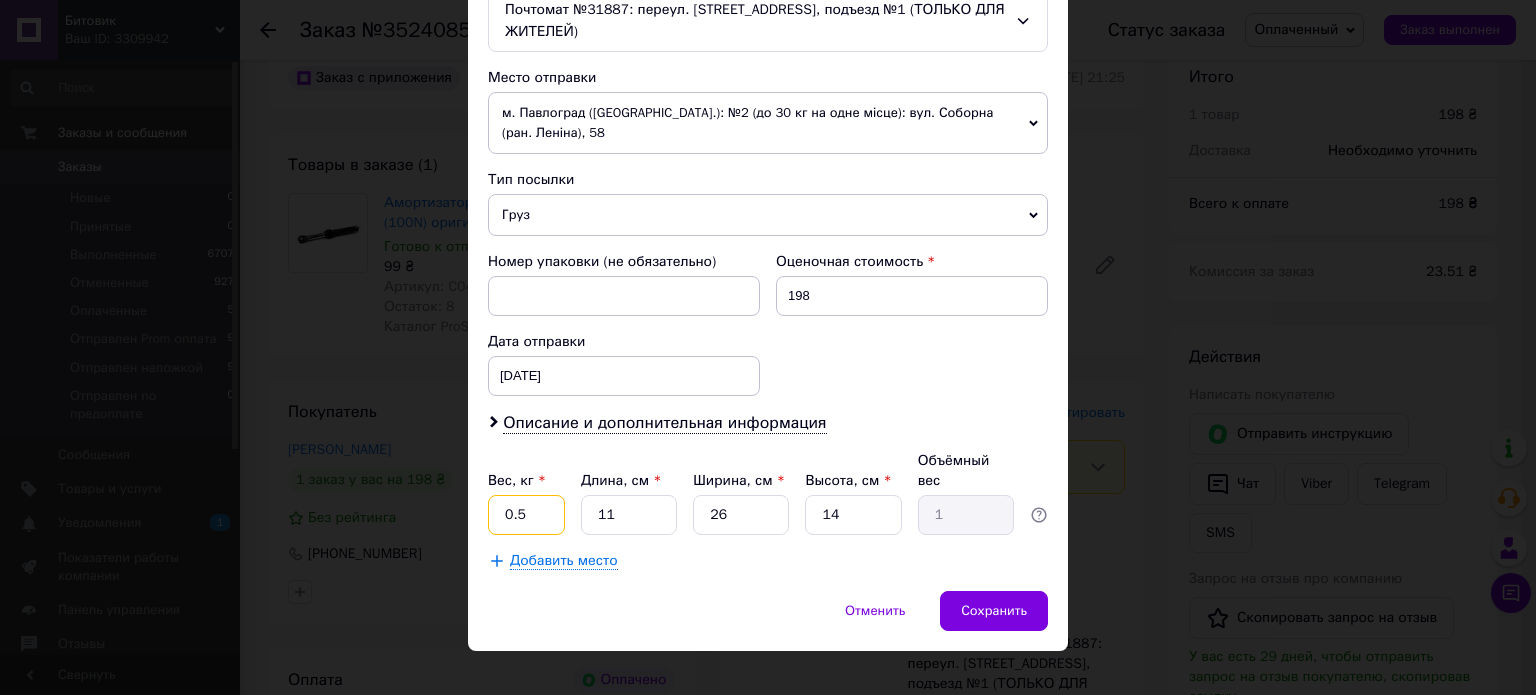 type on "0.5" 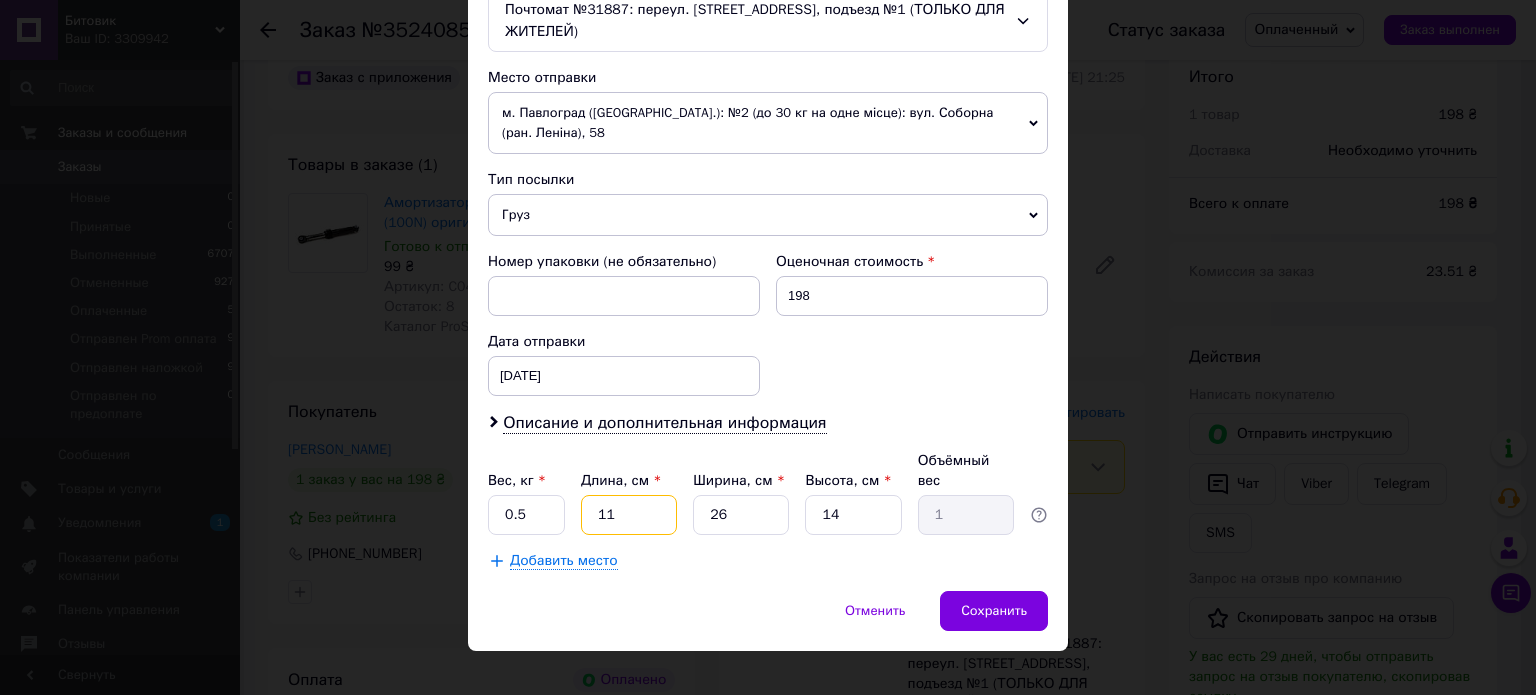 click on "11" at bounding box center (629, 515) 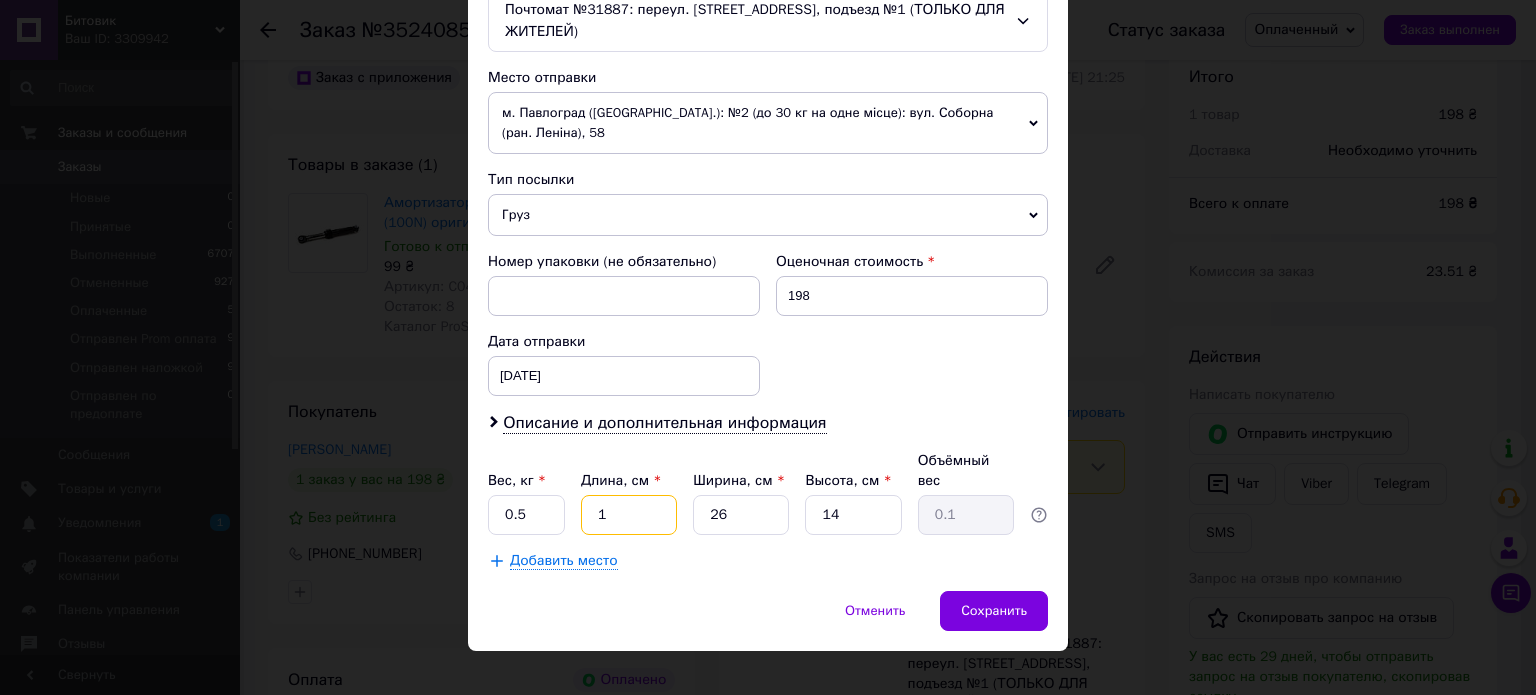 type on "17" 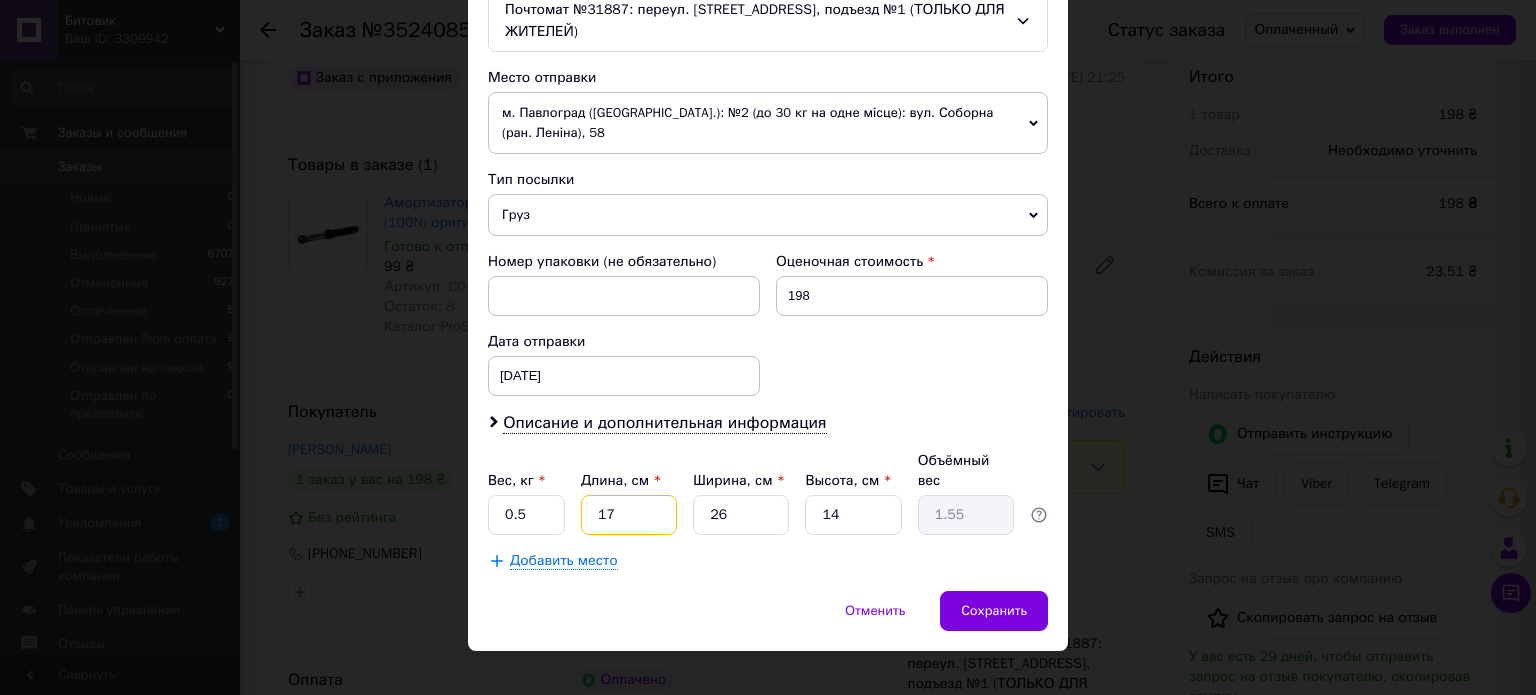 type on "17" 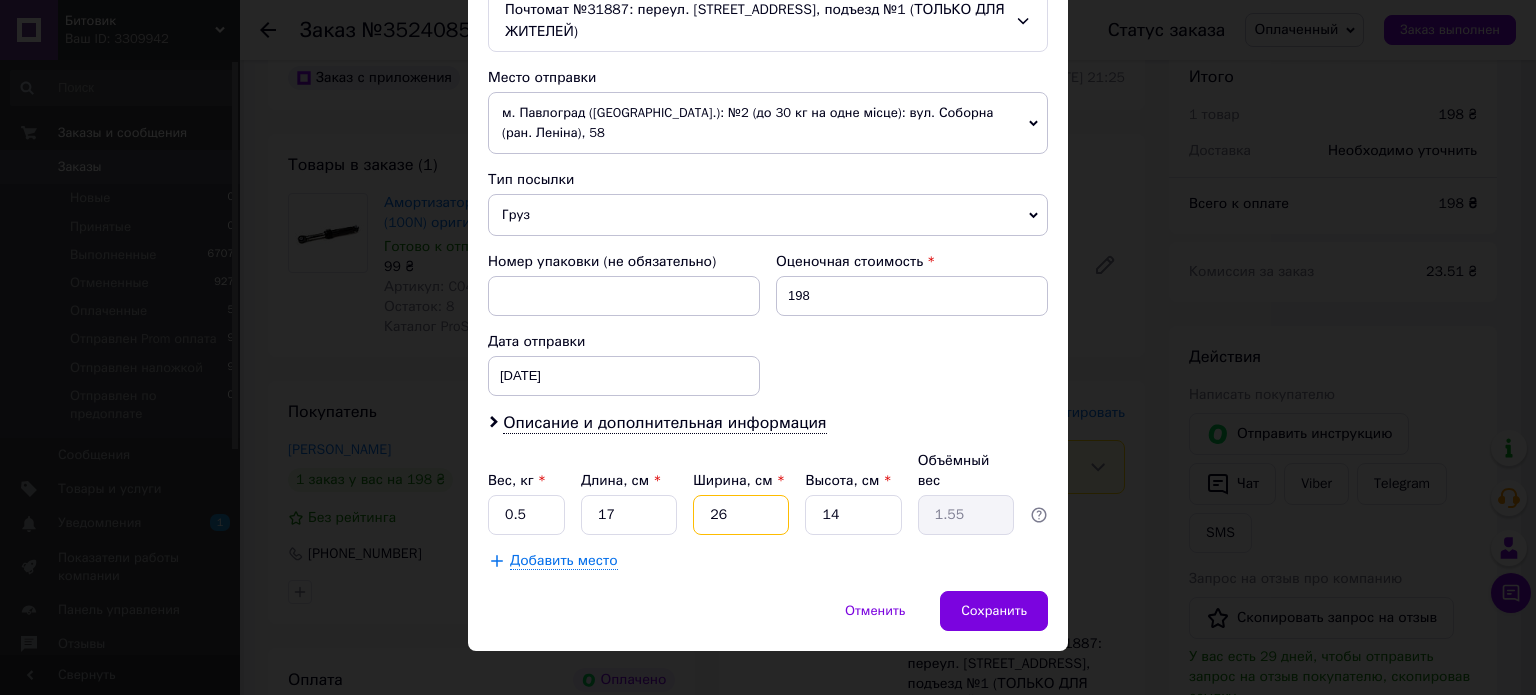 click on "26" at bounding box center (741, 515) 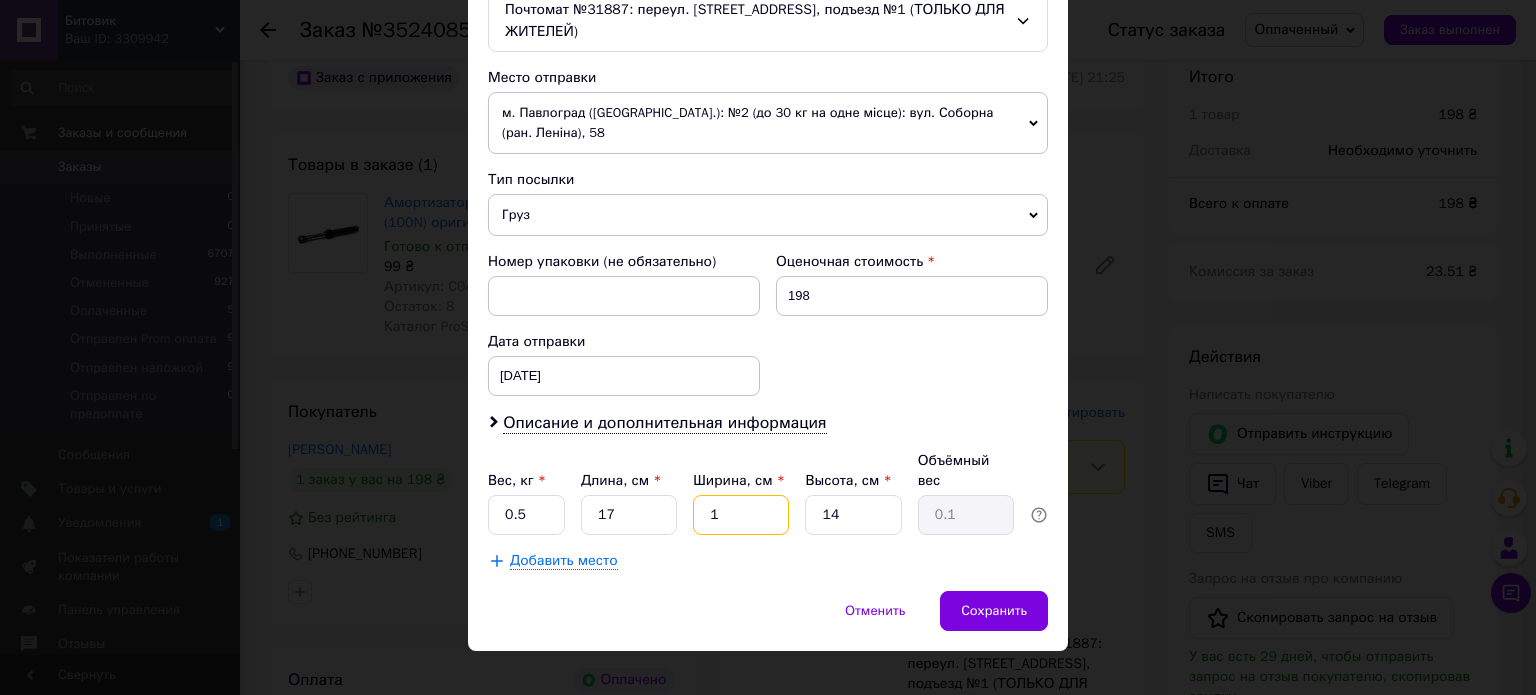 type on "12" 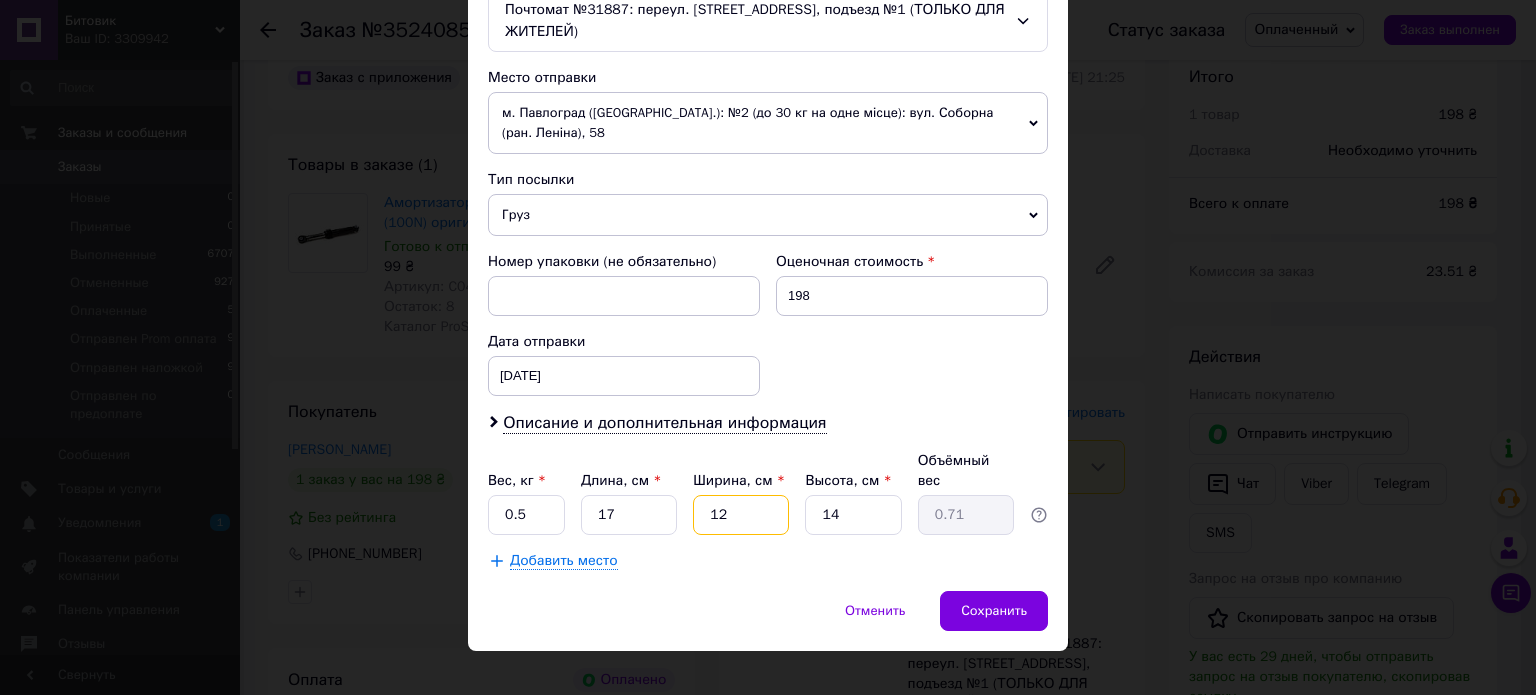 type on "12" 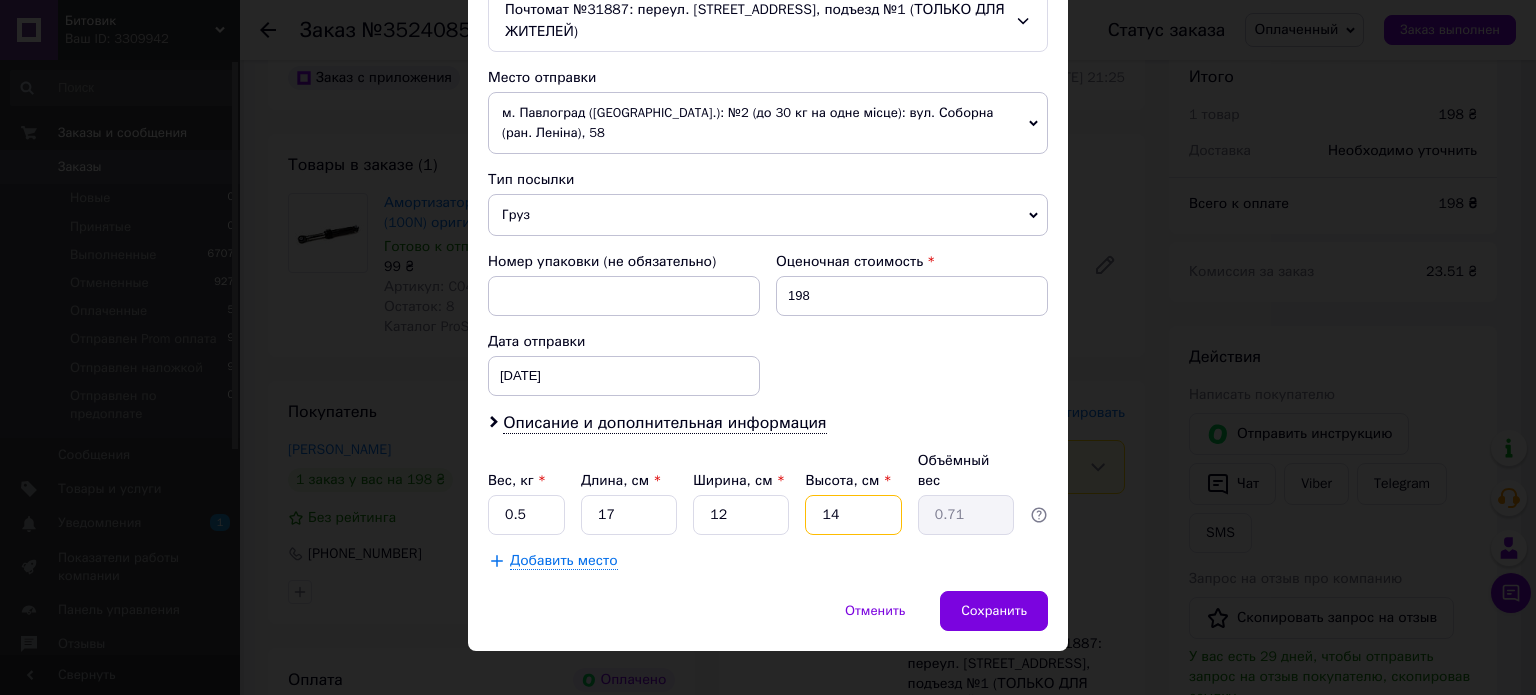 click on "14" at bounding box center [853, 515] 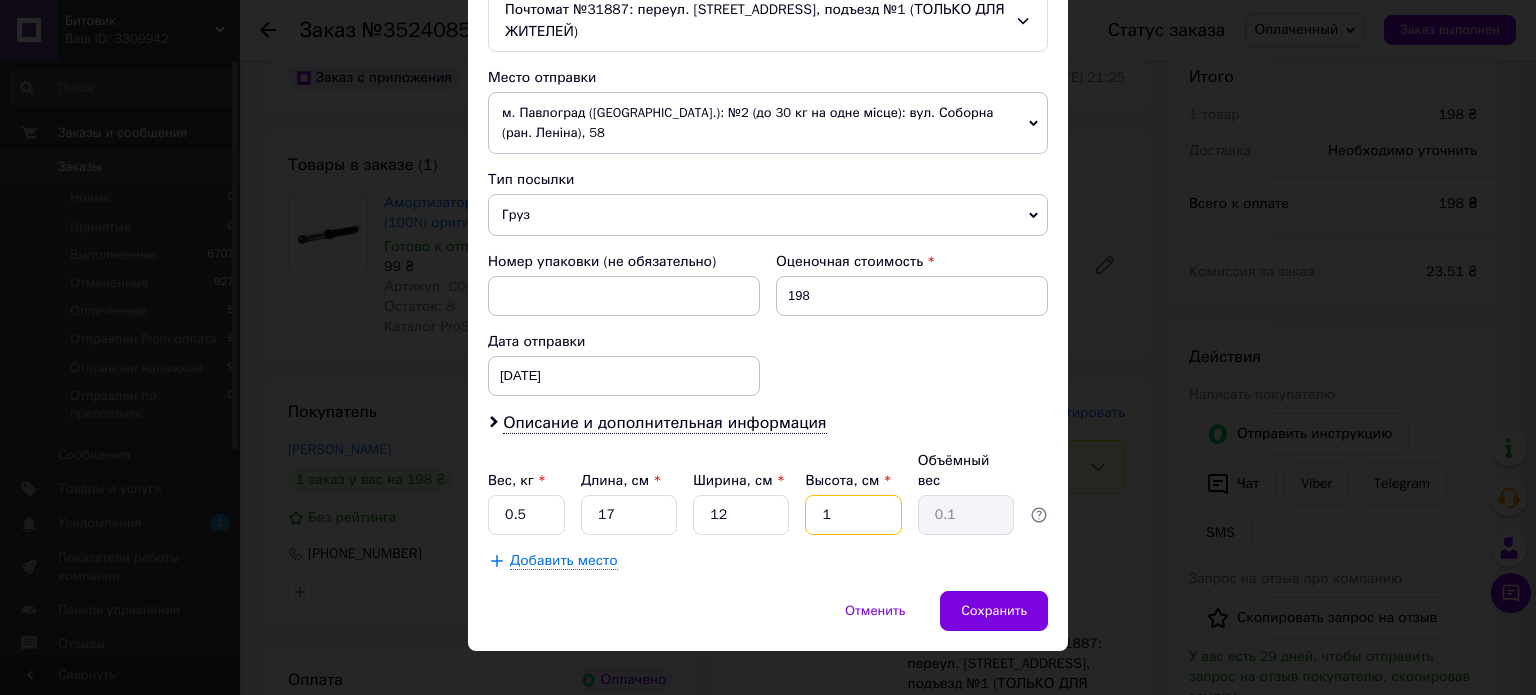 type on "10" 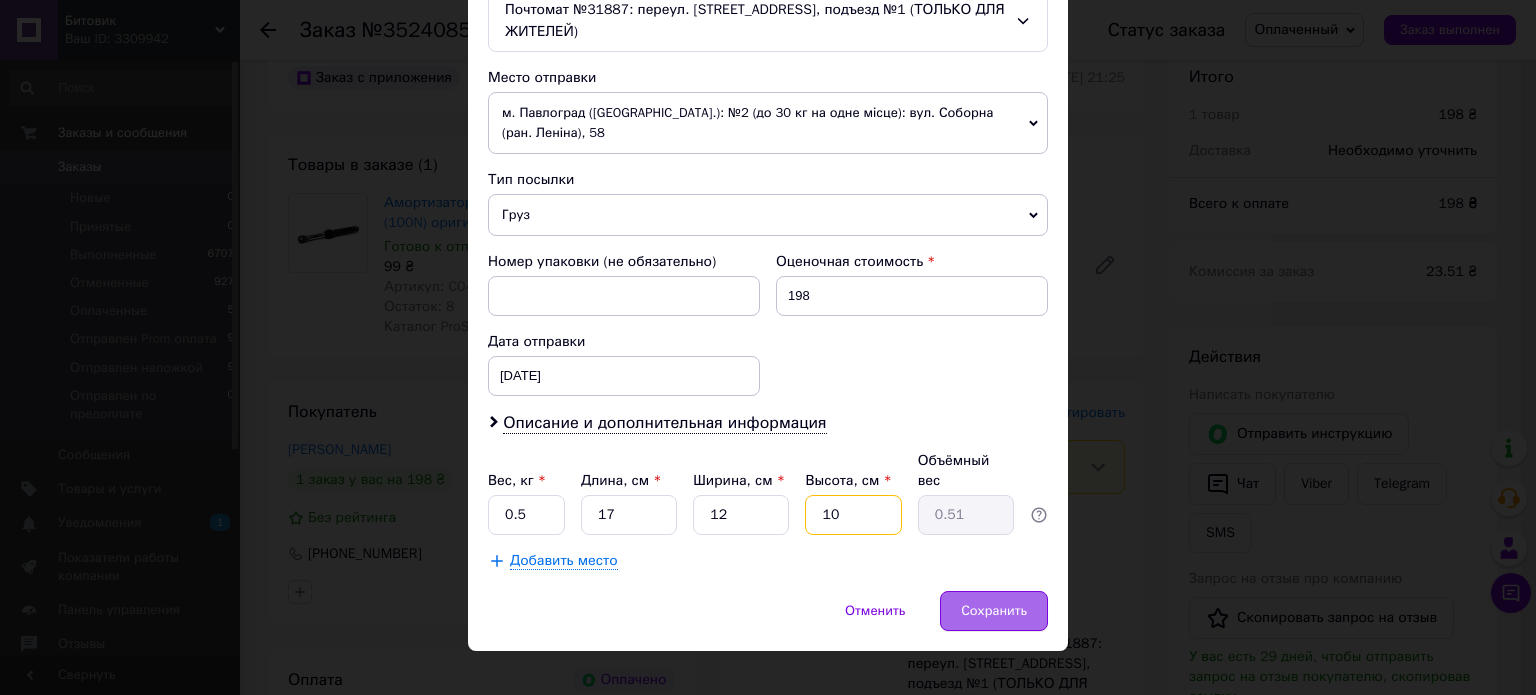 type on "10" 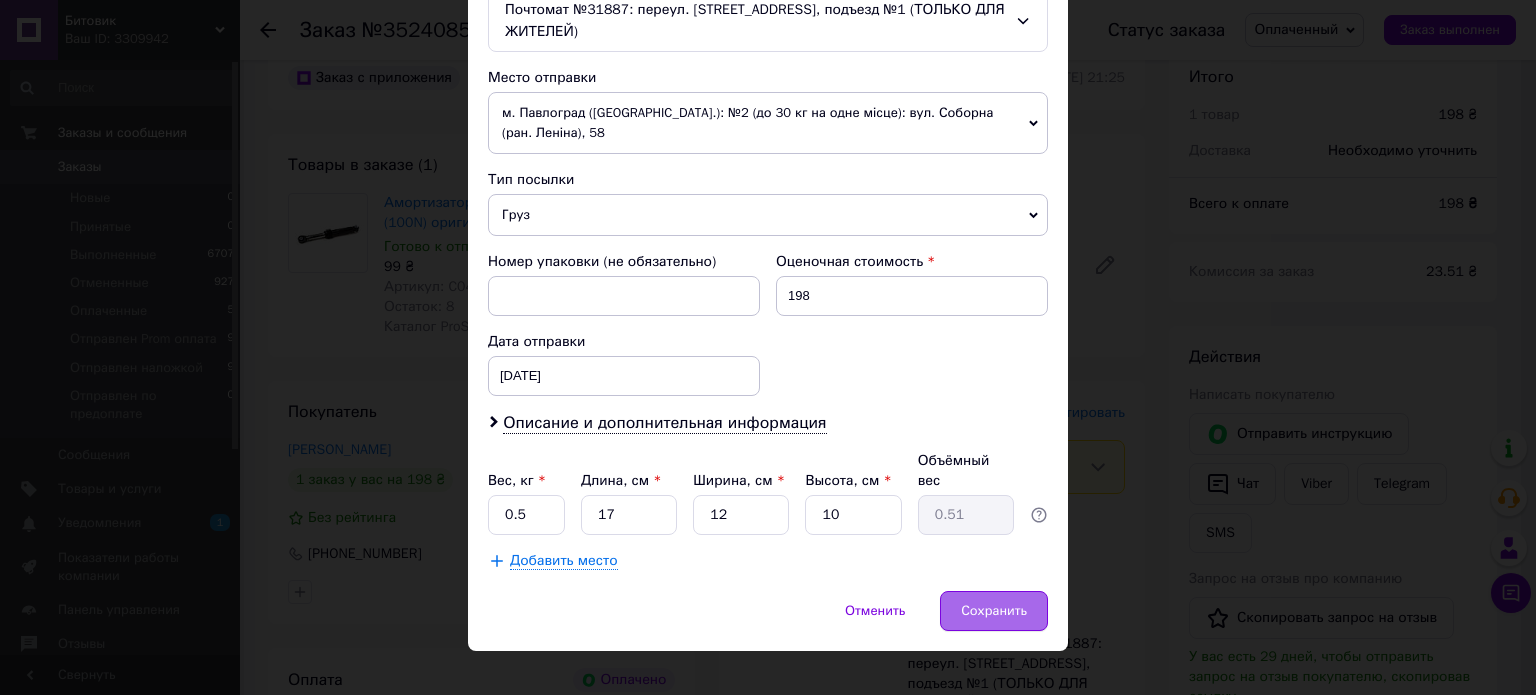 click on "Сохранить" at bounding box center (994, 611) 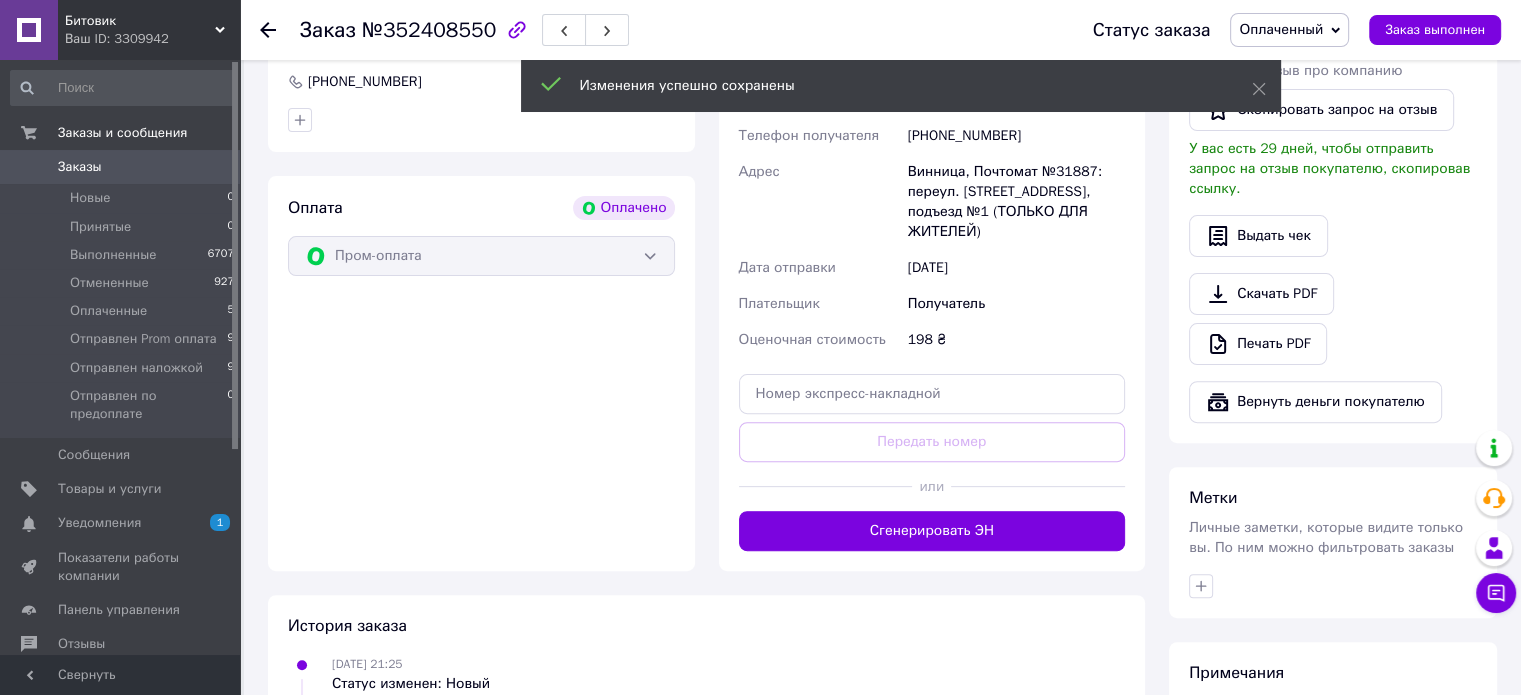 scroll, scrollTop: 600, scrollLeft: 0, axis: vertical 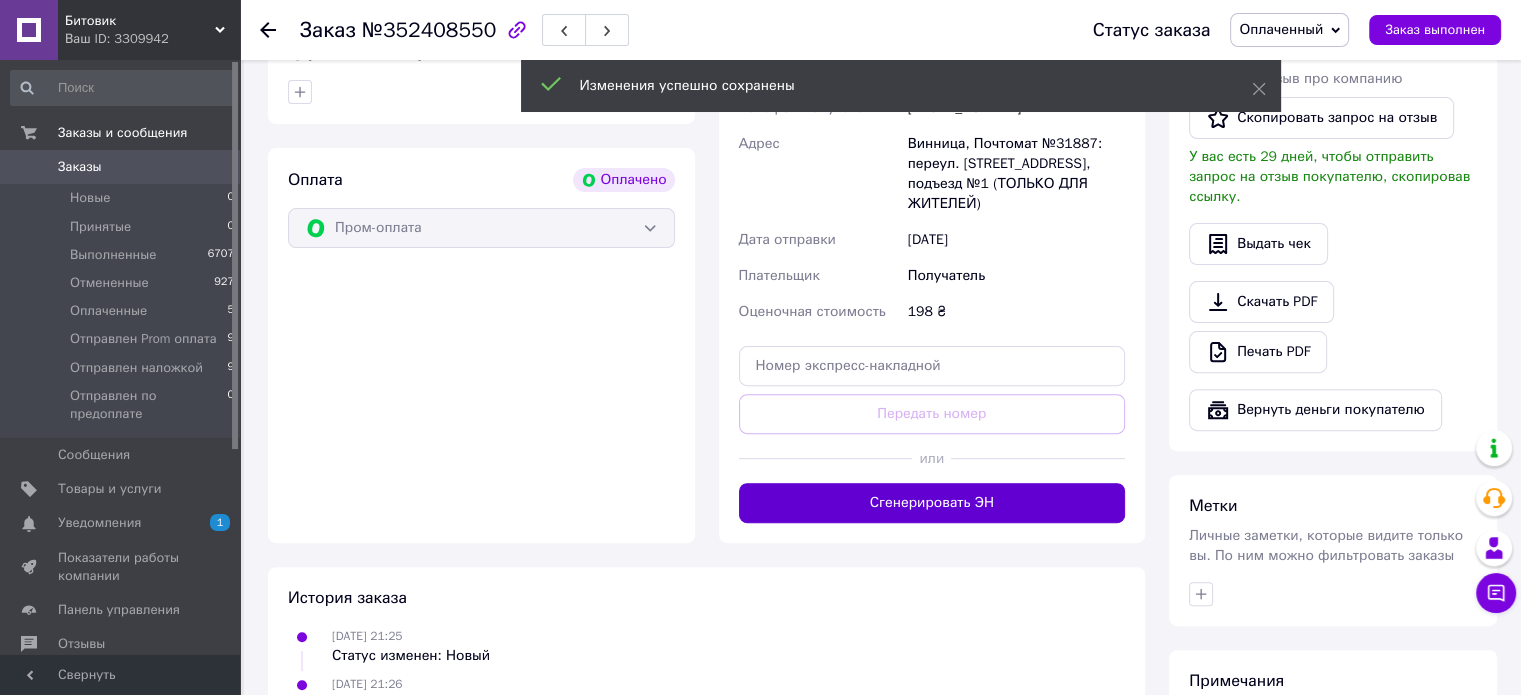 click on "Сгенерировать ЭН" at bounding box center [932, 503] 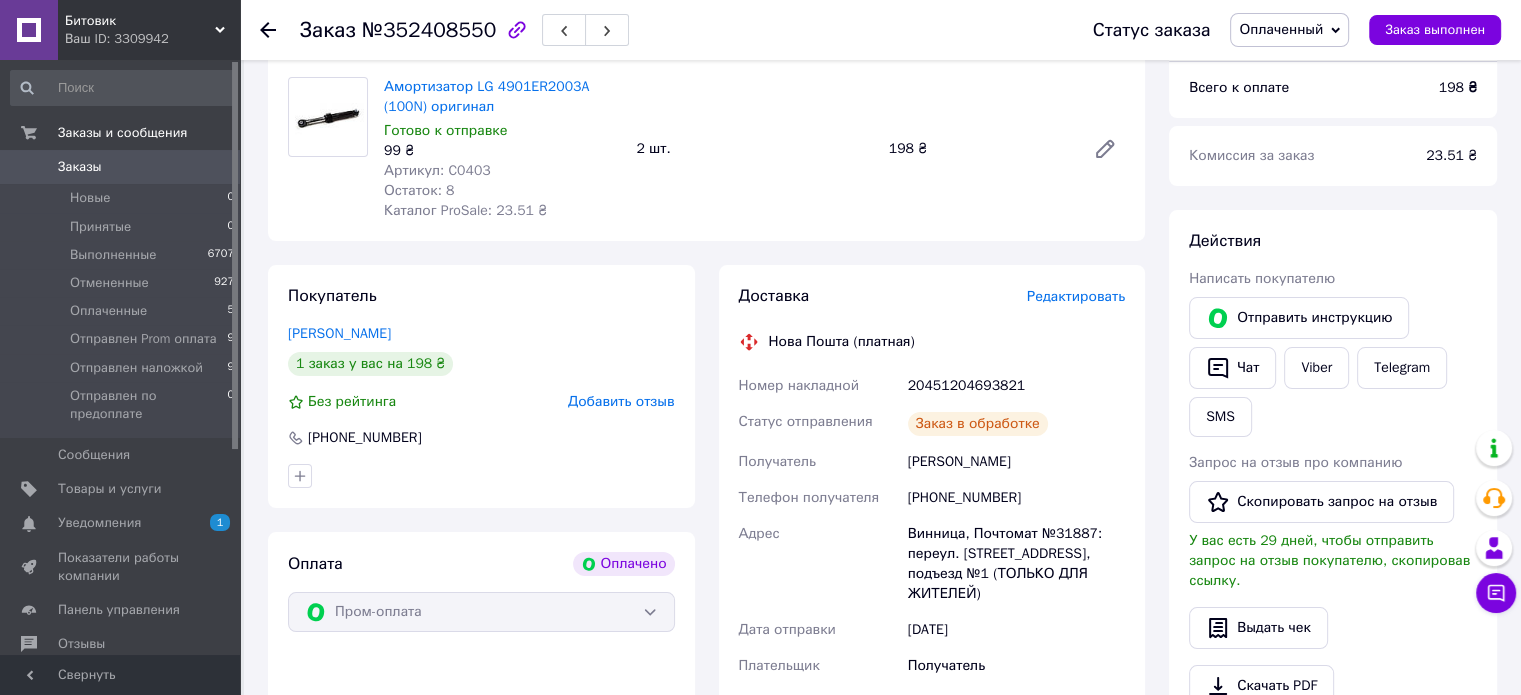 scroll, scrollTop: 200, scrollLeft: 0, axis: vertical 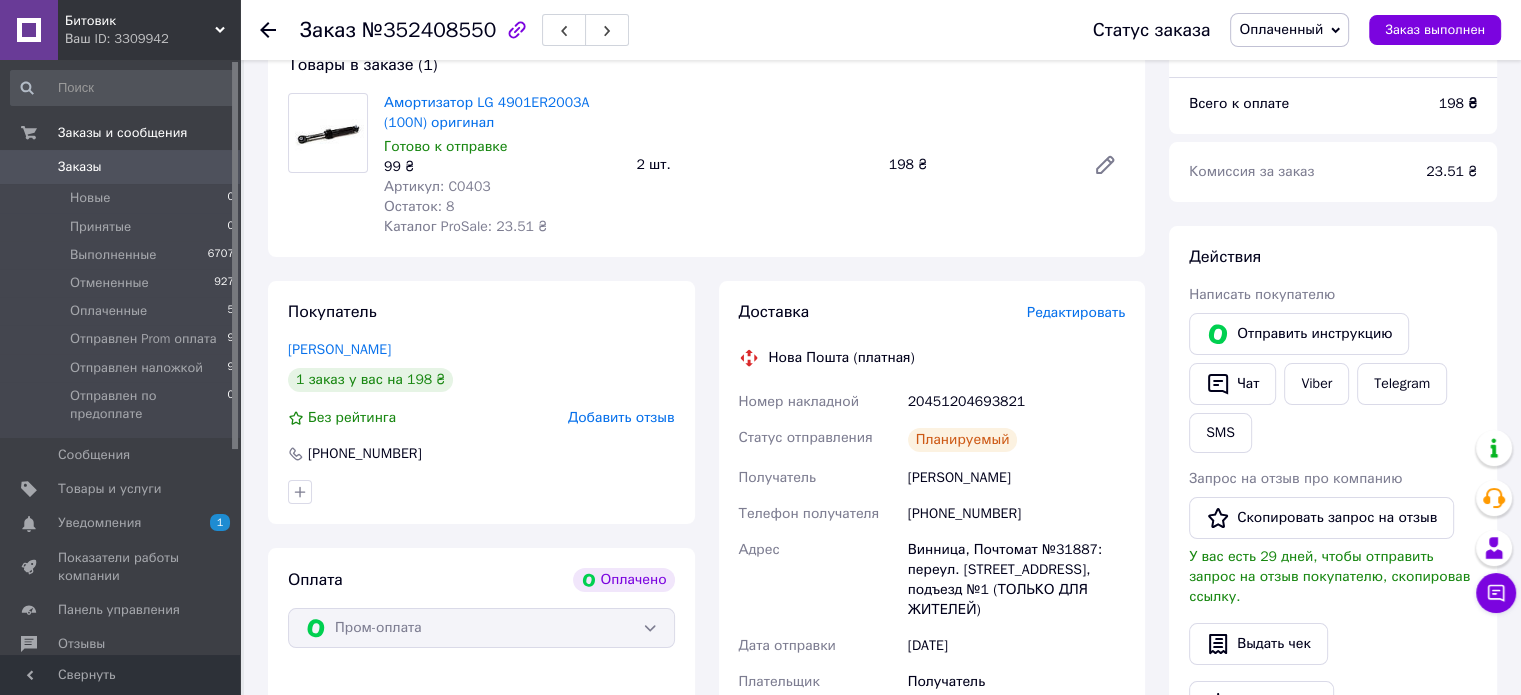 click on "Заказы" at bounding box center (121, 167) 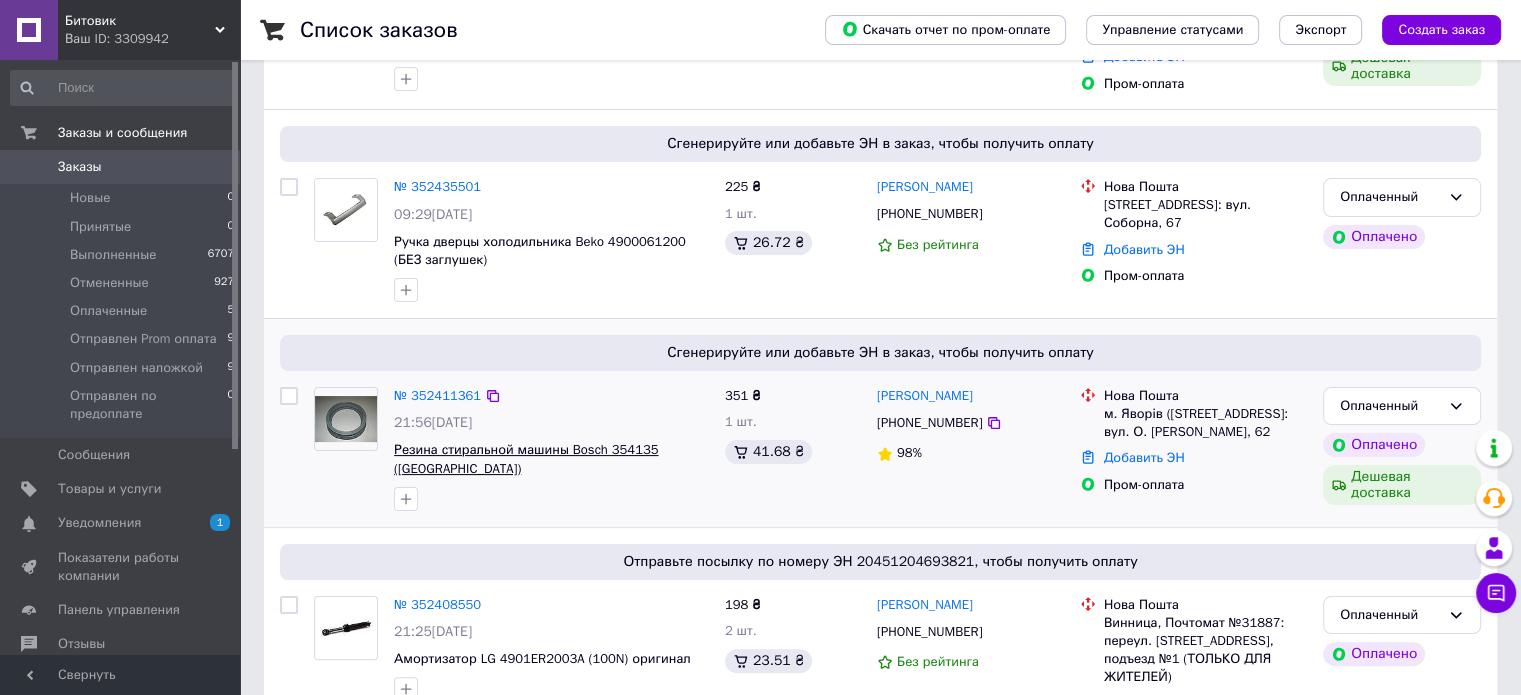 scroll, scrollTop: 400, scrollLeft: 0, axis: vertical 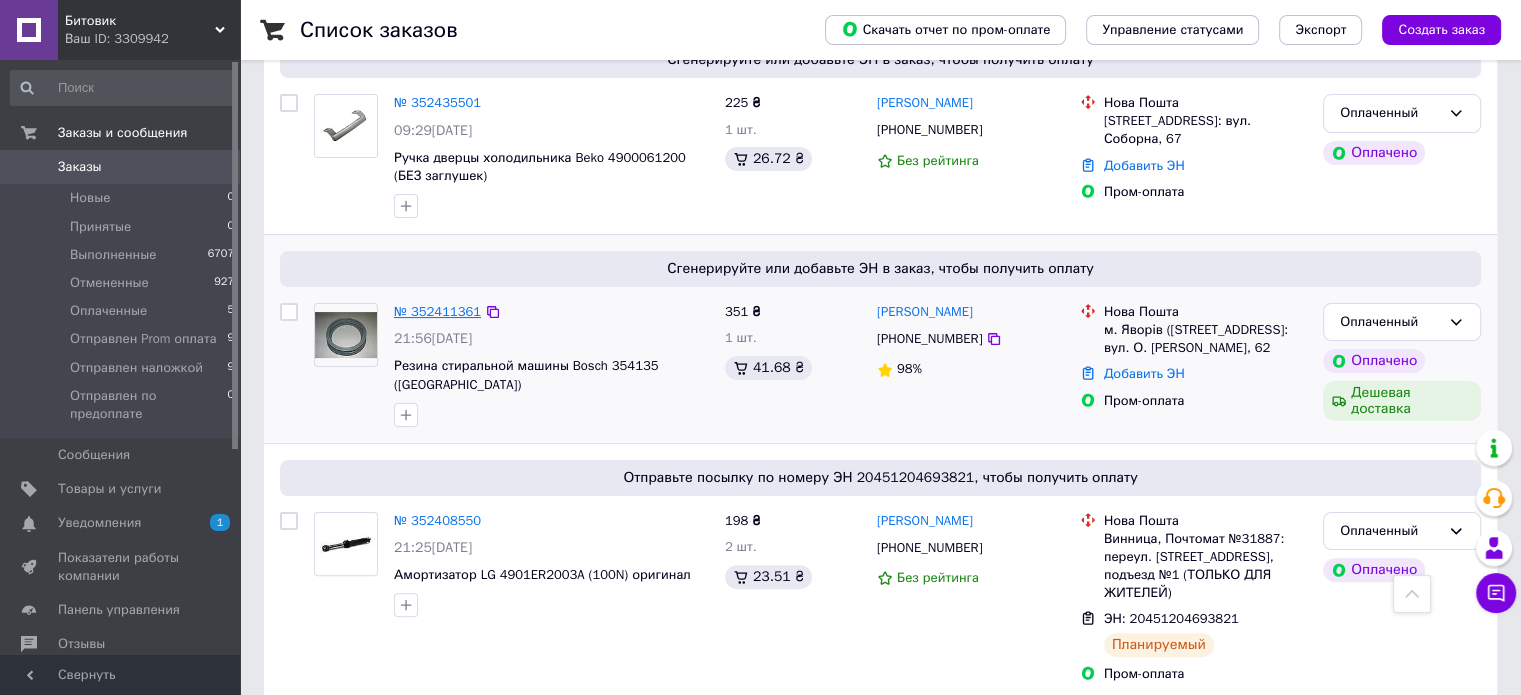 click on "№ 352411361" at bounding box center [437, 311] 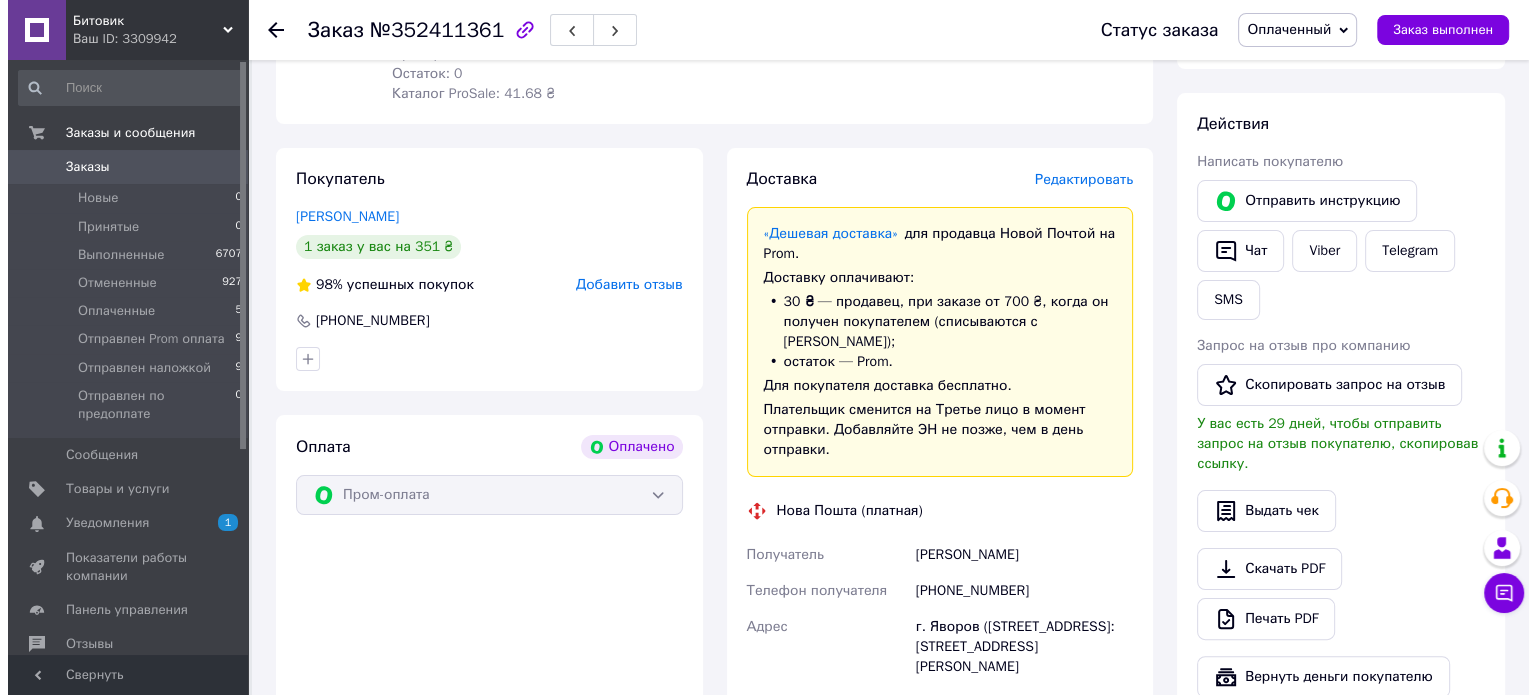 scroll, scrollTop: 400, scrollLeft: 0, axis: vertical 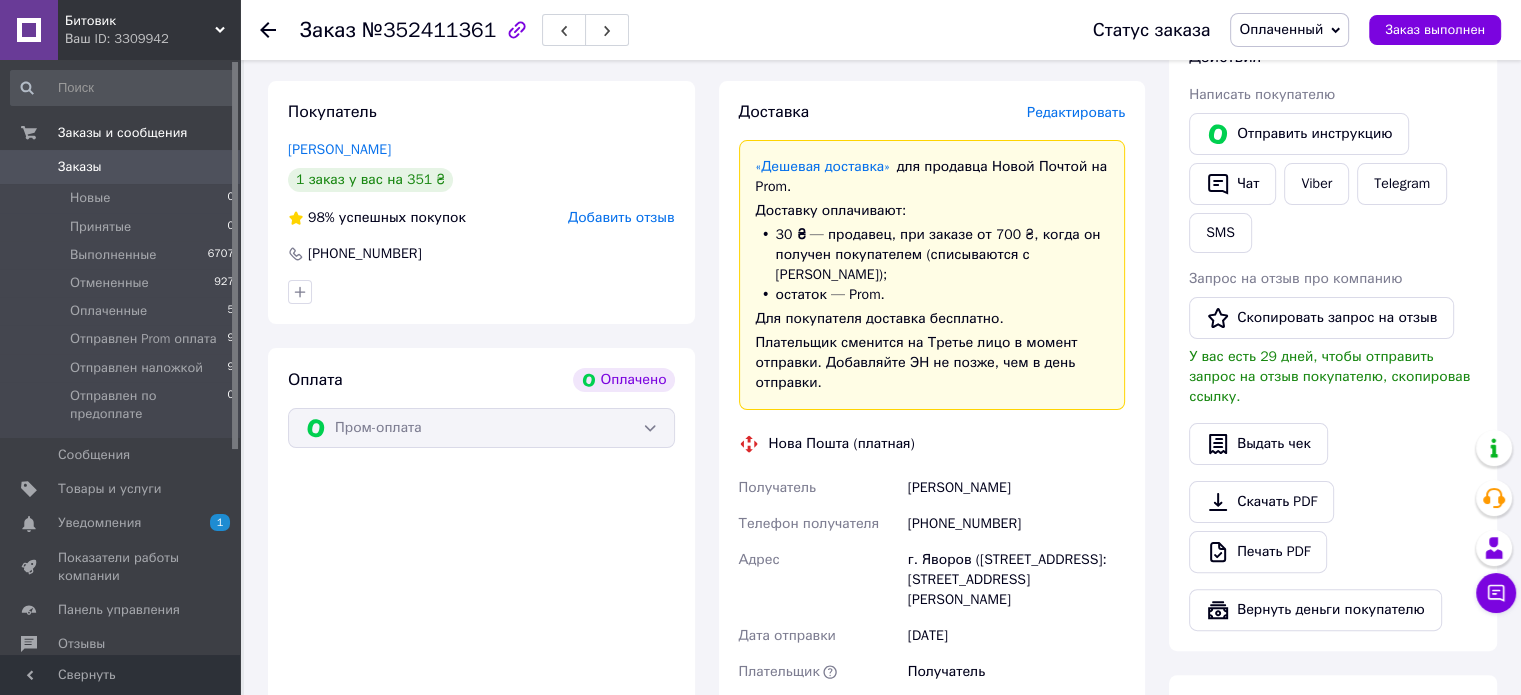 click on "Редактировать" at bounding box center (1076, 112) 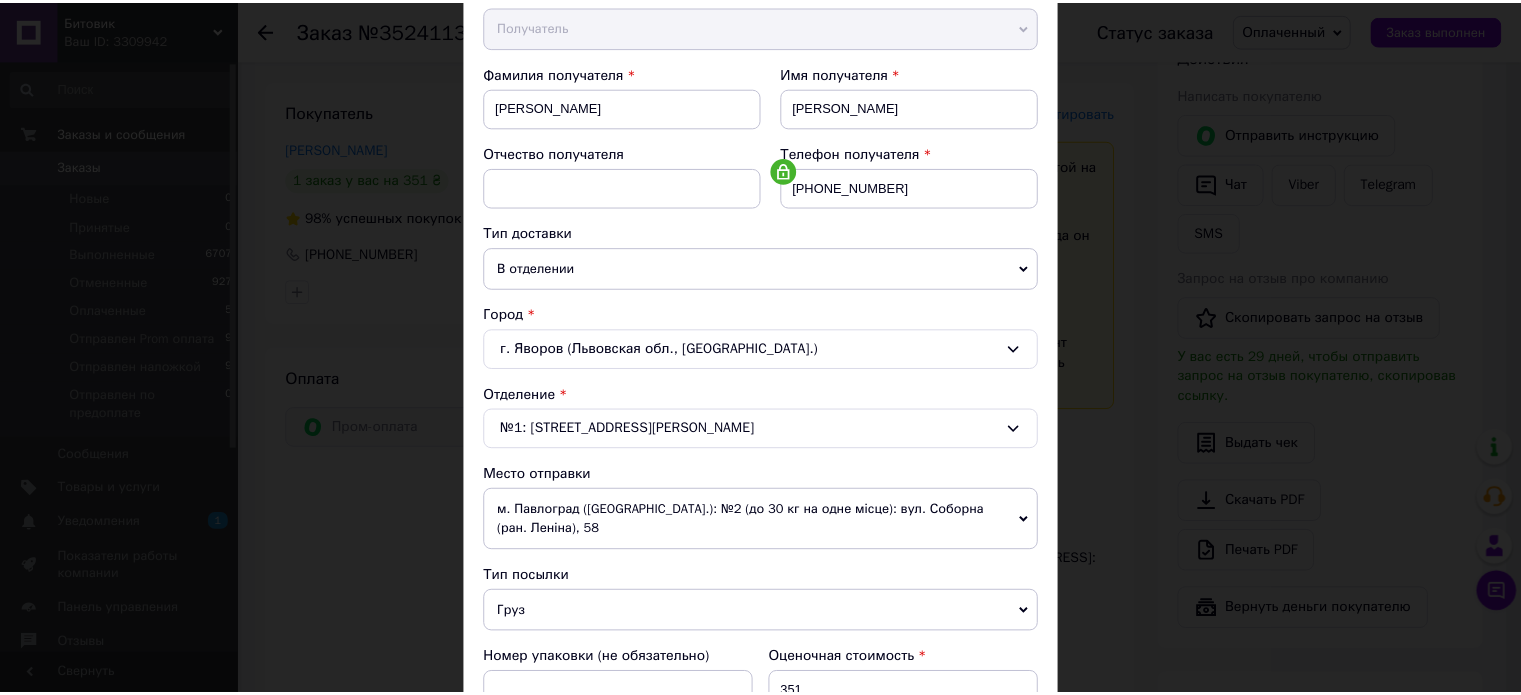 scroll, scrollTop: 600, scrollLeft: 0, axis: vertical 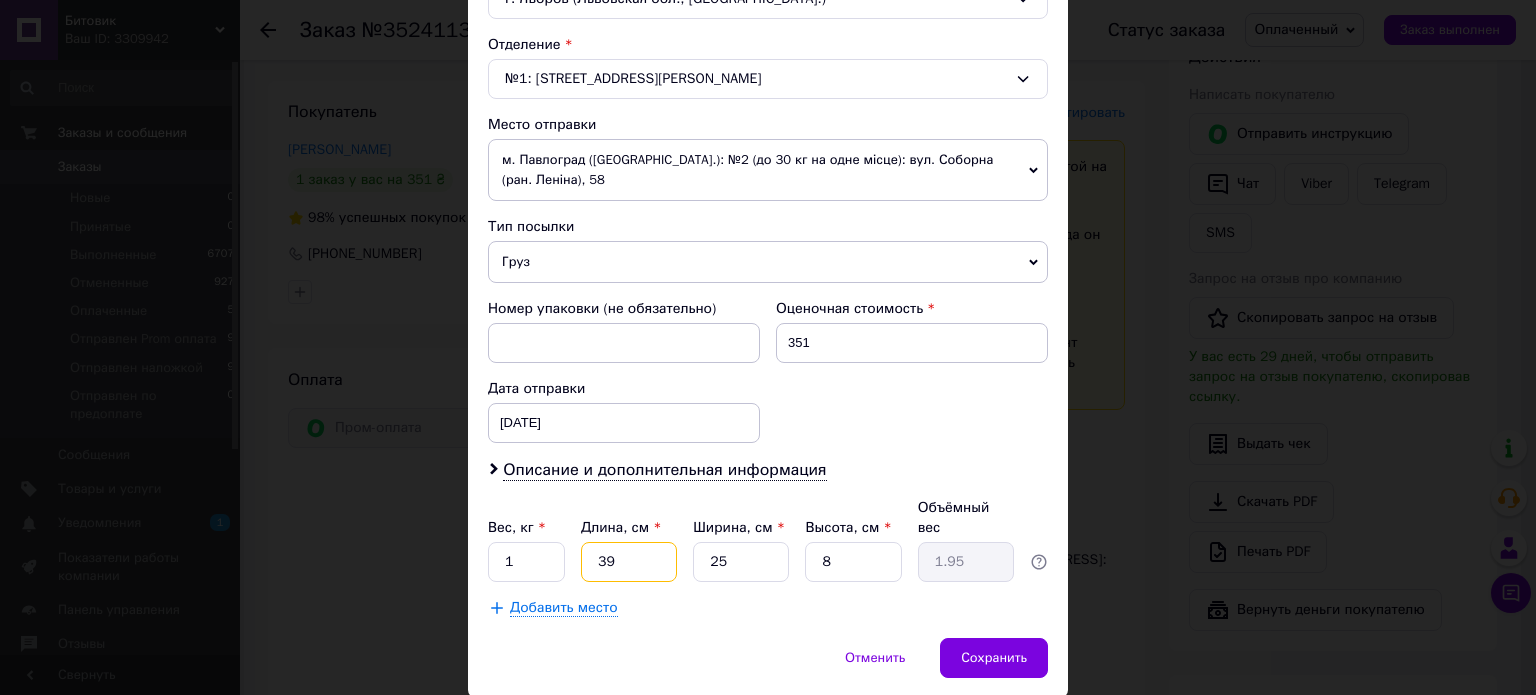 click on "39" at bounding box center [629, 562] 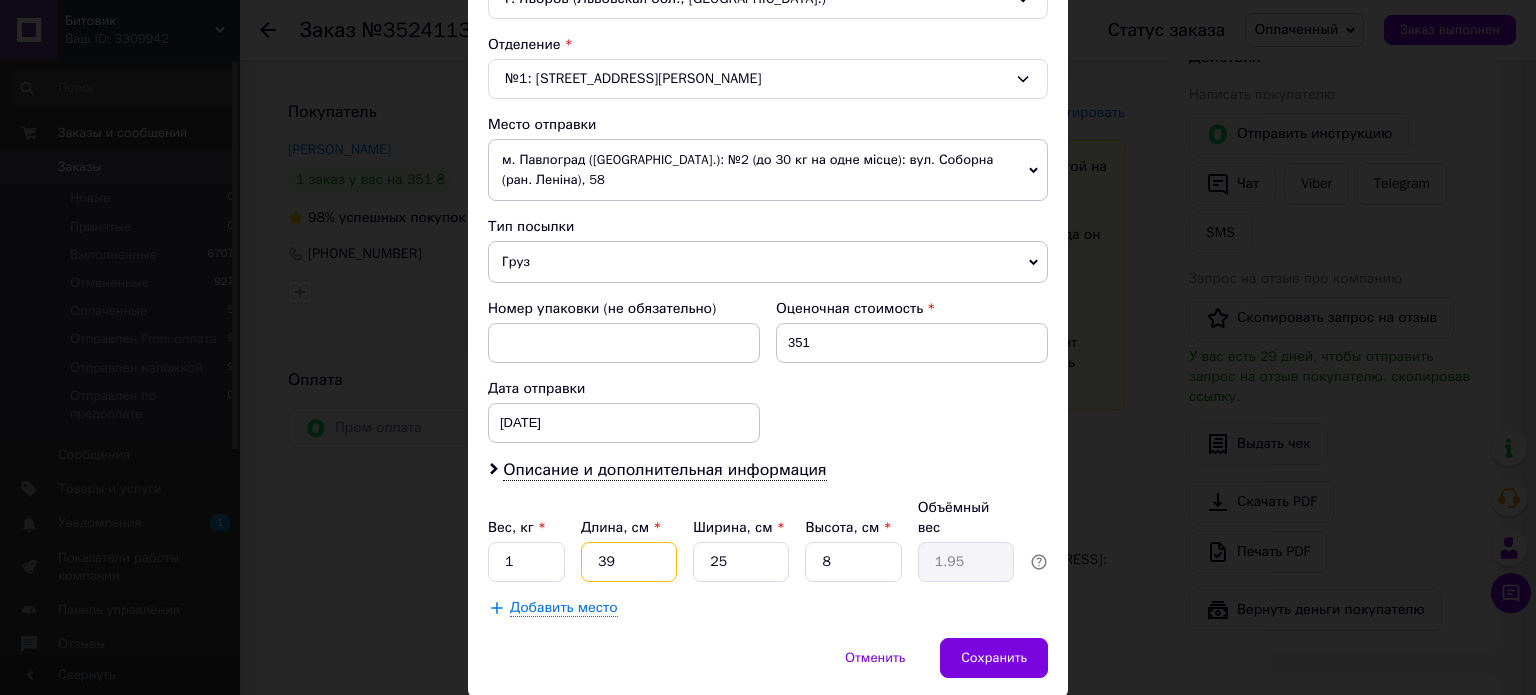 type on "5" 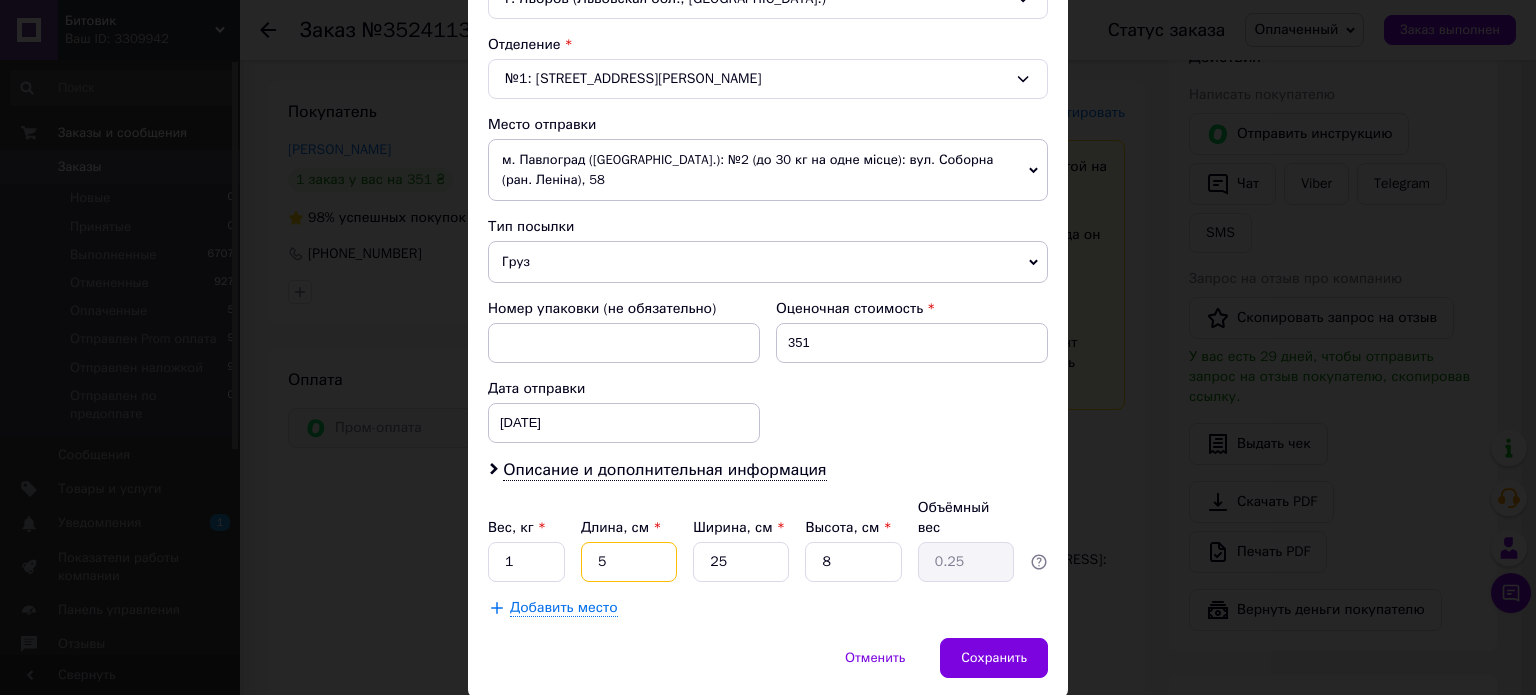 type on "58" 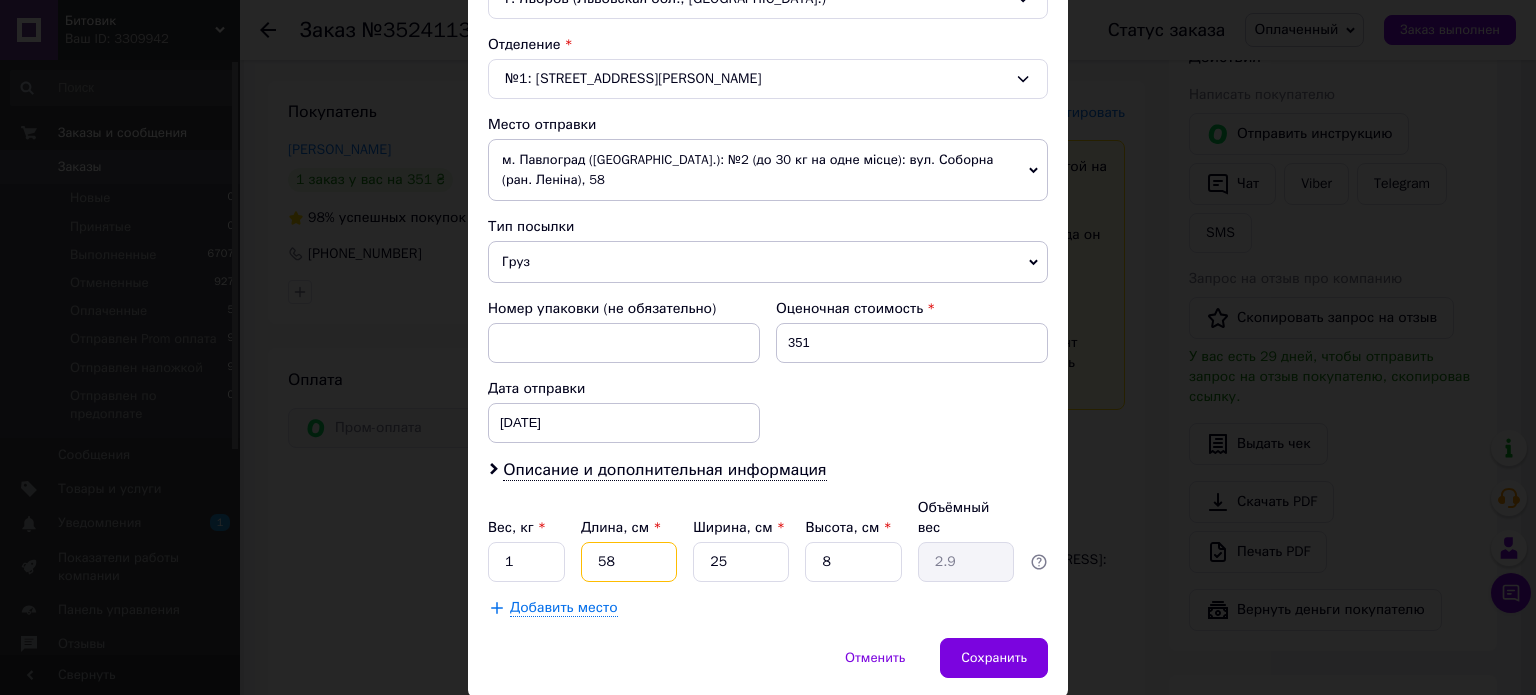 type on "58" 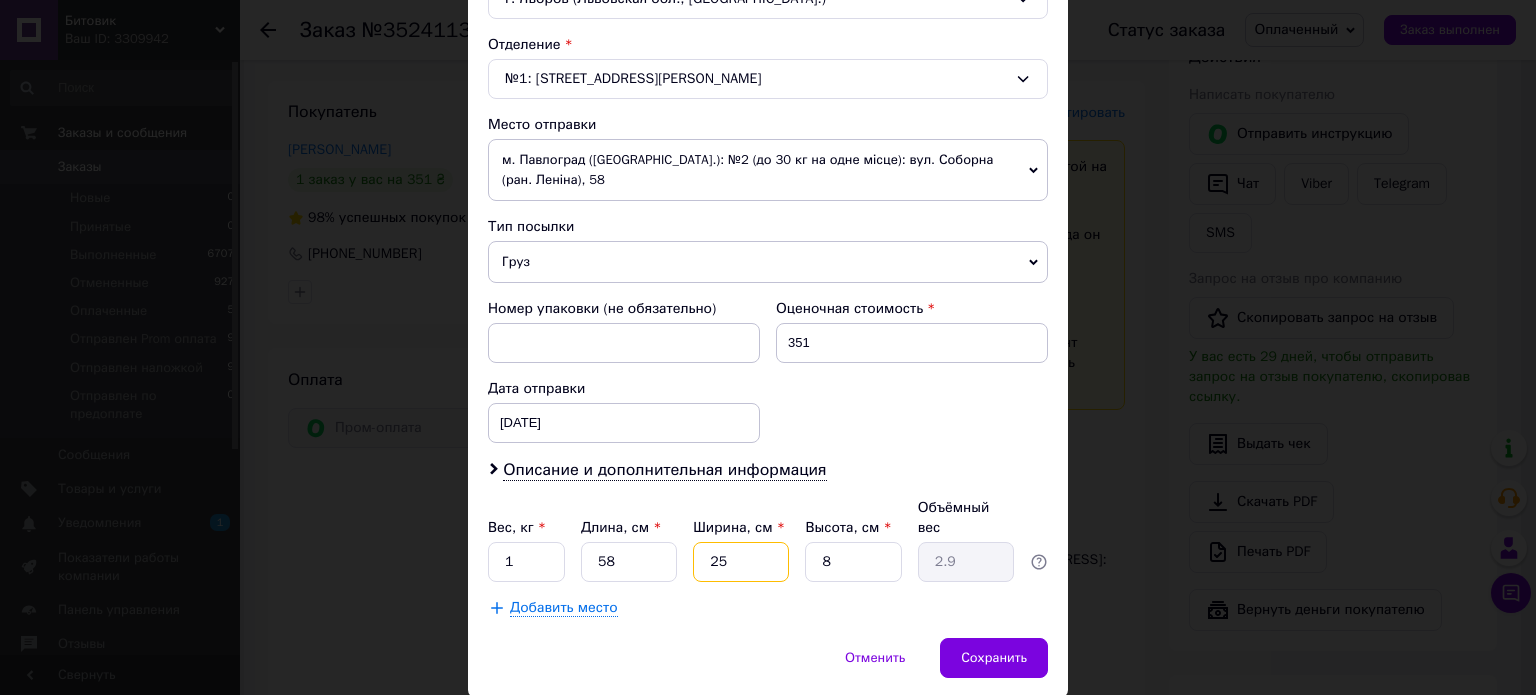 click on "25" at bounding box center (741, 562) 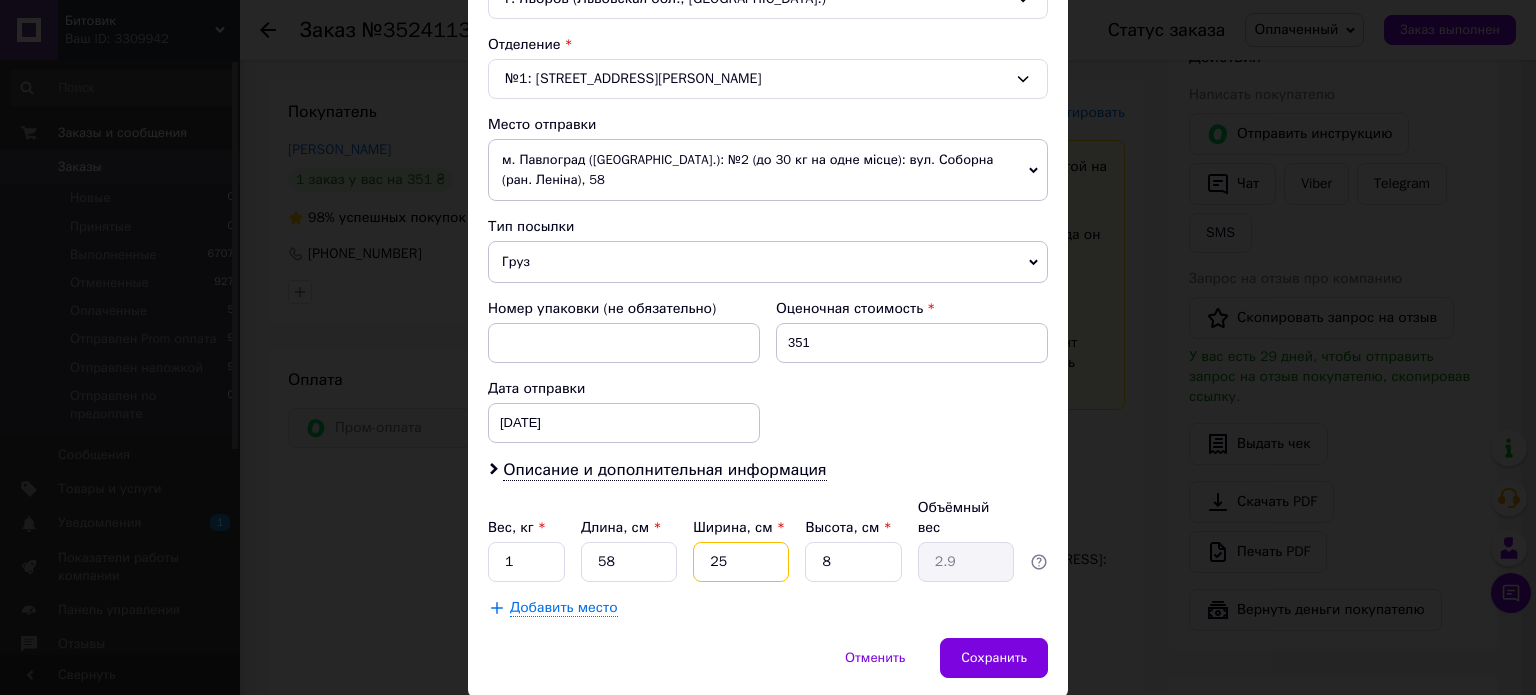 type on "3" 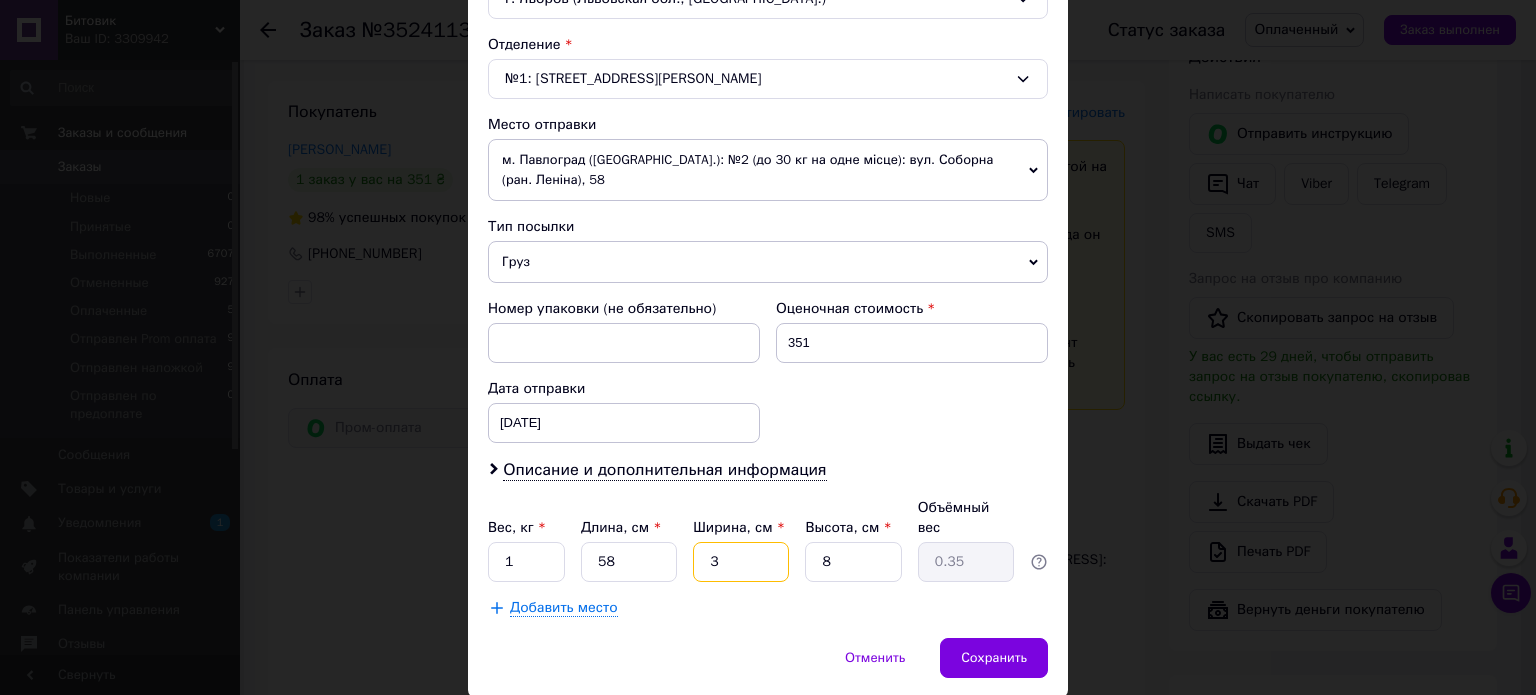 type on "38" 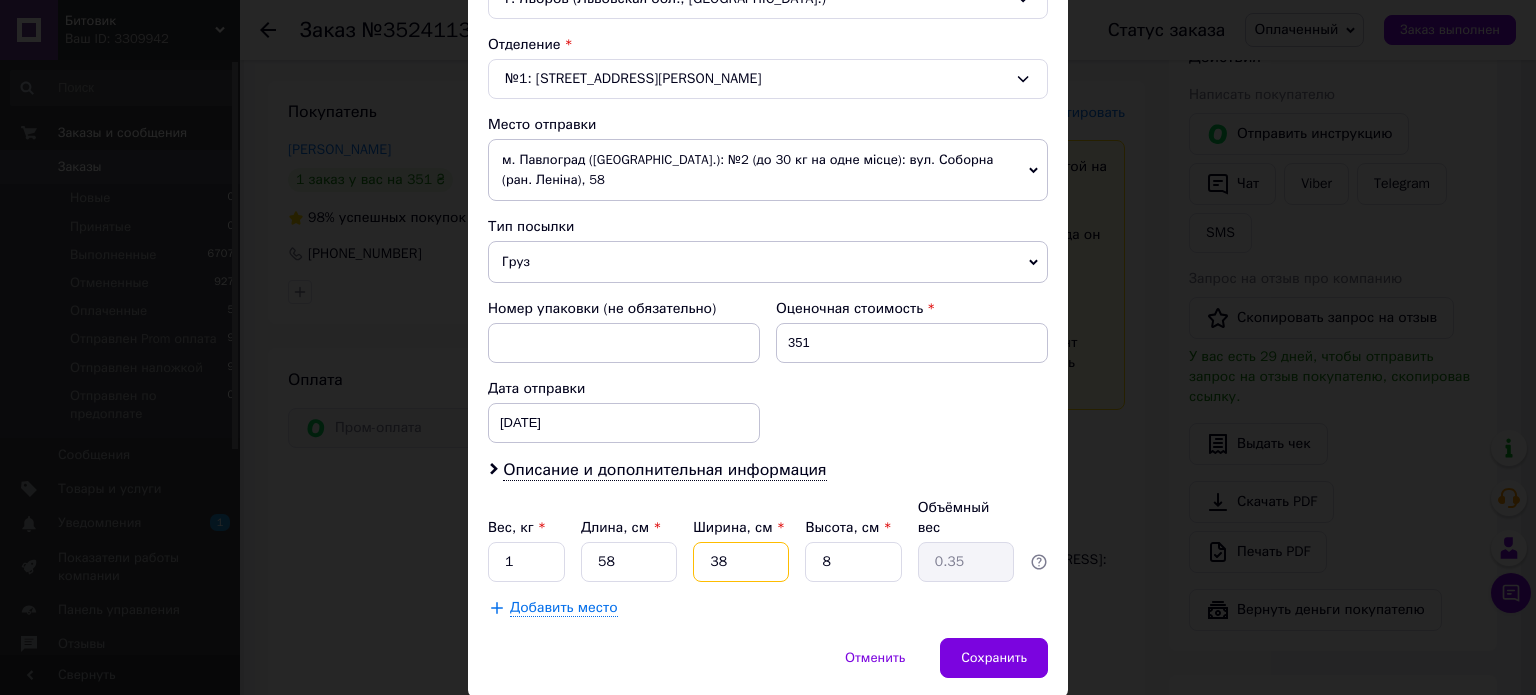 type on "4.41" 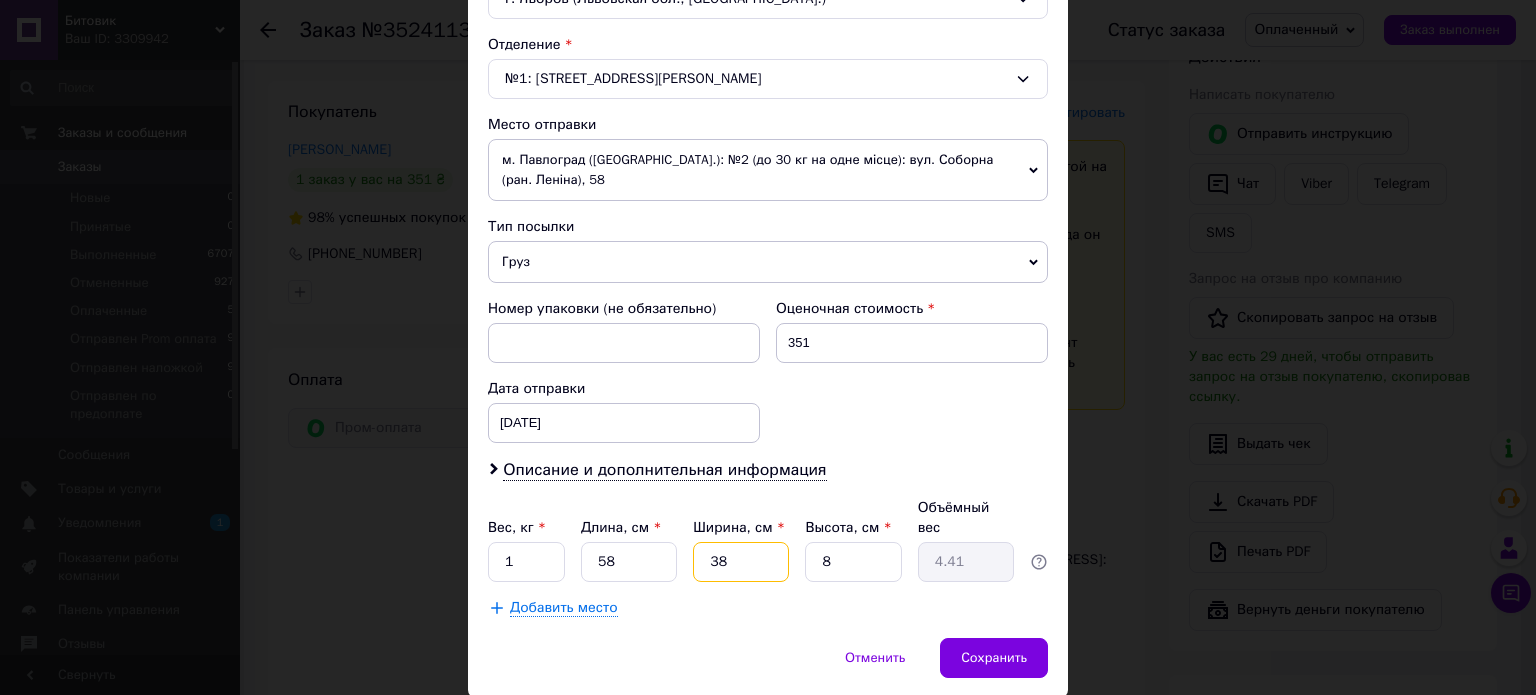 type on "38" 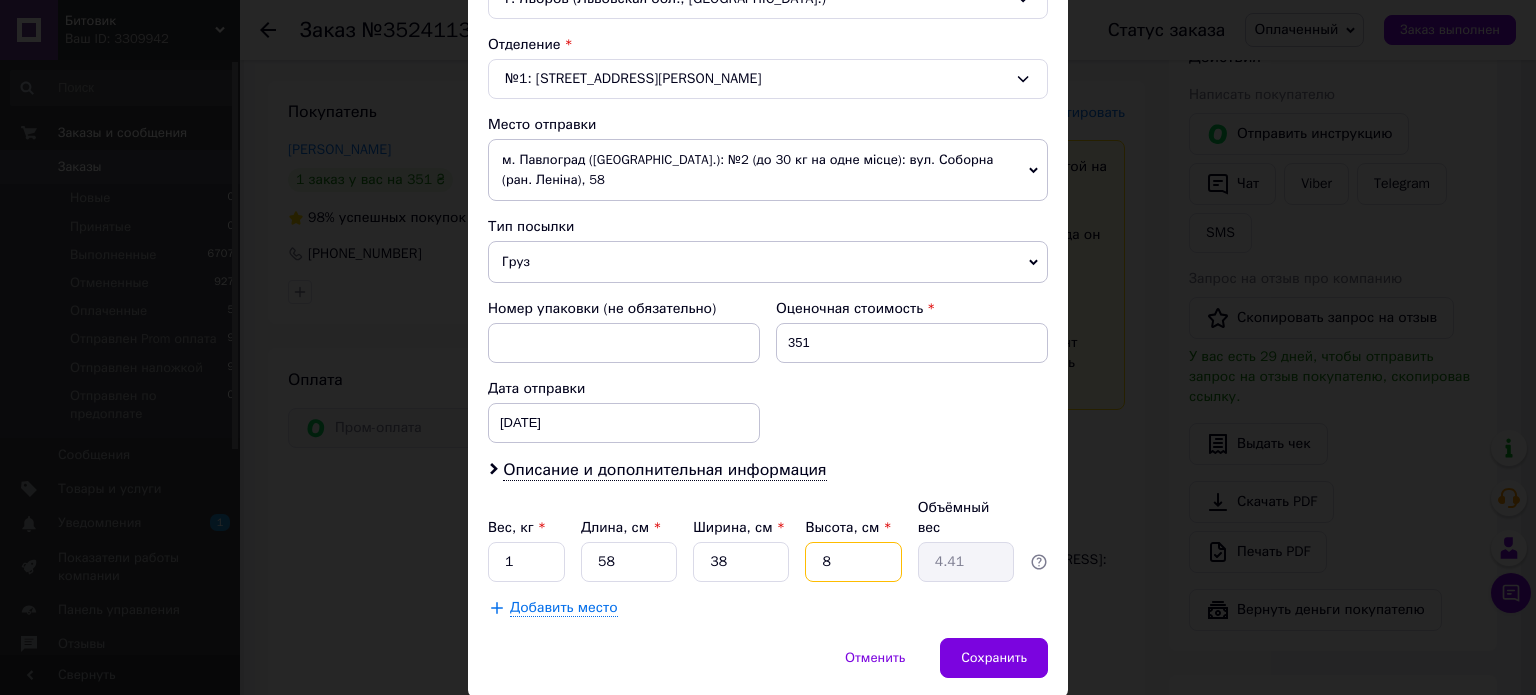 click on "8" at bounding box center [853, 562] 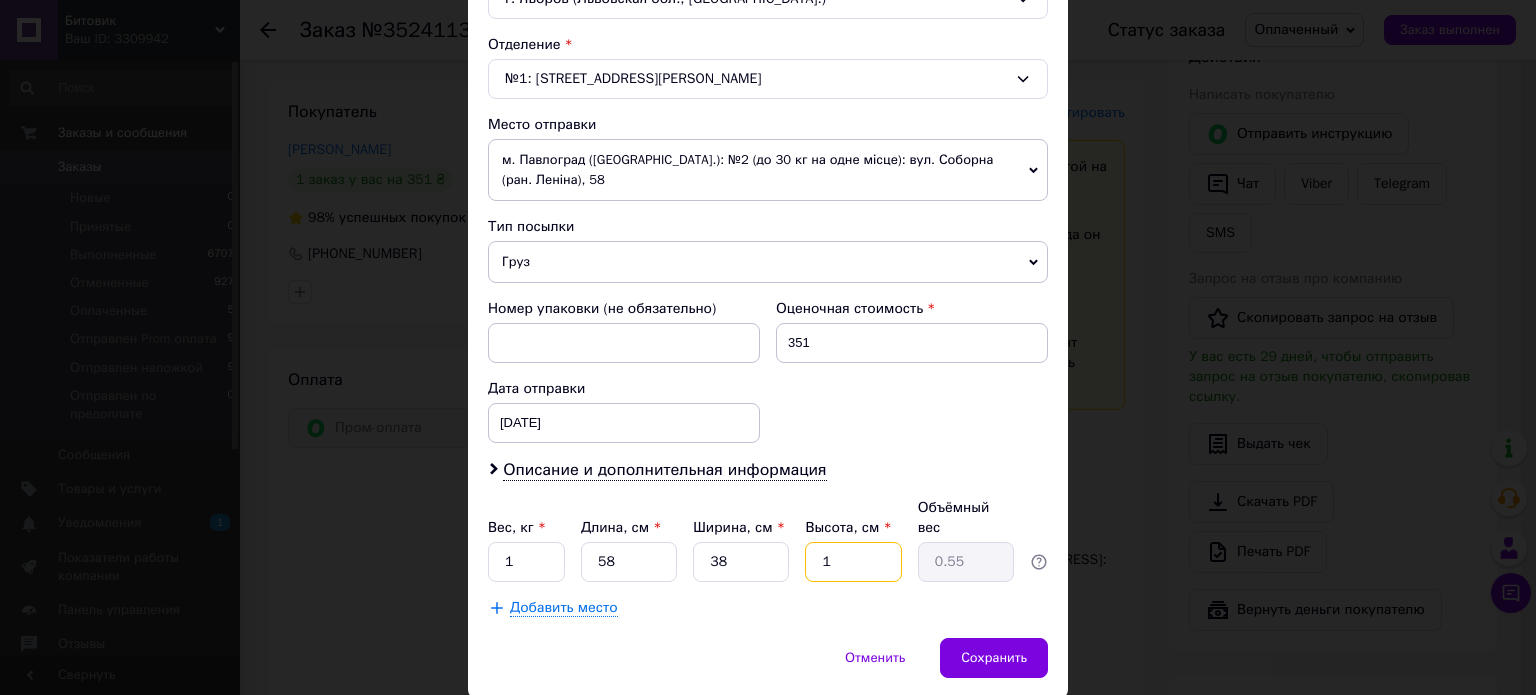 type on "11" 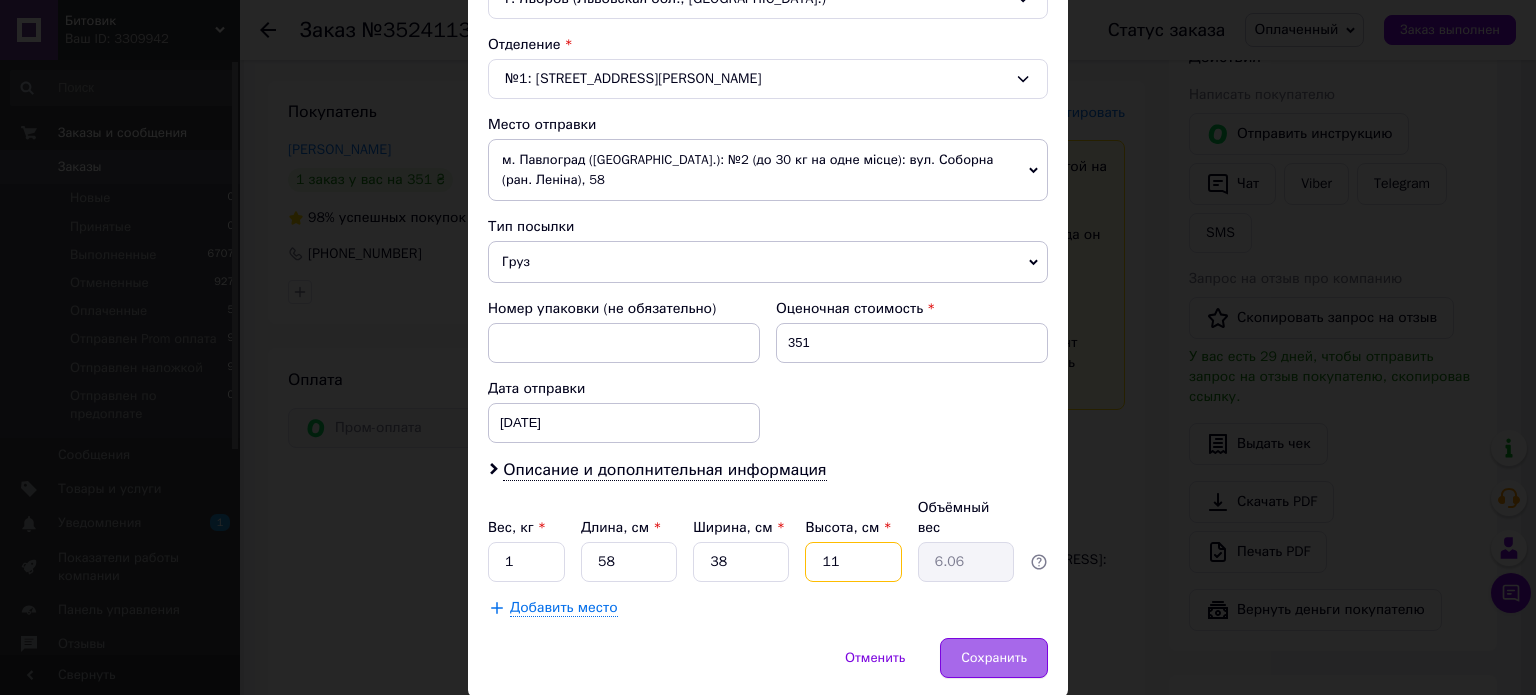 type on "11" 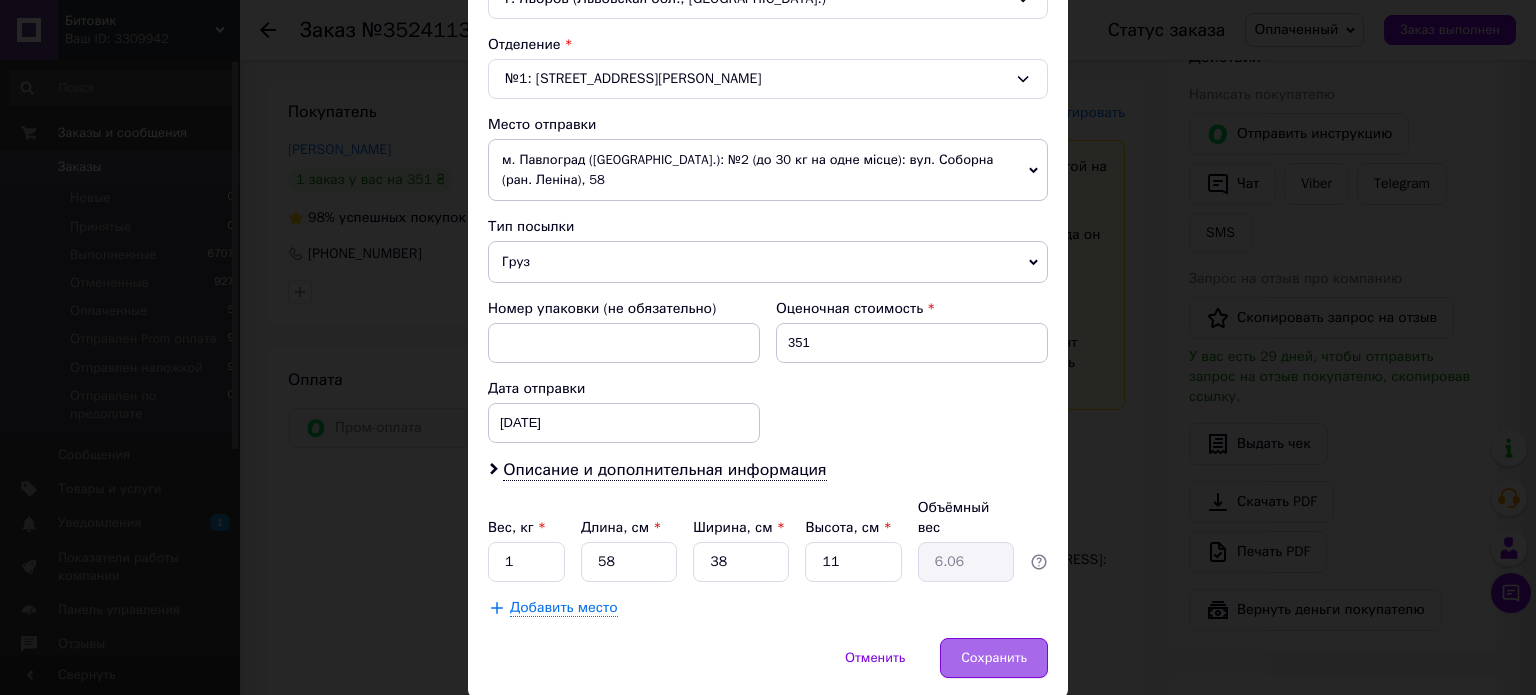 click on "Сохранить" at bounding box center [994, 658] 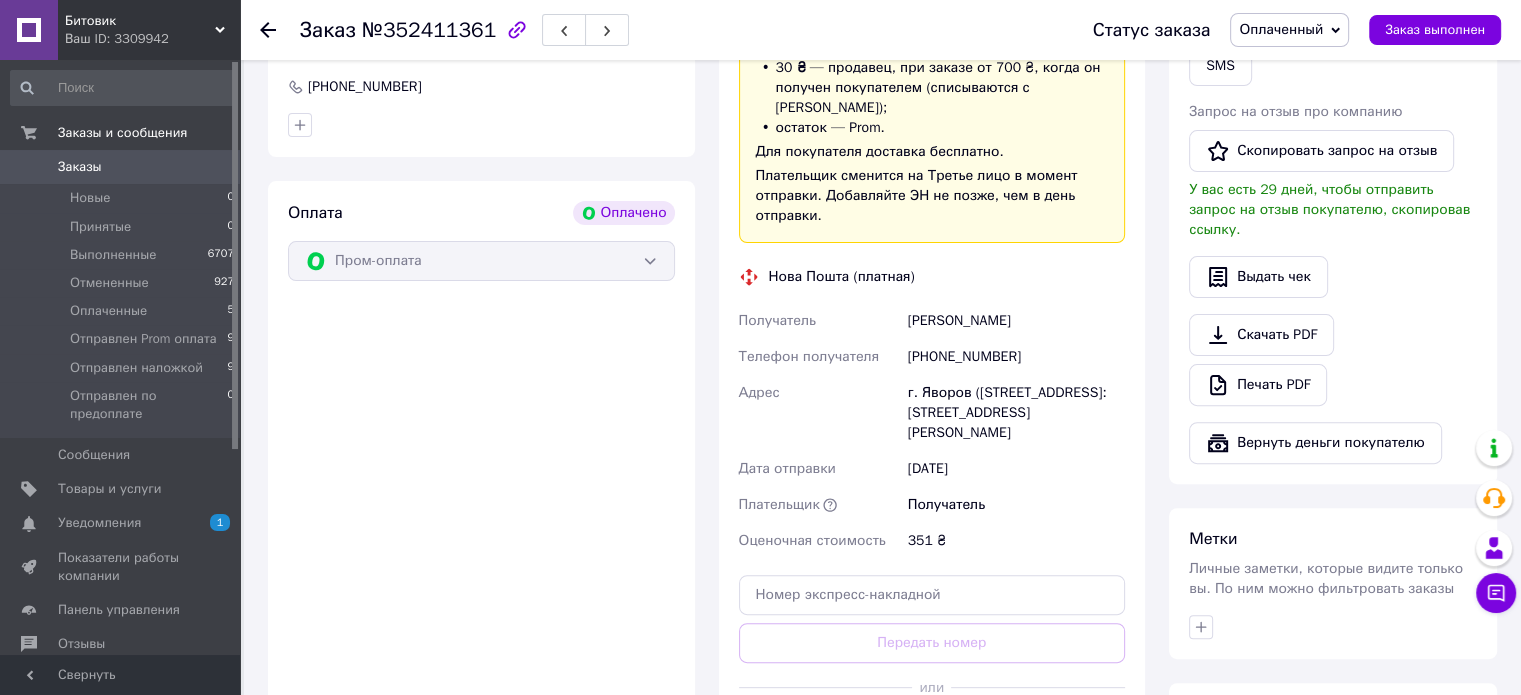 scroll, scrollTop: 700, scrollLeft: 0, axis: vertical 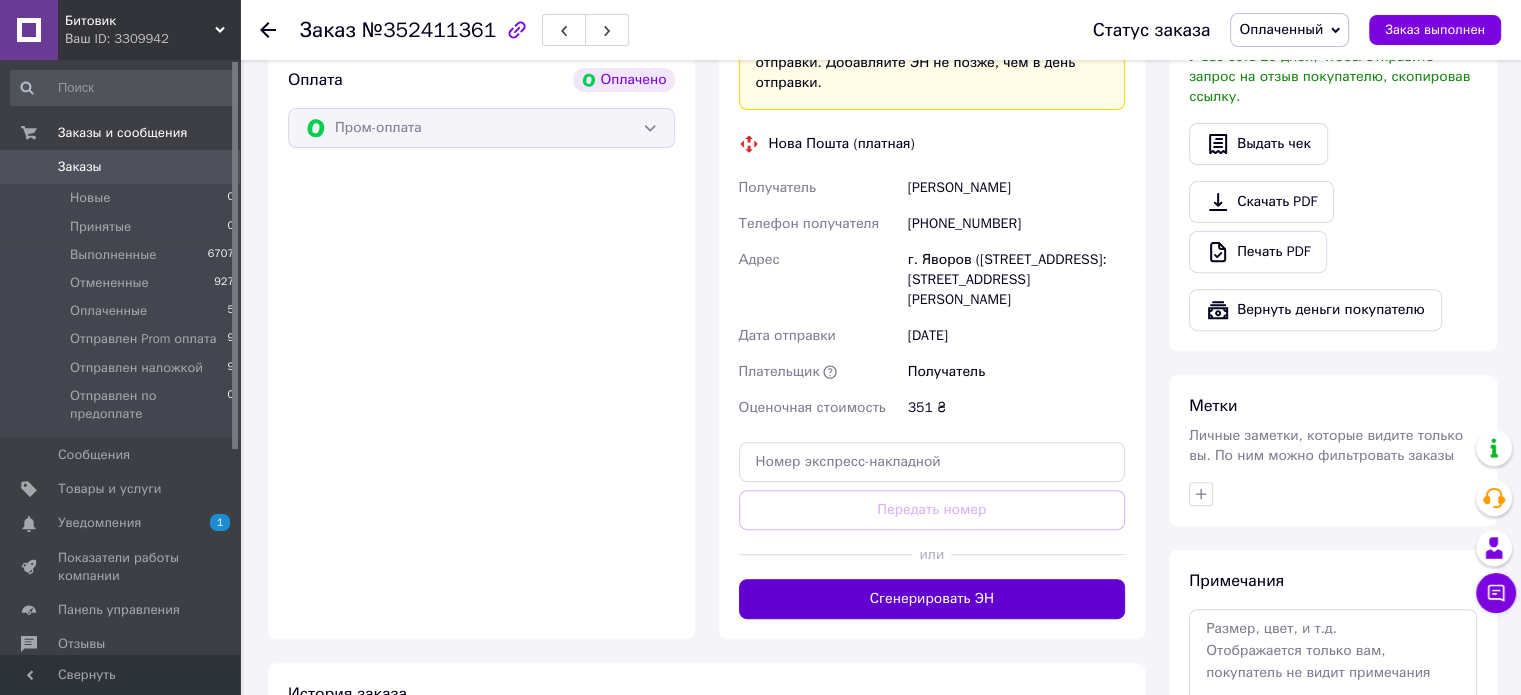 click on "Сгенерировать ЭН" at bounding box center (932, 599) 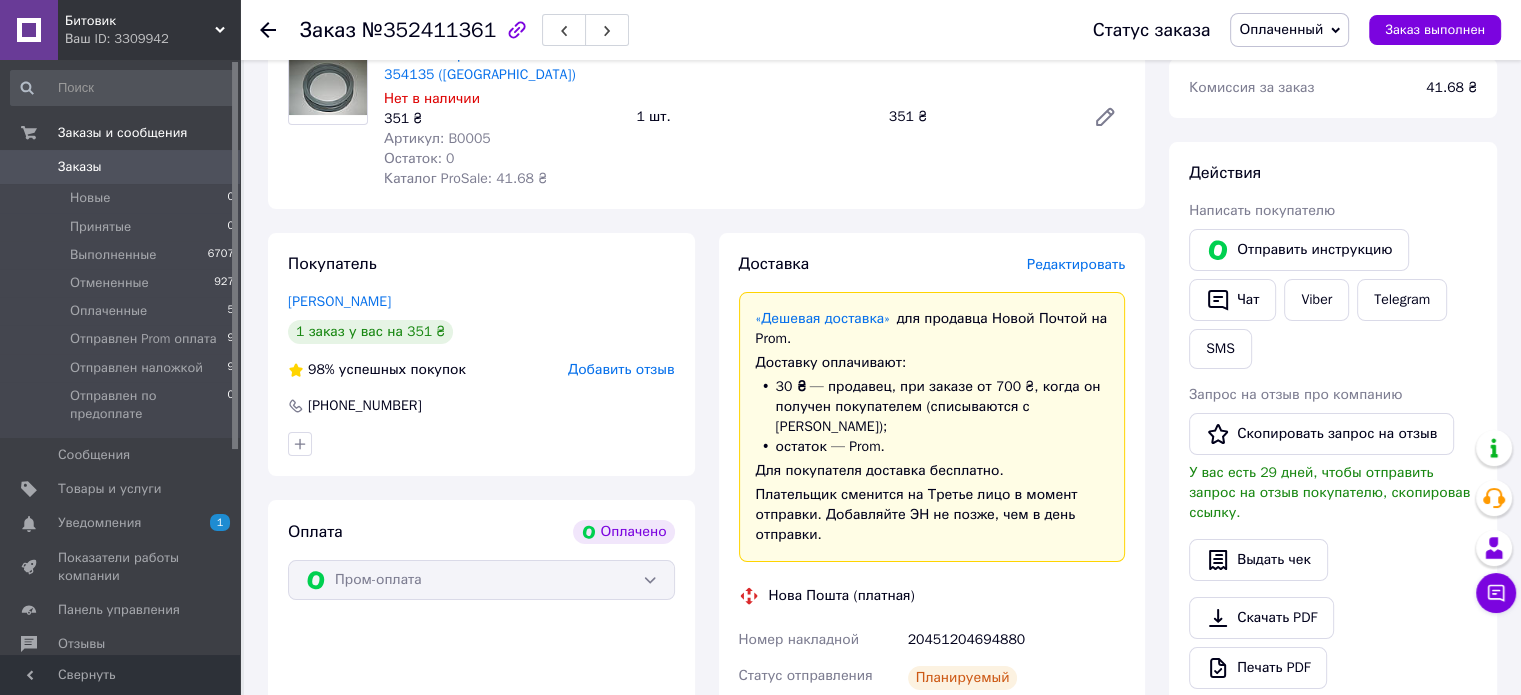 scroll, scrollTop: 500, scrollLeft: 0, axis: vertical 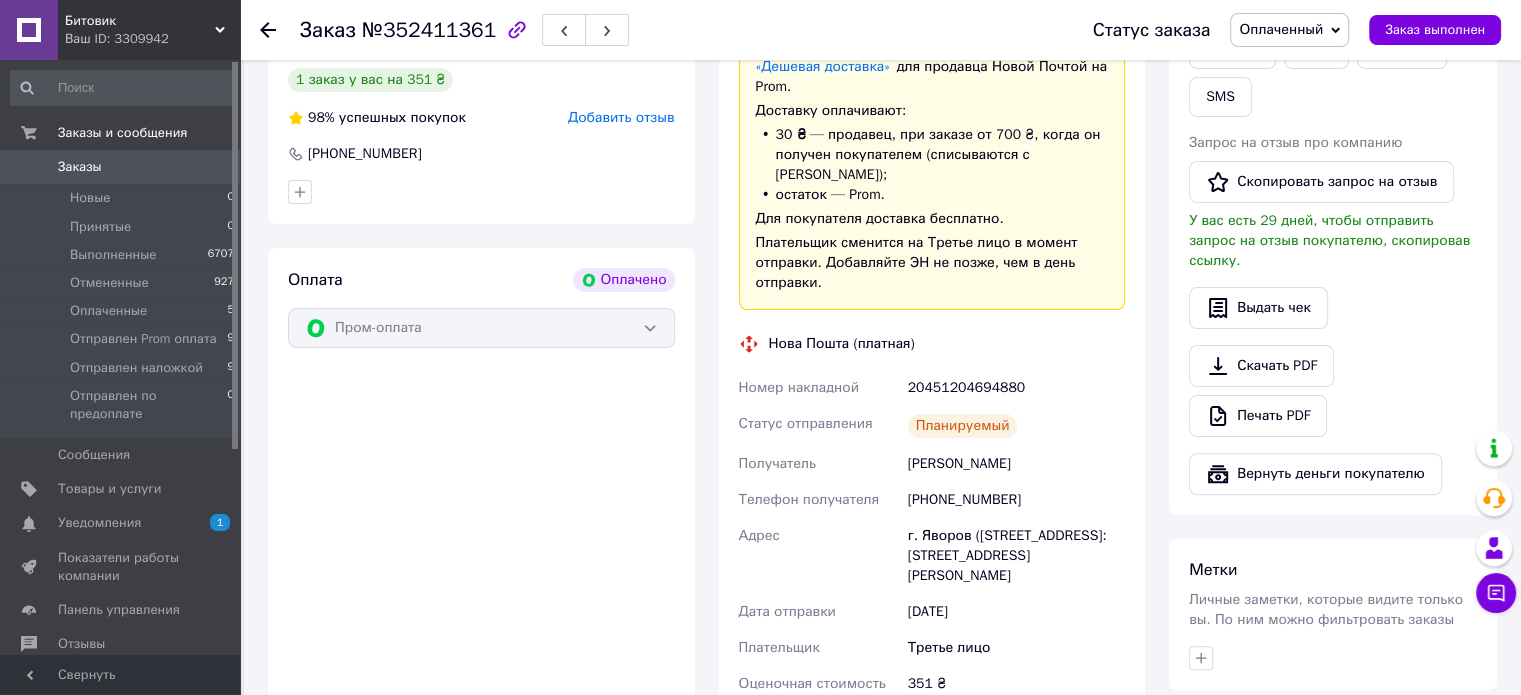 click on "Заказы" at bounding box center (121, 167) 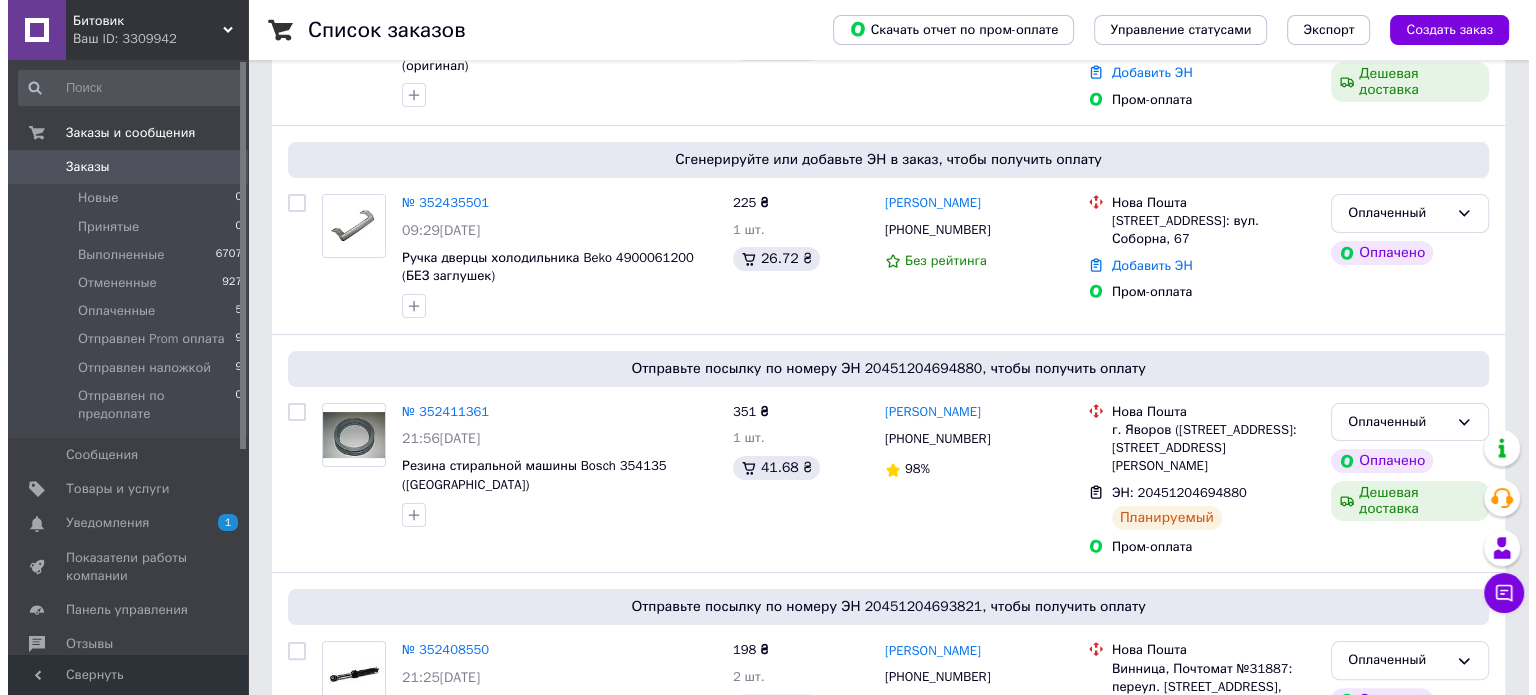 scroll, scrollTop: 100, scrollLeft: 0, axis: vertical 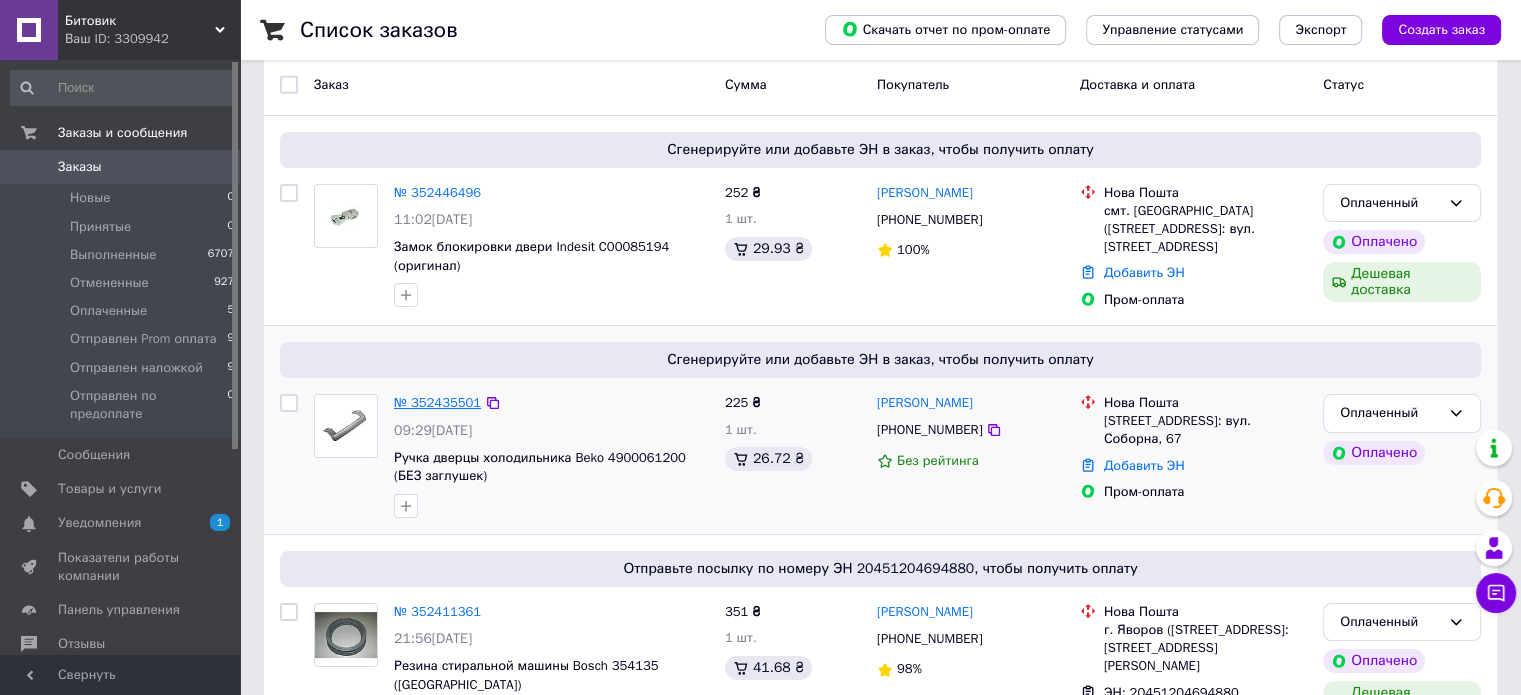 click on "№ 352435501" at bounding box center [437, 402] 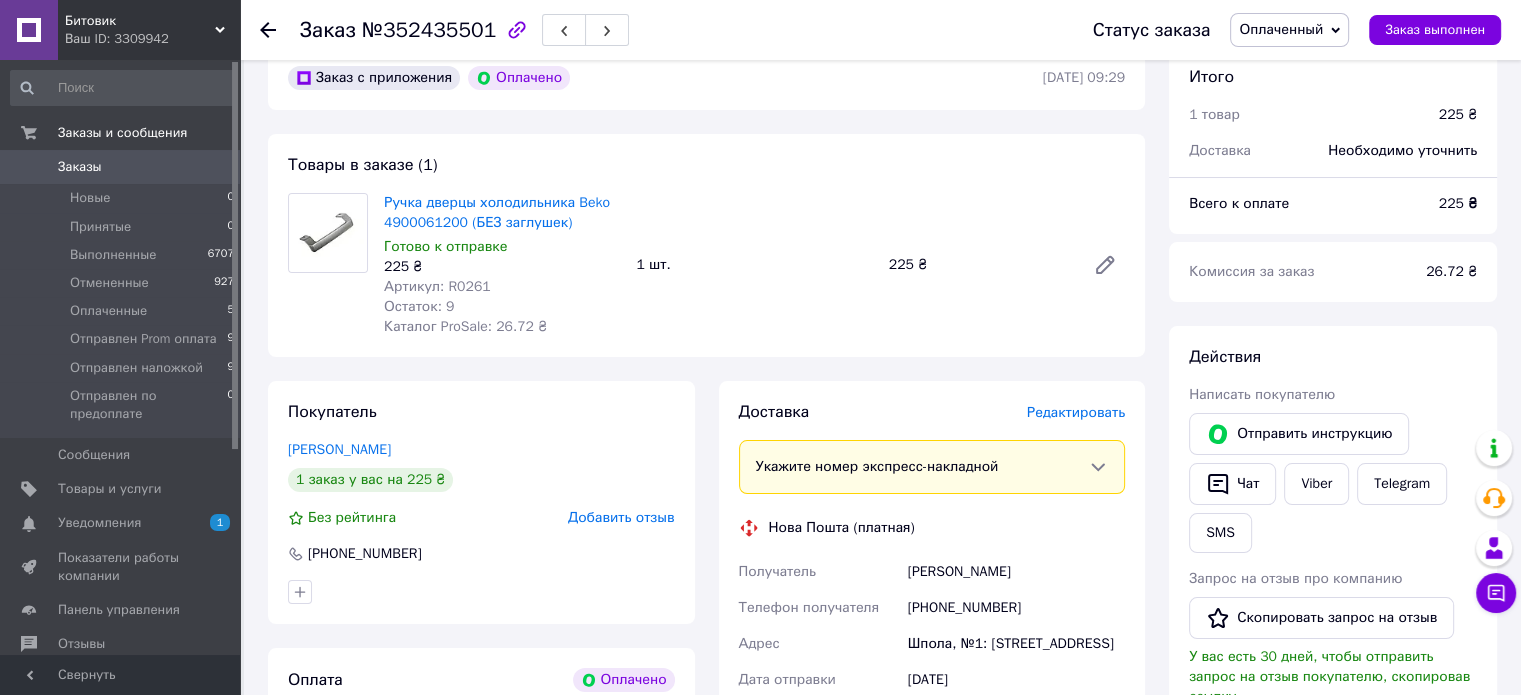 click on "Редактировать" at bounding box center [1076, 412] 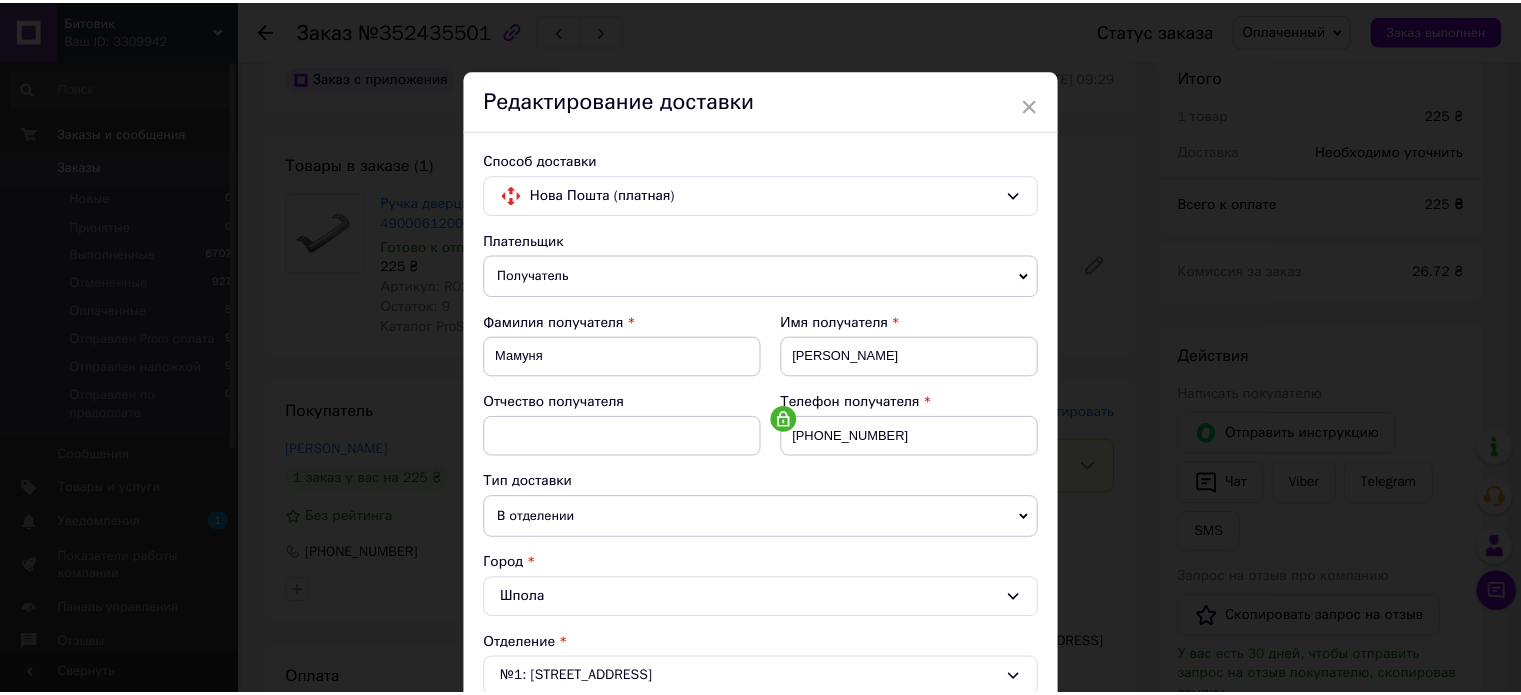 scroll, scrollTop: 600, scrollLeft: 0, axis: vertical 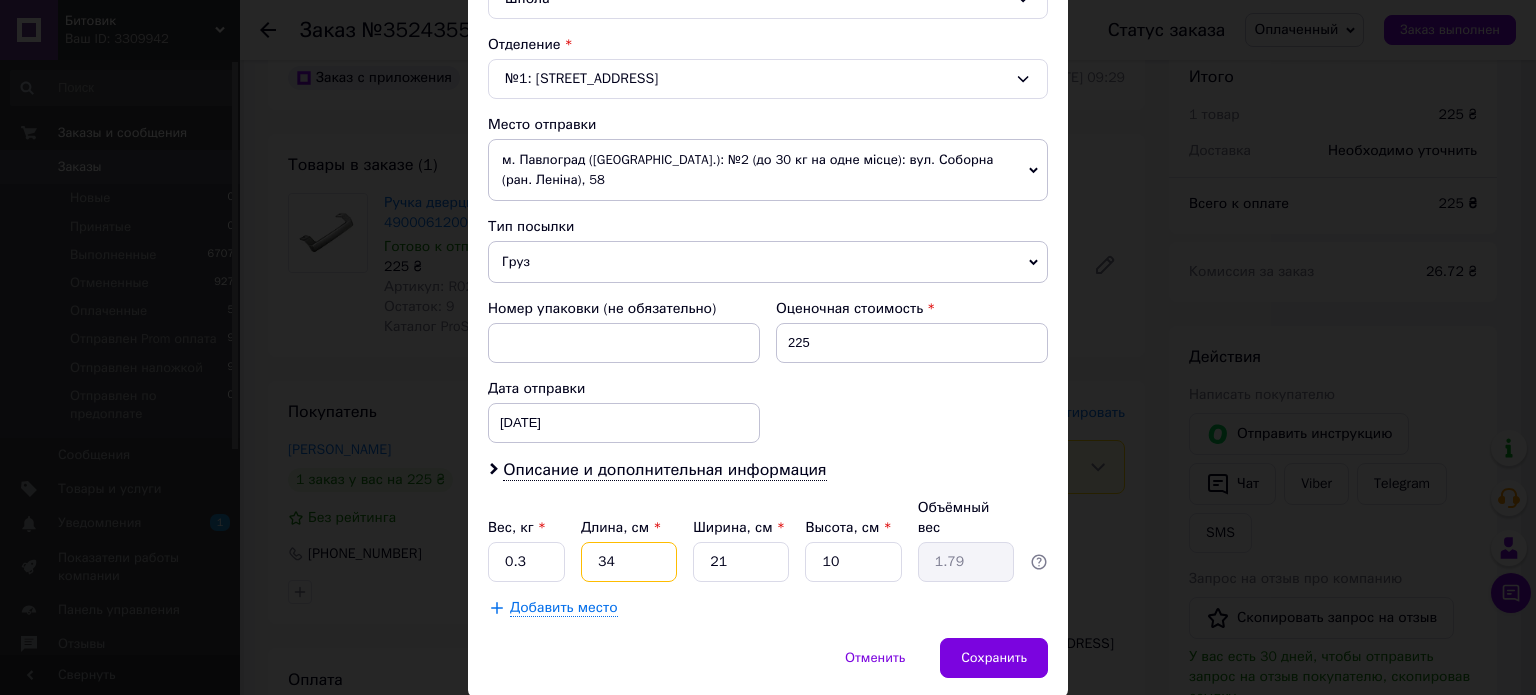 click on "34" at bounding box center (629, 562) 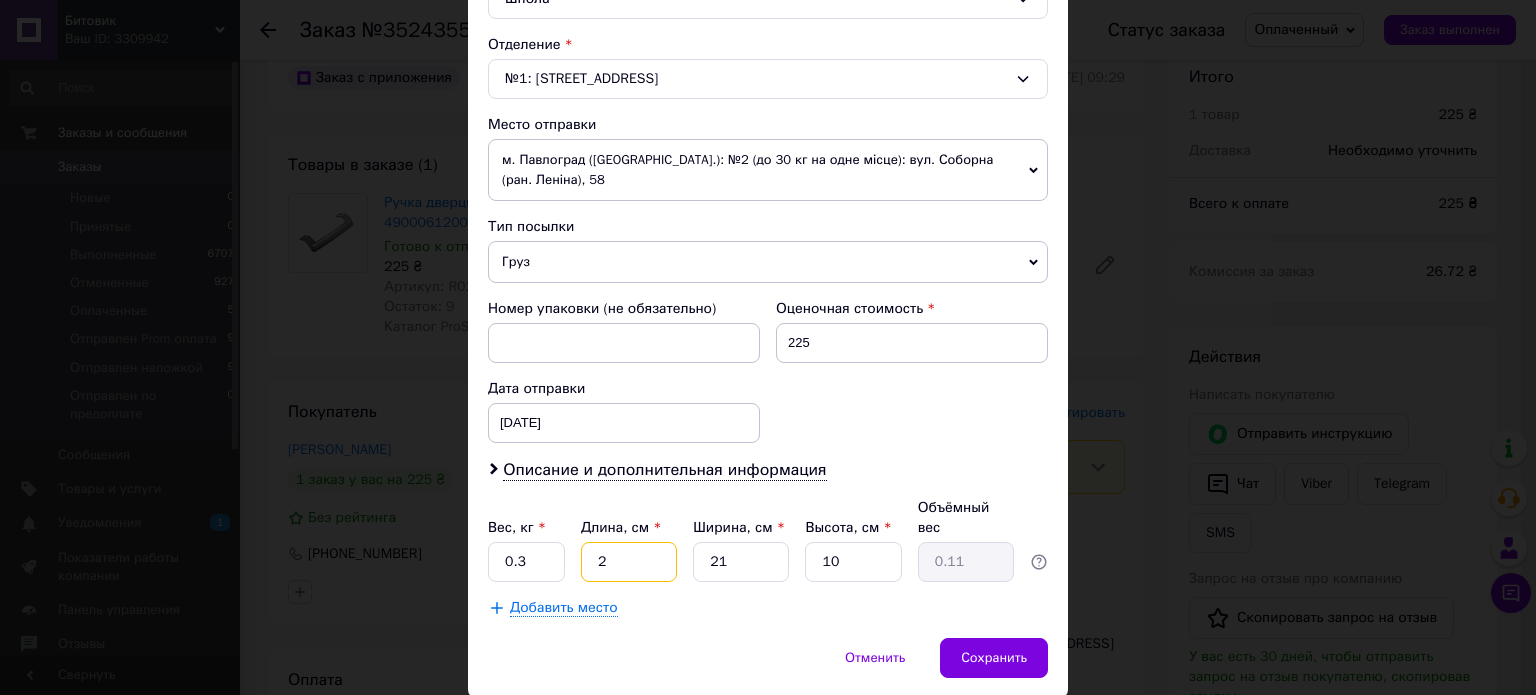 type on "24" 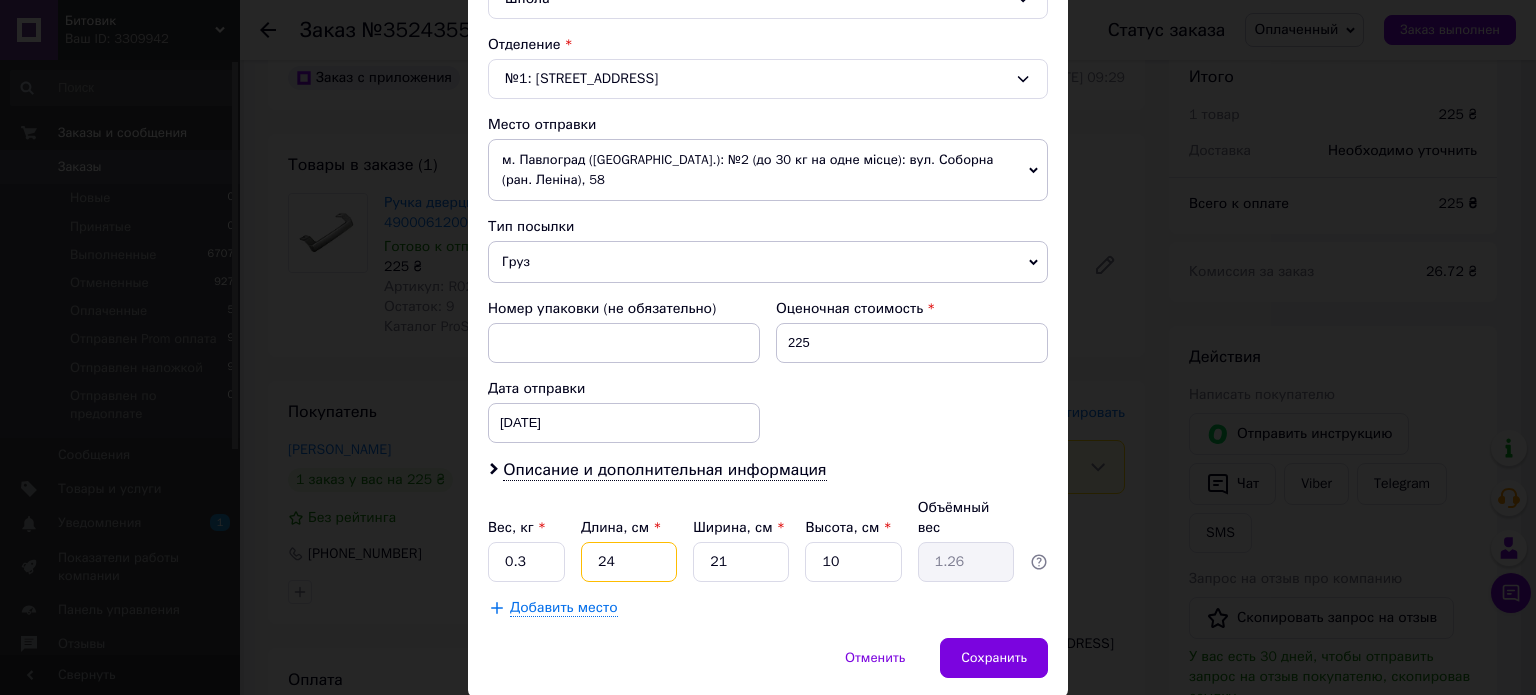 type on "24" 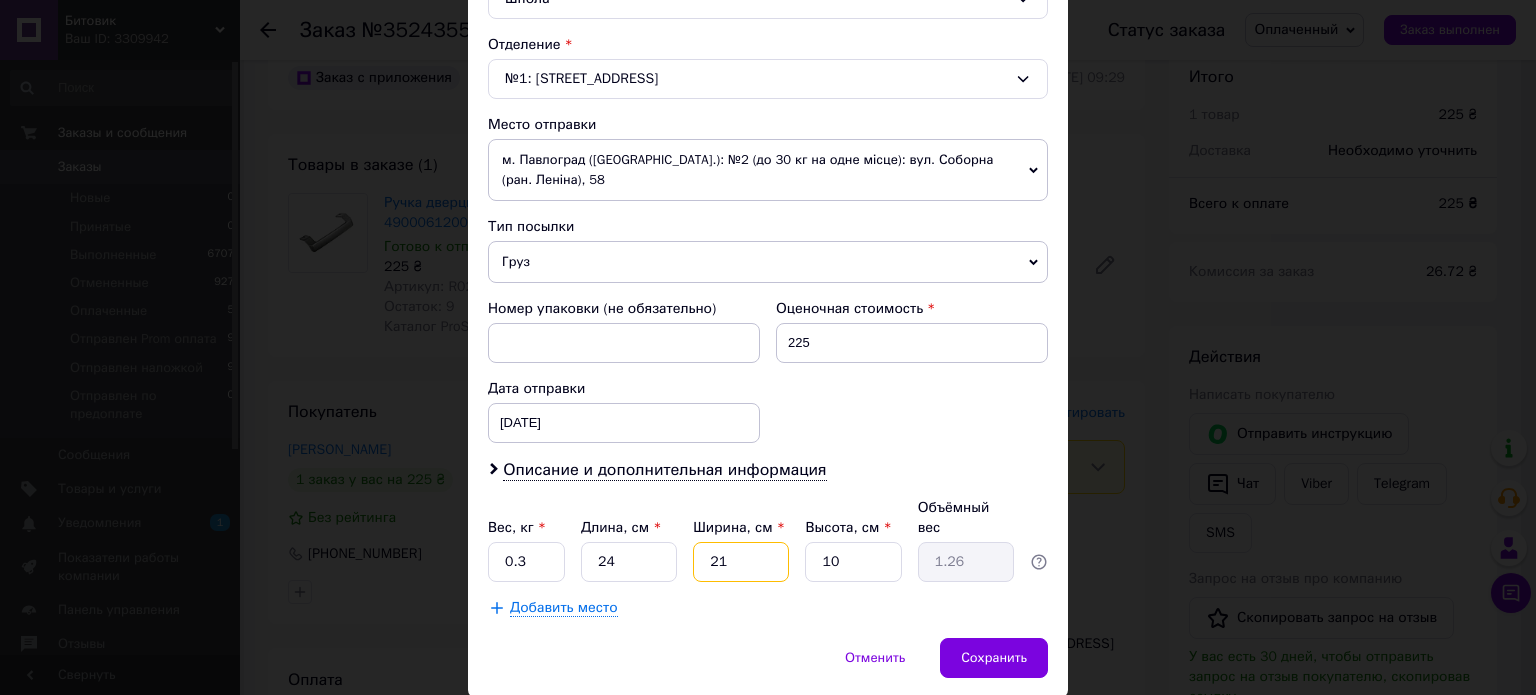click on "21" at bounding box center (741, 562) 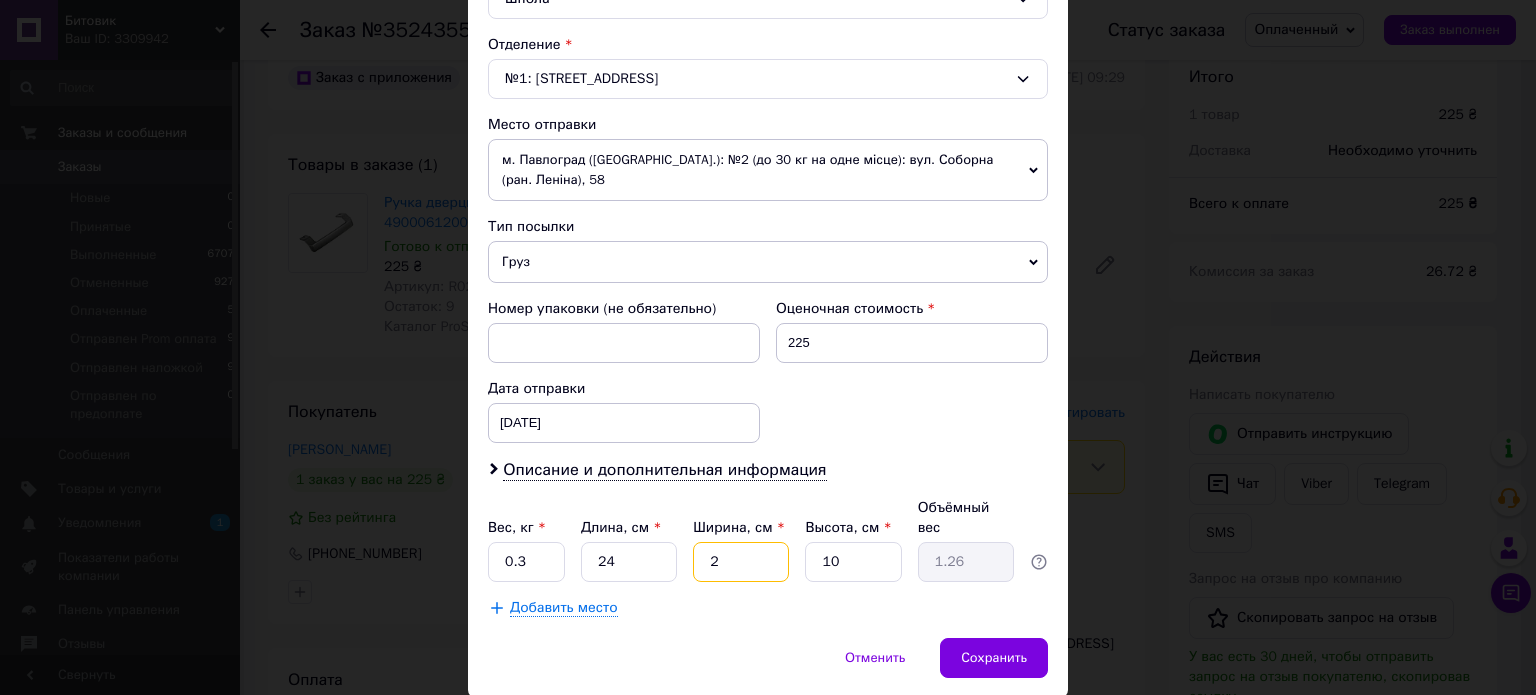 type on "0.12" 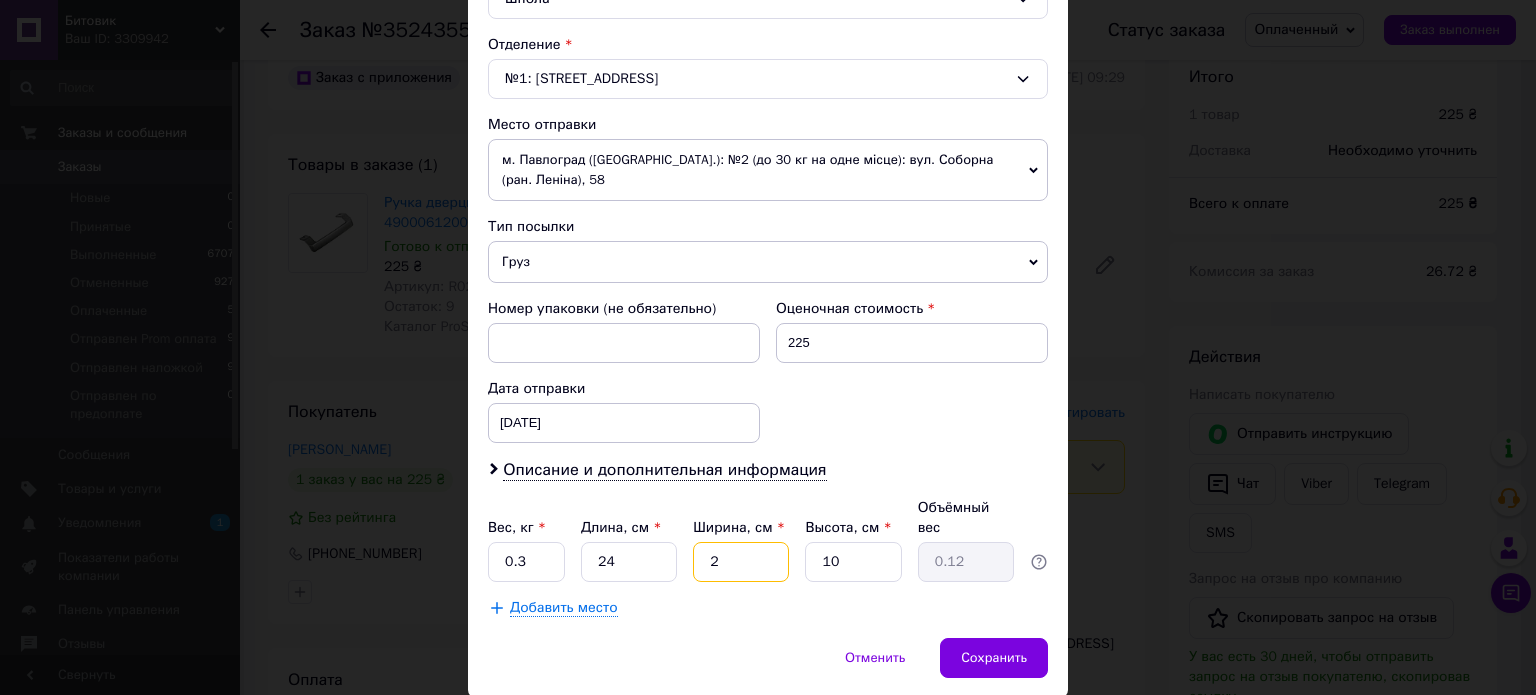 type on "24" 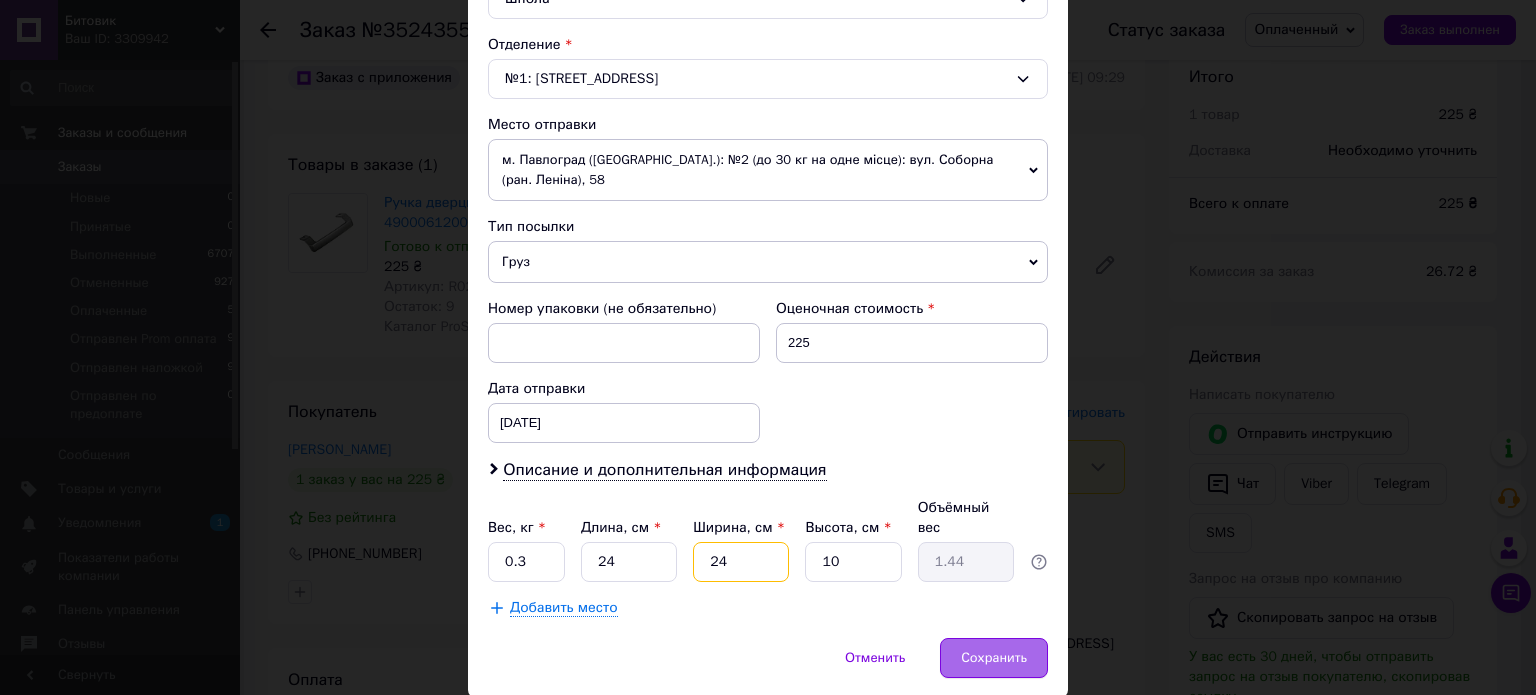 type on "24" 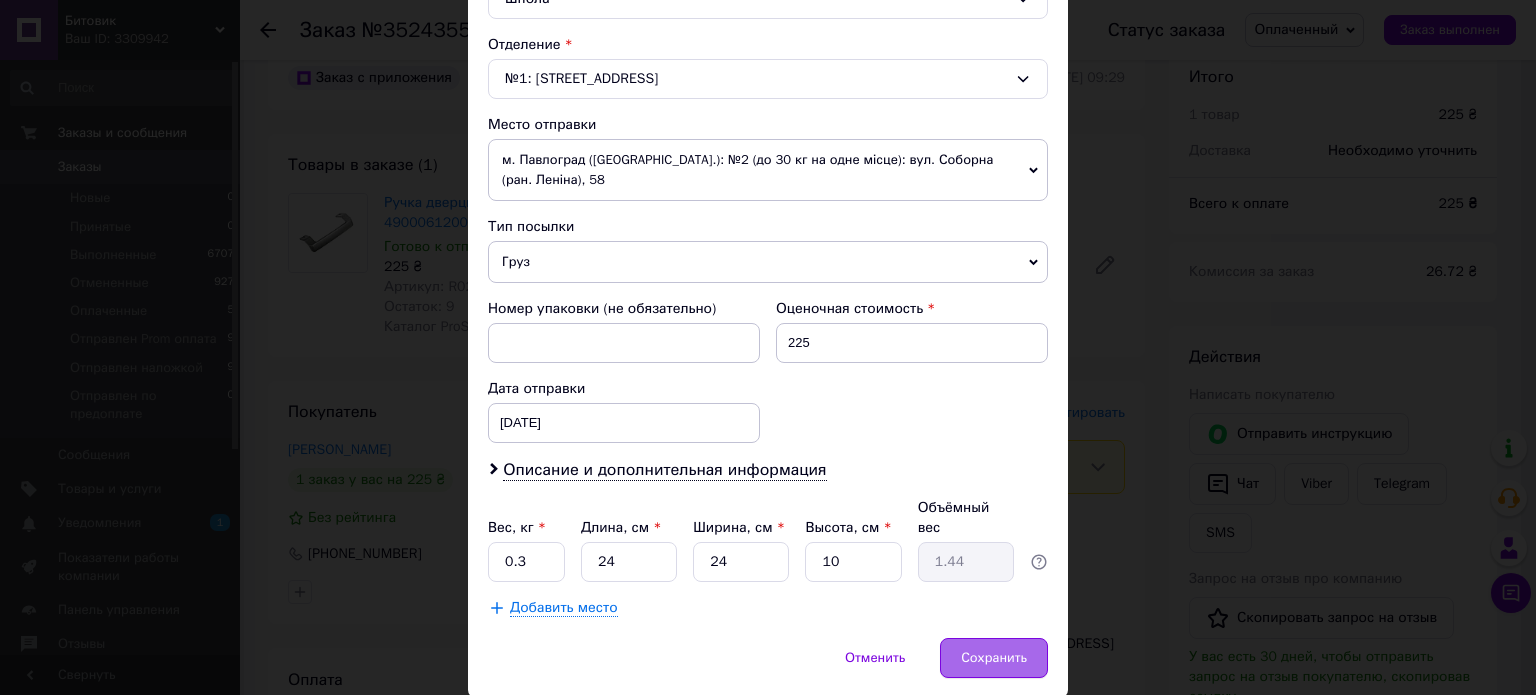 click on "Сохранить" at bounding box center [994, 658] 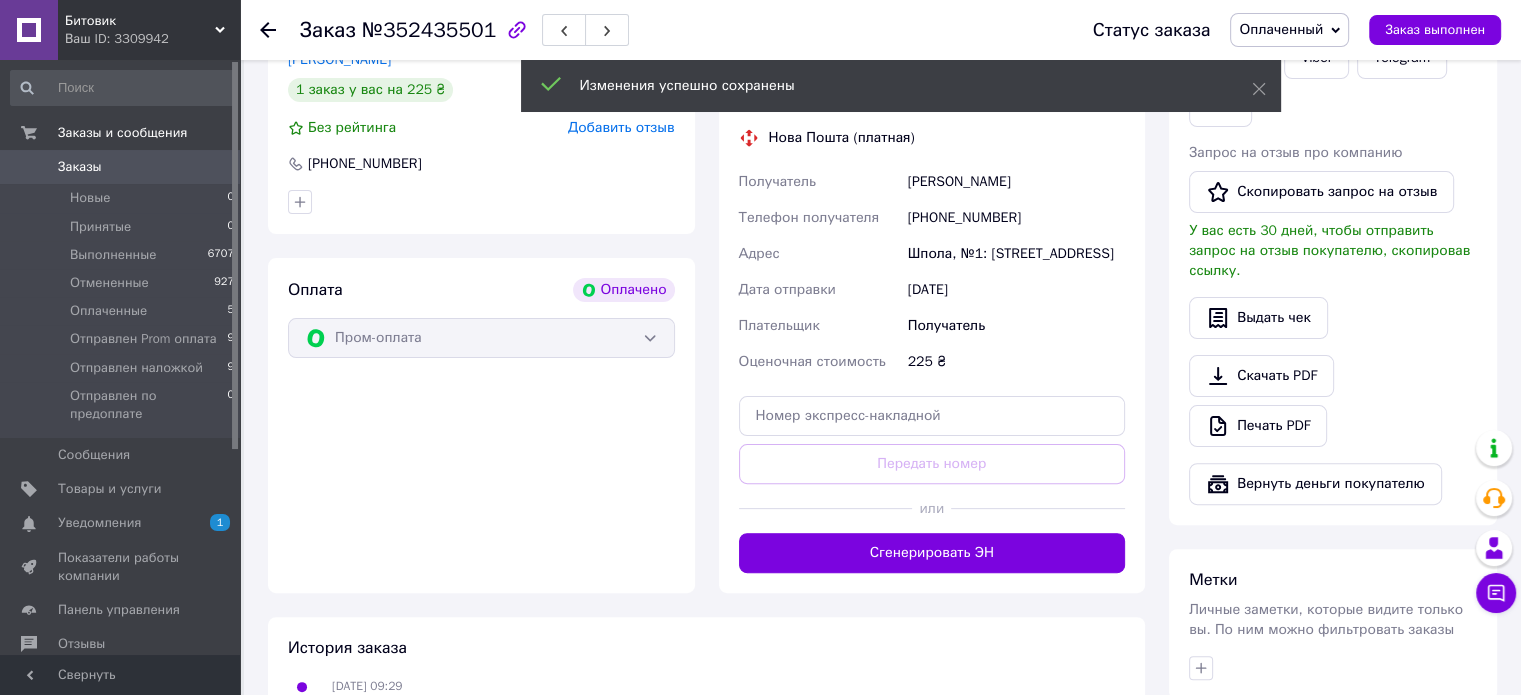 scroll, scrollTop: 600, scrollLeft: 0, axis: vertical 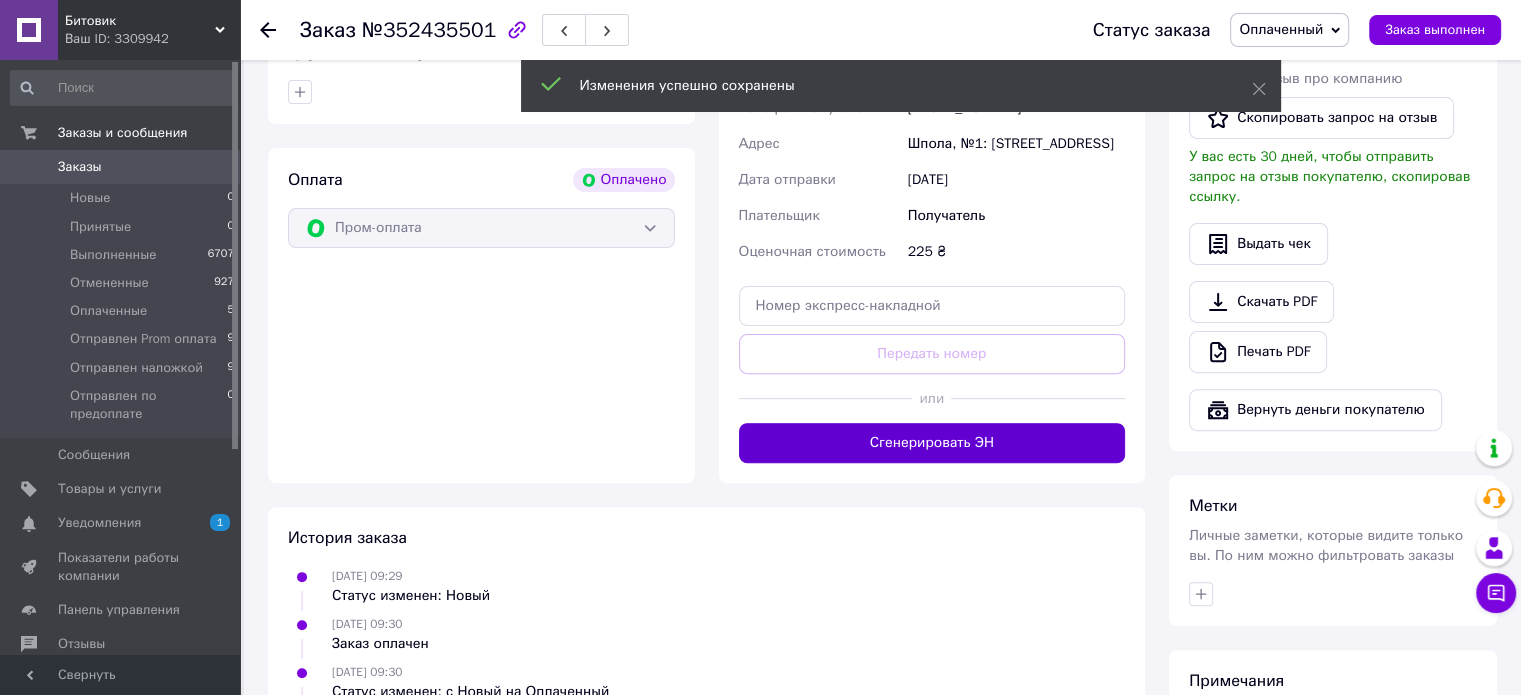 click on "Сгенерировать ЭН" at bounding box center (932, 443) 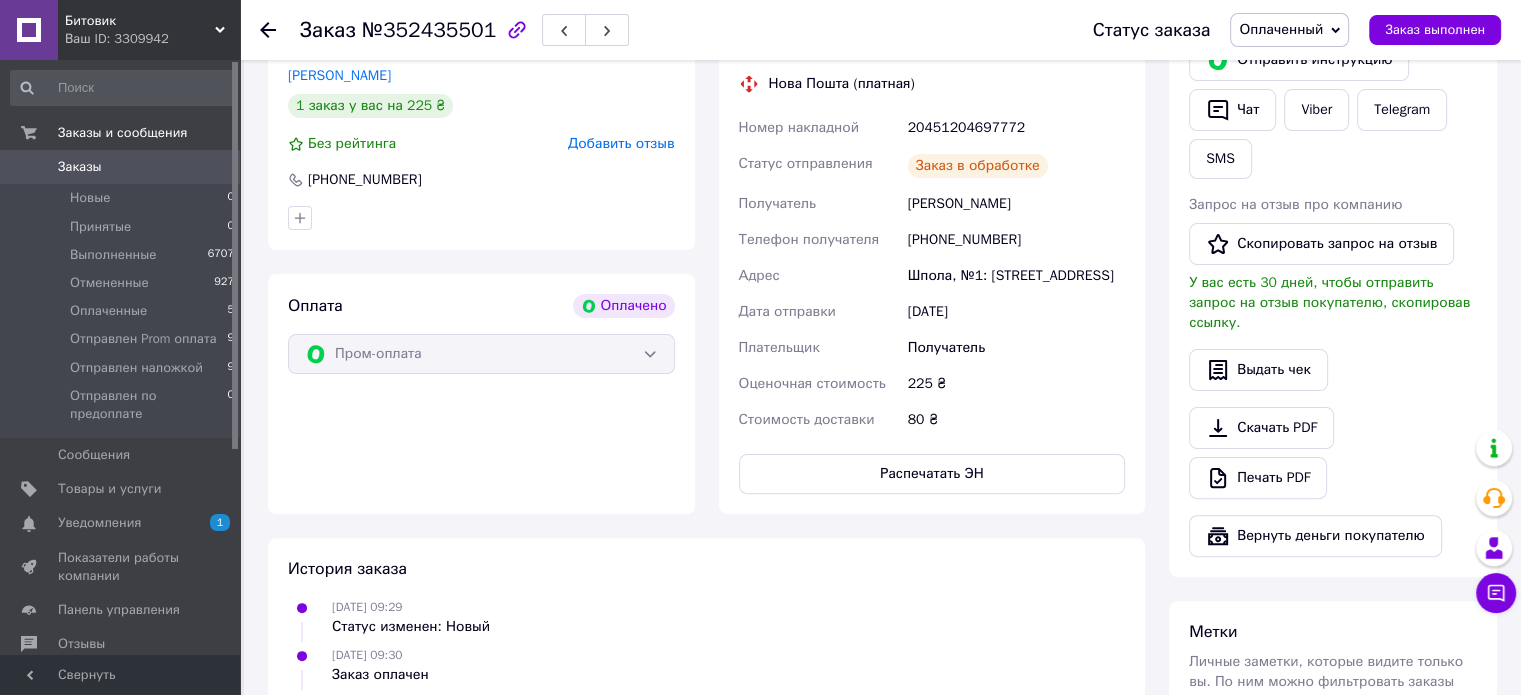 scroll, scrollTop: 300, scrollLeft: 0, axis: vertical 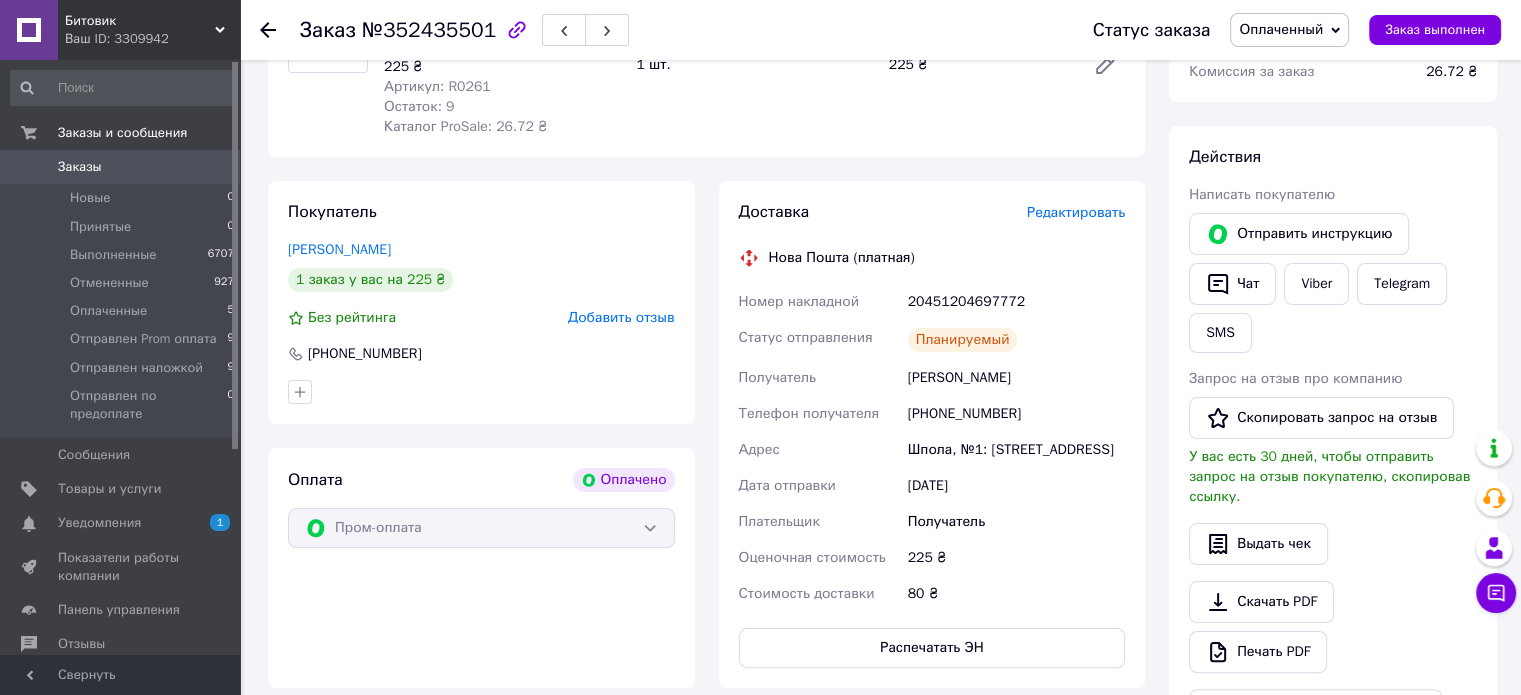 click on "Заказы" at bounding box center [121, 167] 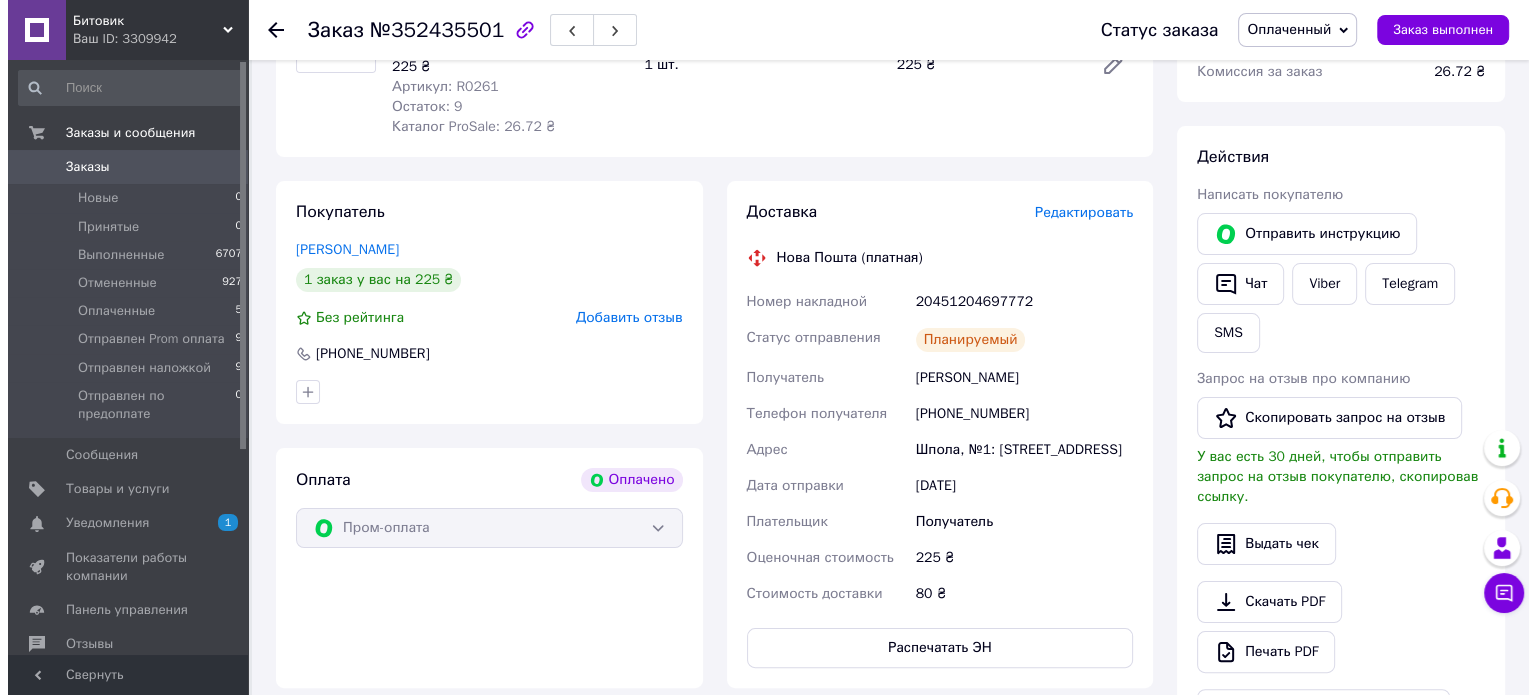 scroll, scrollTop: 0, scrollLeft: 0, axis: both 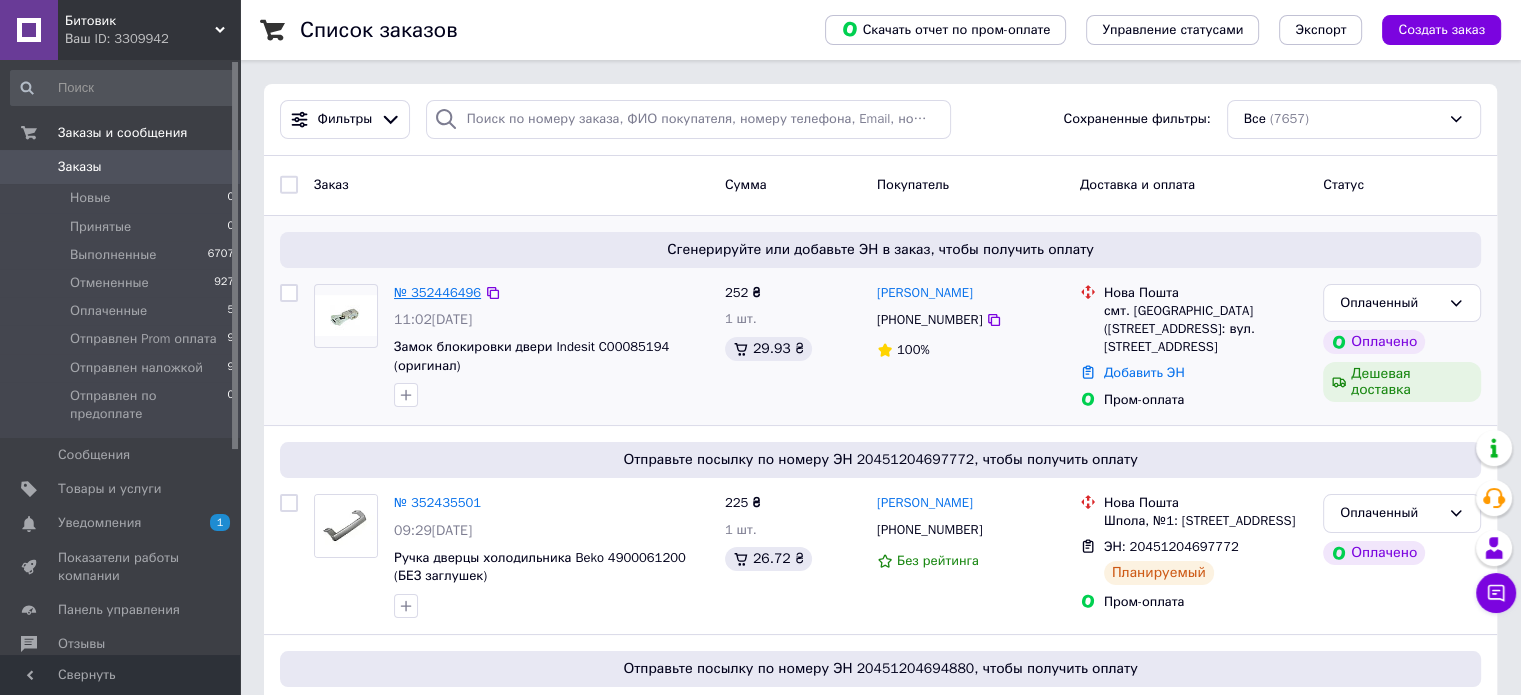 click on "№ 352446496" at bounding box center (437, 292) 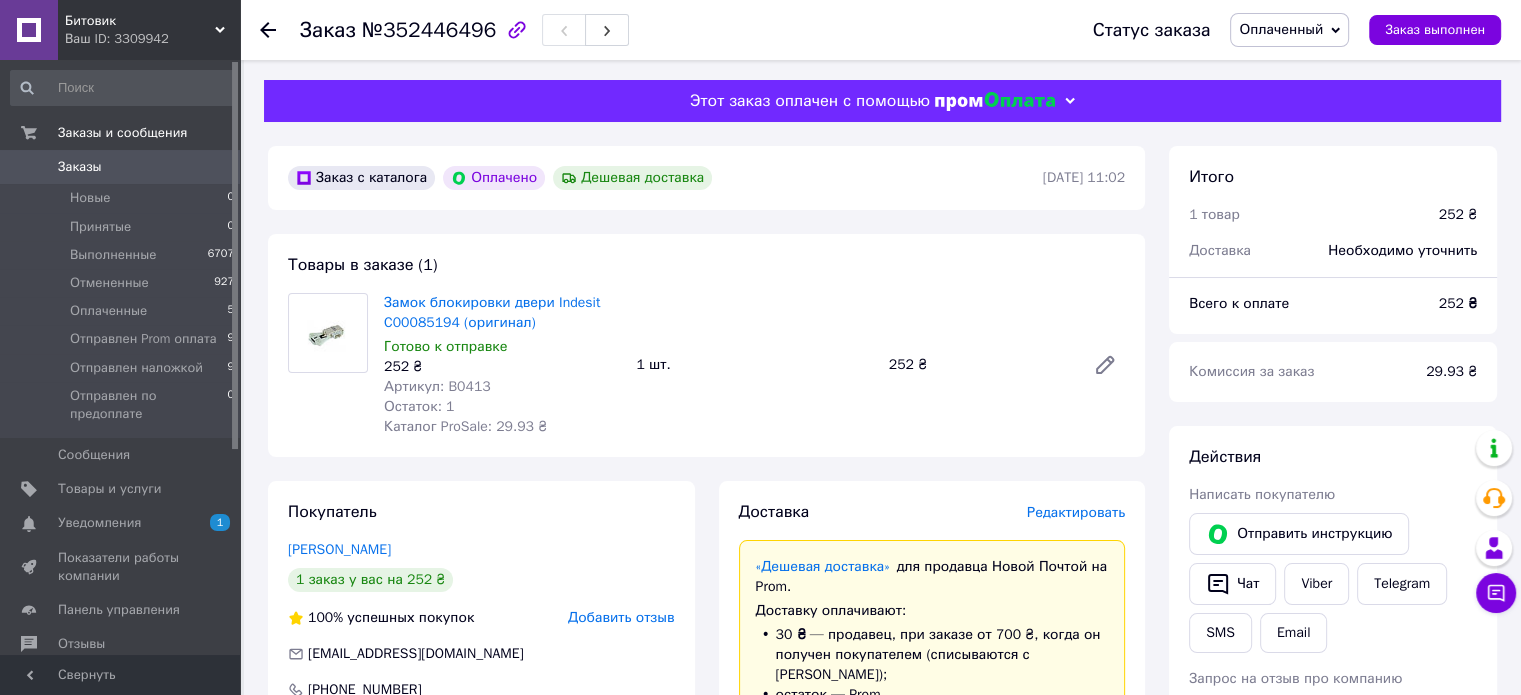 click on "Редактировать" at bounding box center (1076, 512) 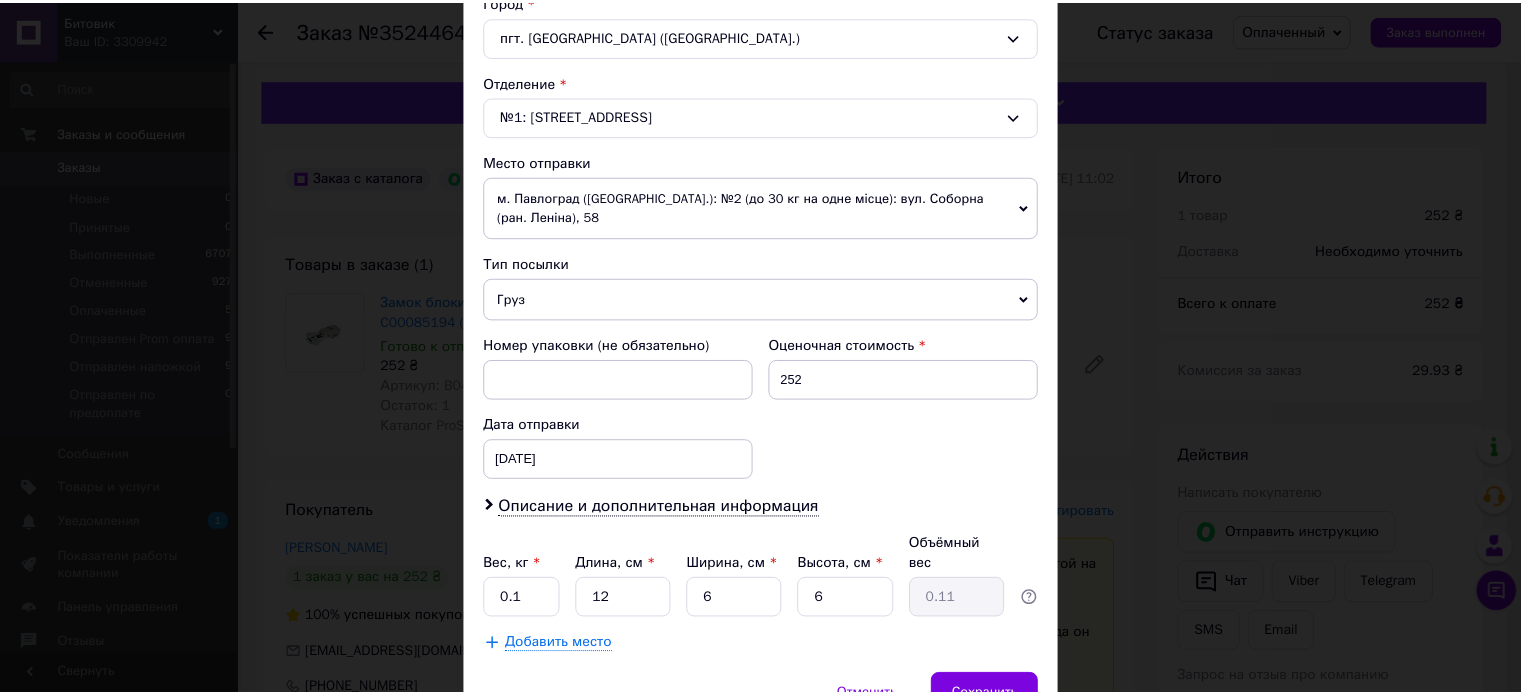 scroll, scrollTop: 647, scrollLeft: 0, axis: vertical 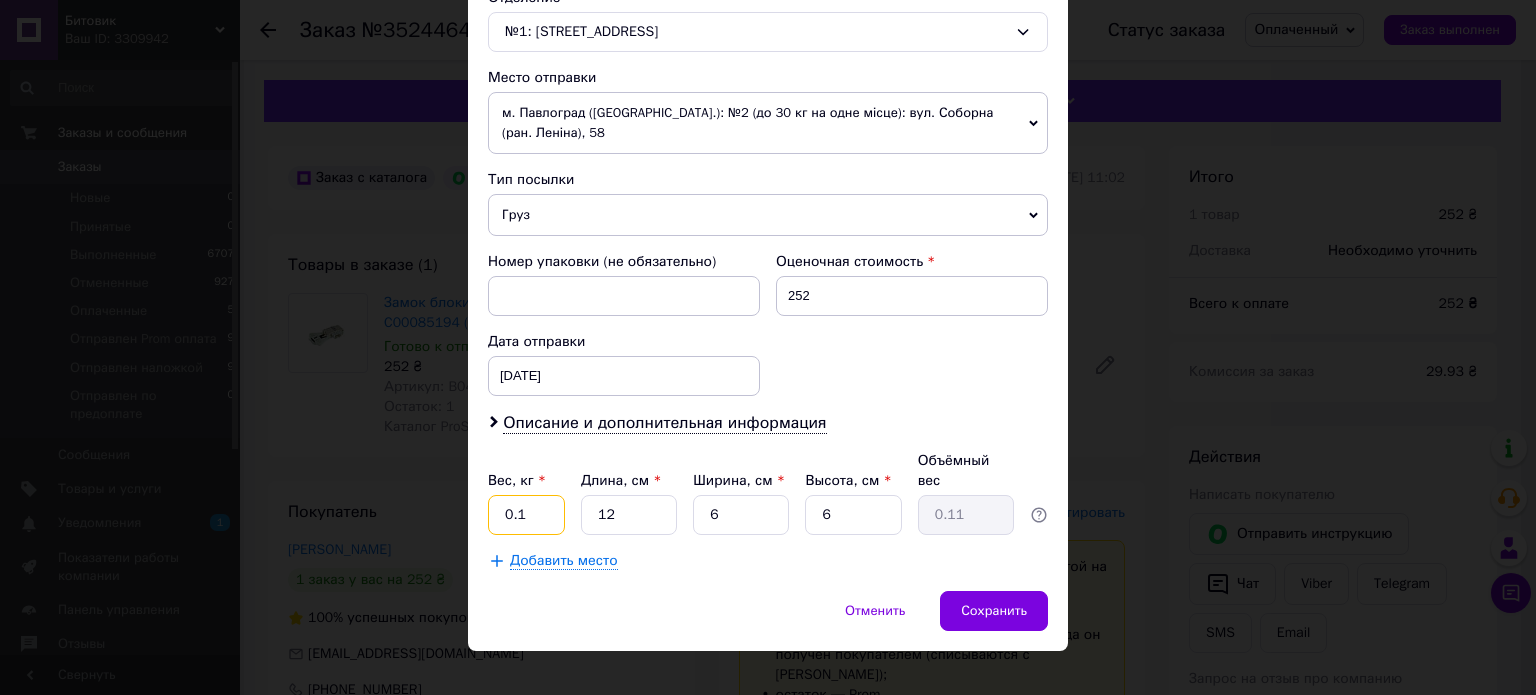 drag, startPoint x: 530, startPoint y: 482, endPoint x: 520, endPoint y: 492, distance: 14.142136 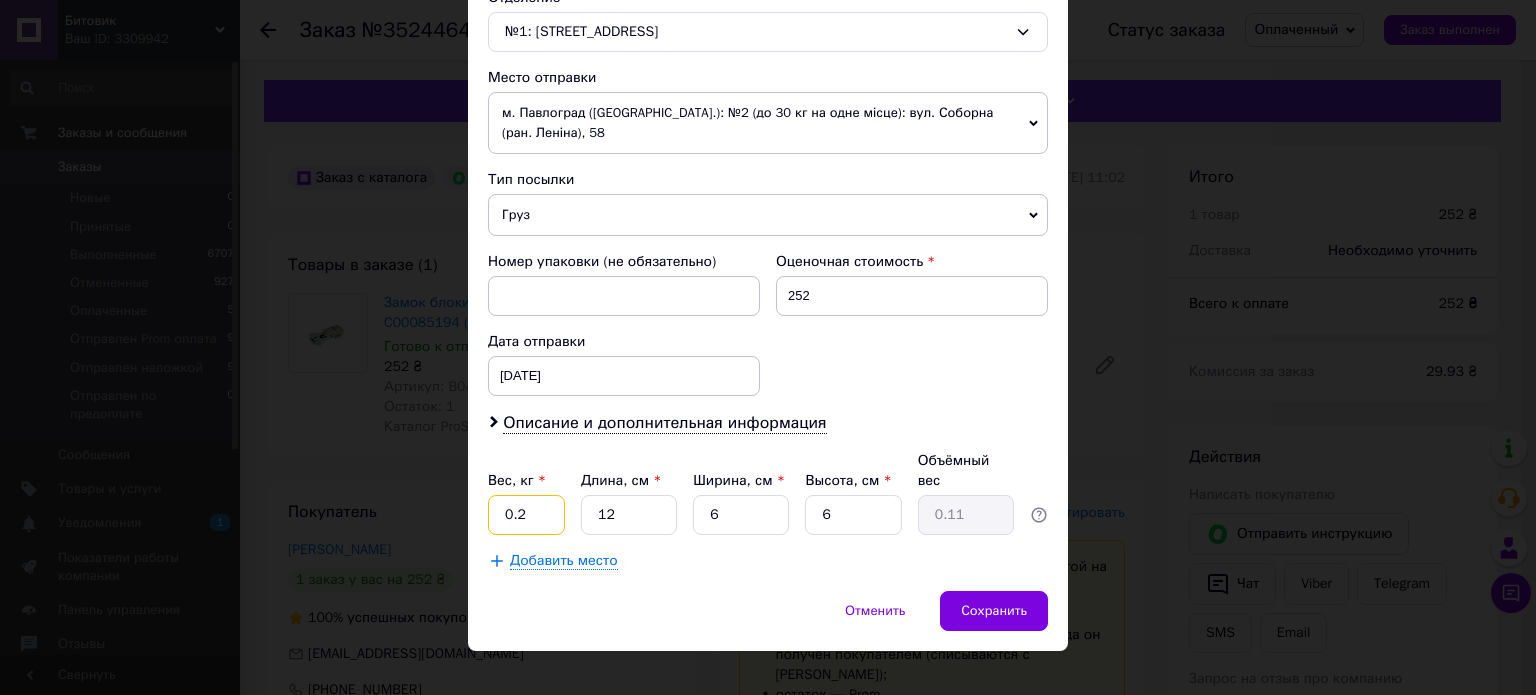 type on "0.2" 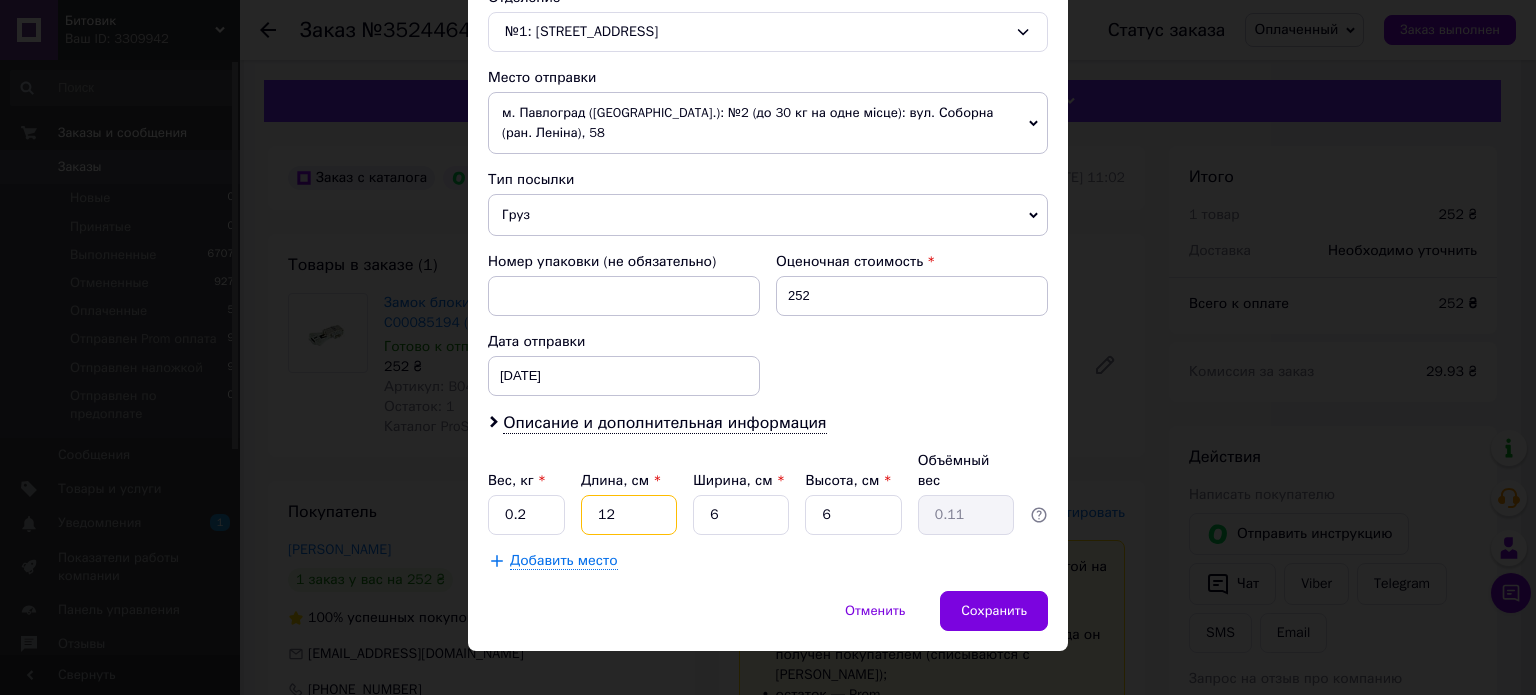 click on "12" at bounding box center [629, 515] 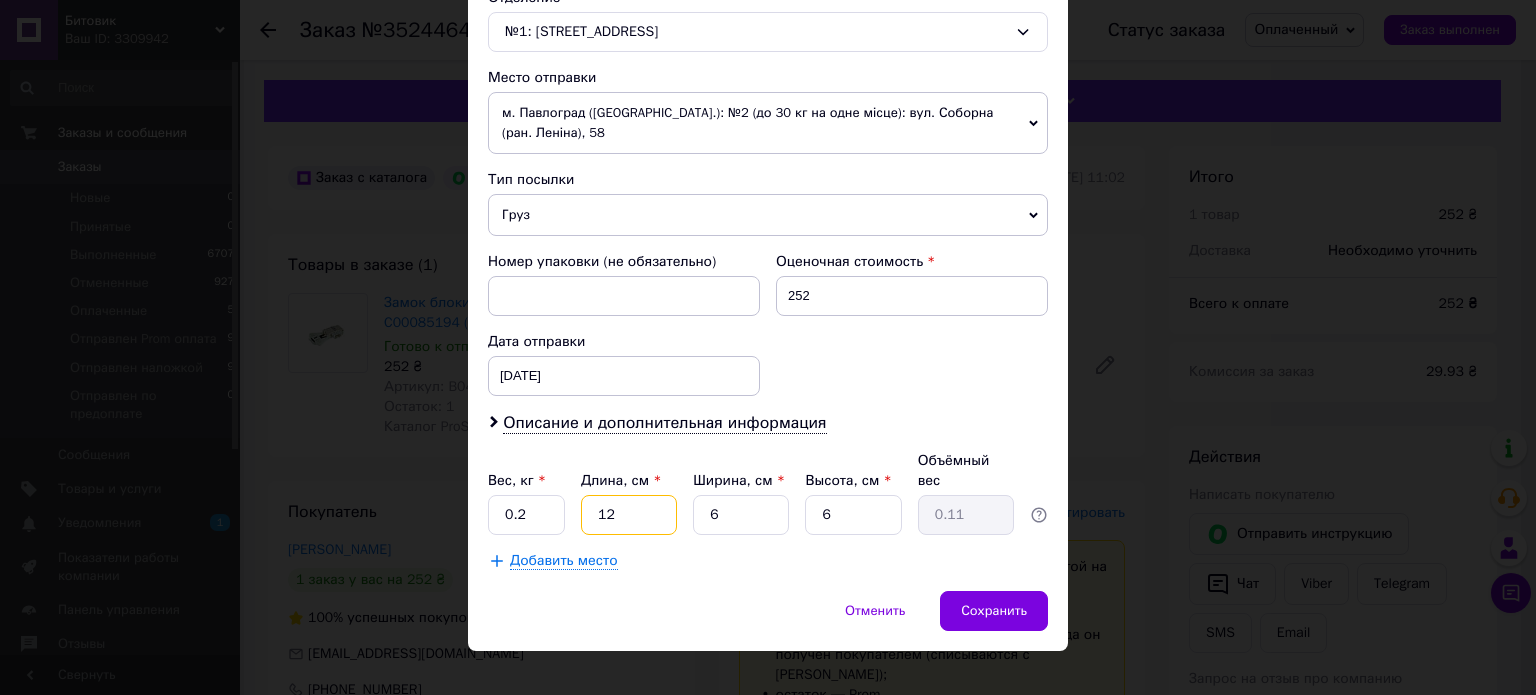 type on "1" 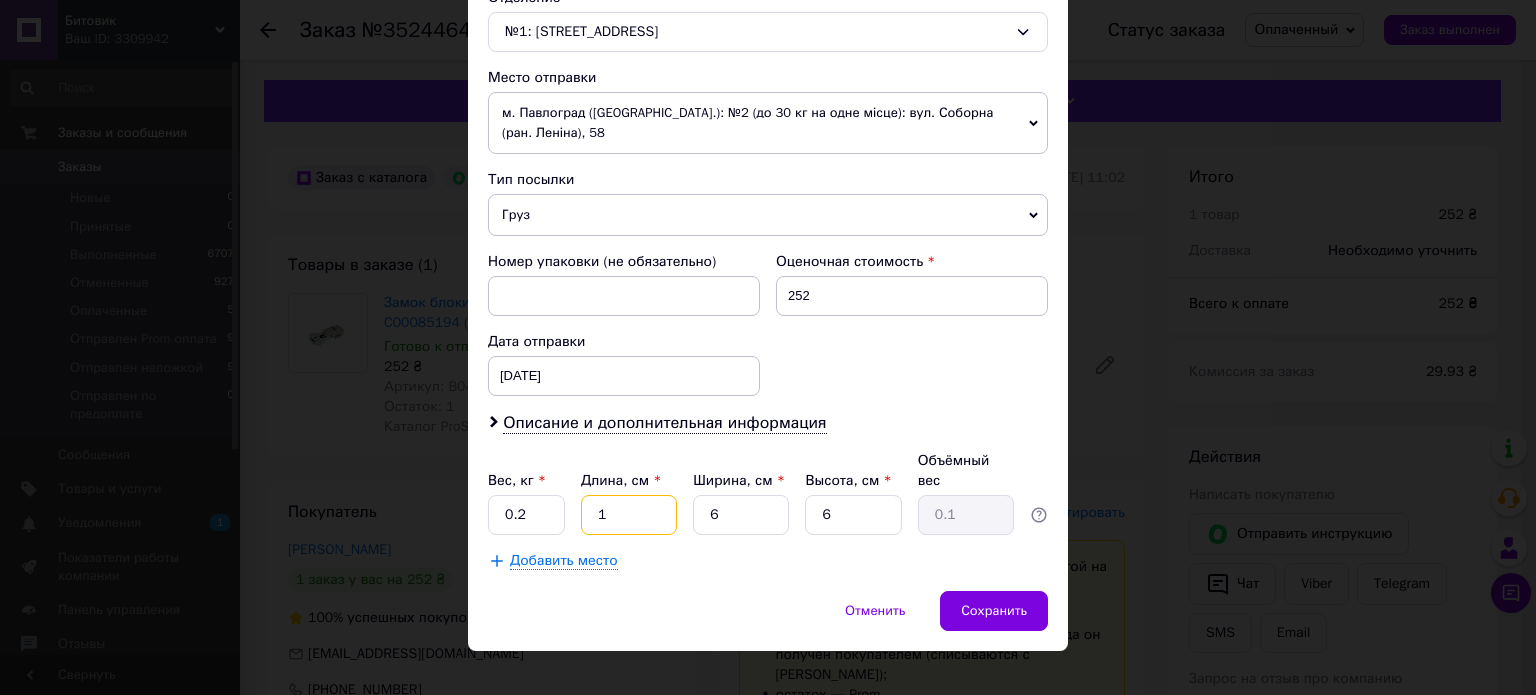 type on "18" 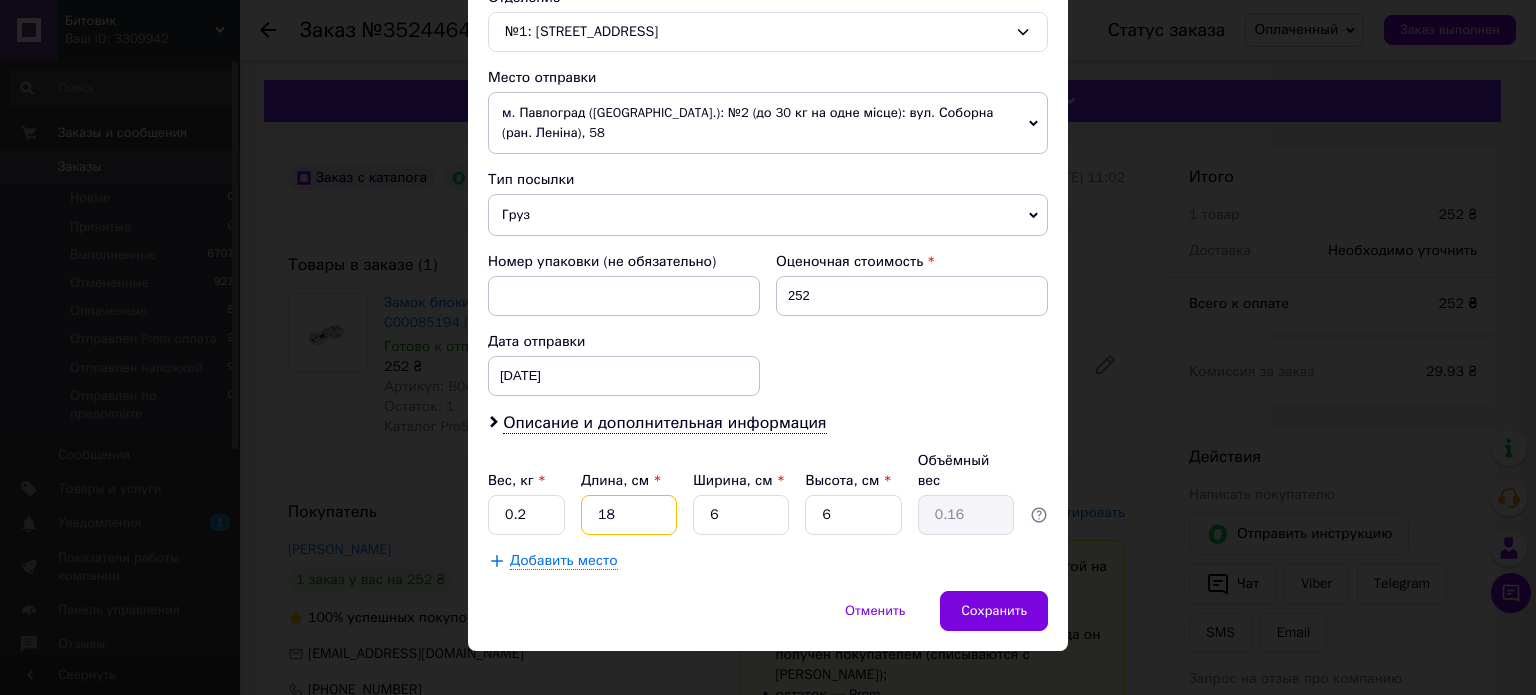 type on "18" 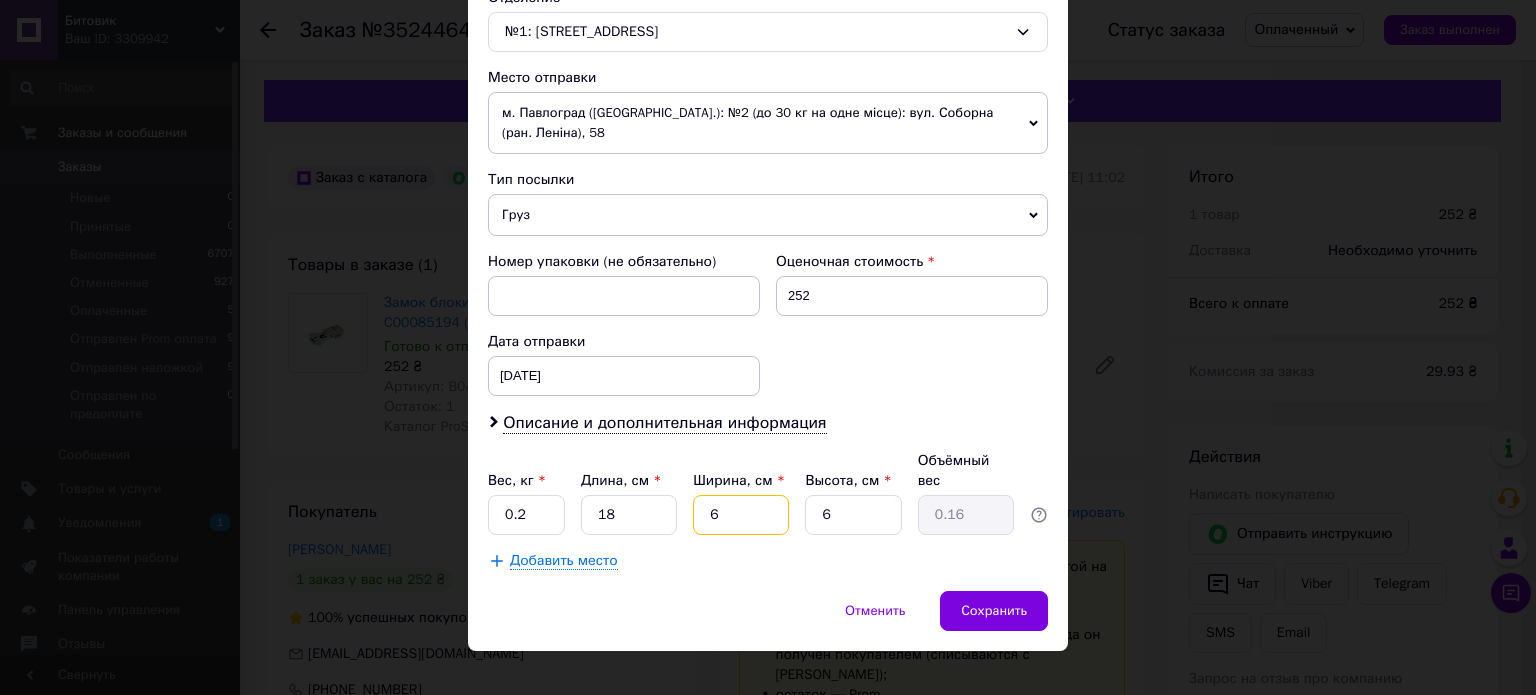 click on "6" at bounding box center [741, 515] 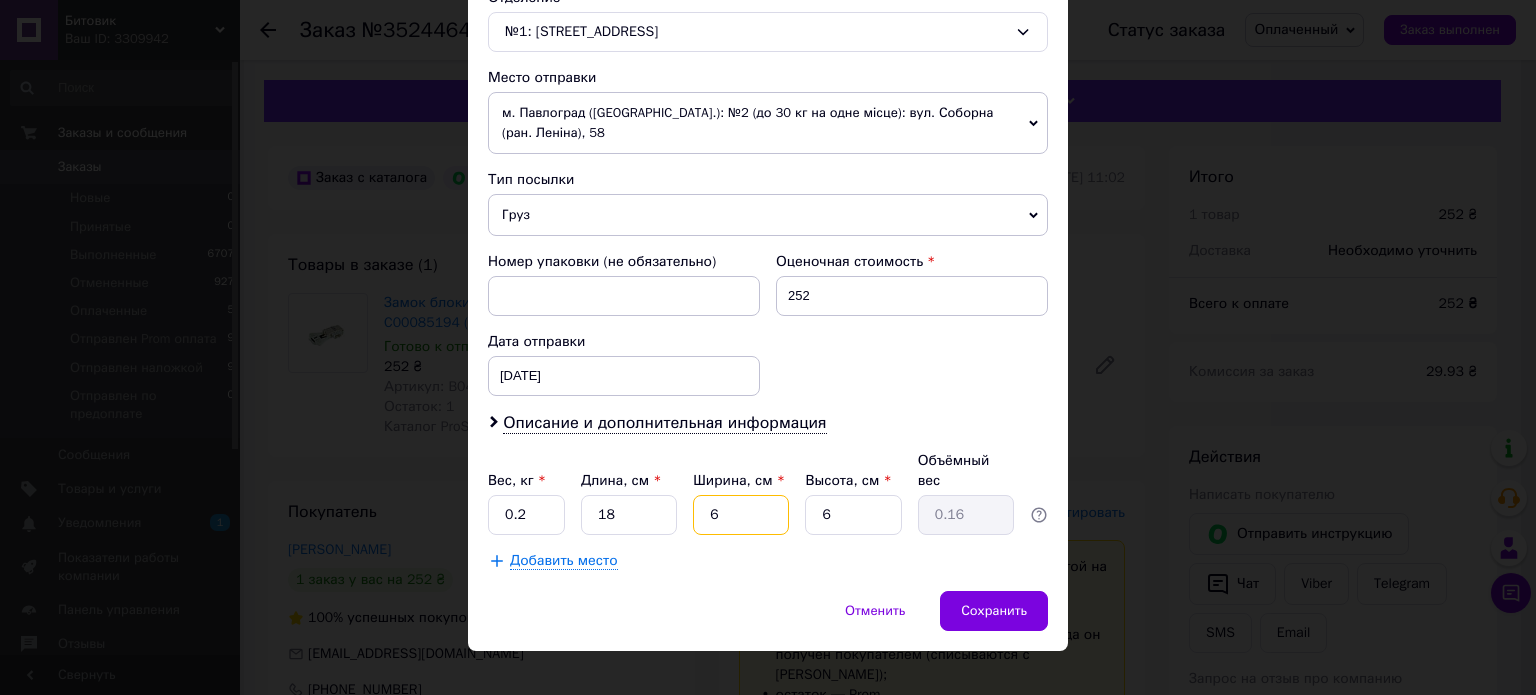 type on "8" 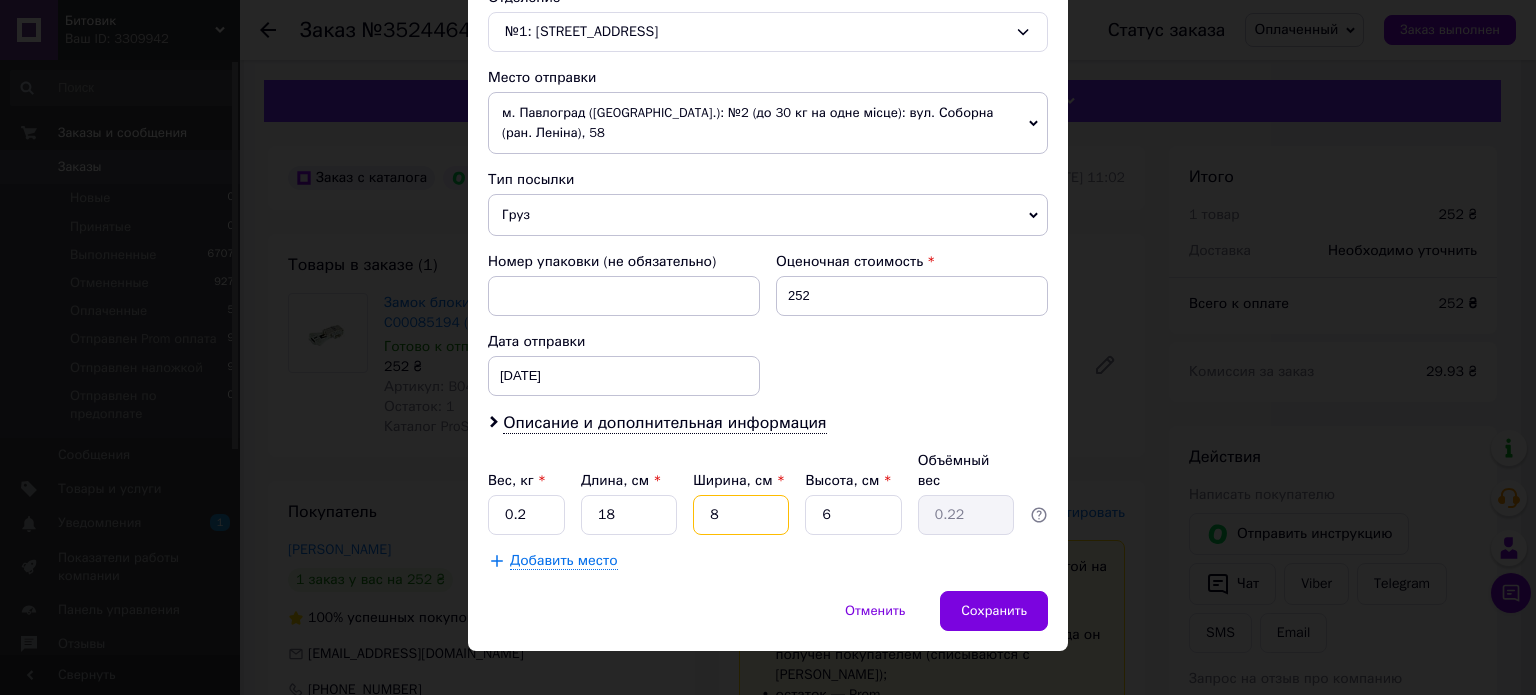 type on "8" 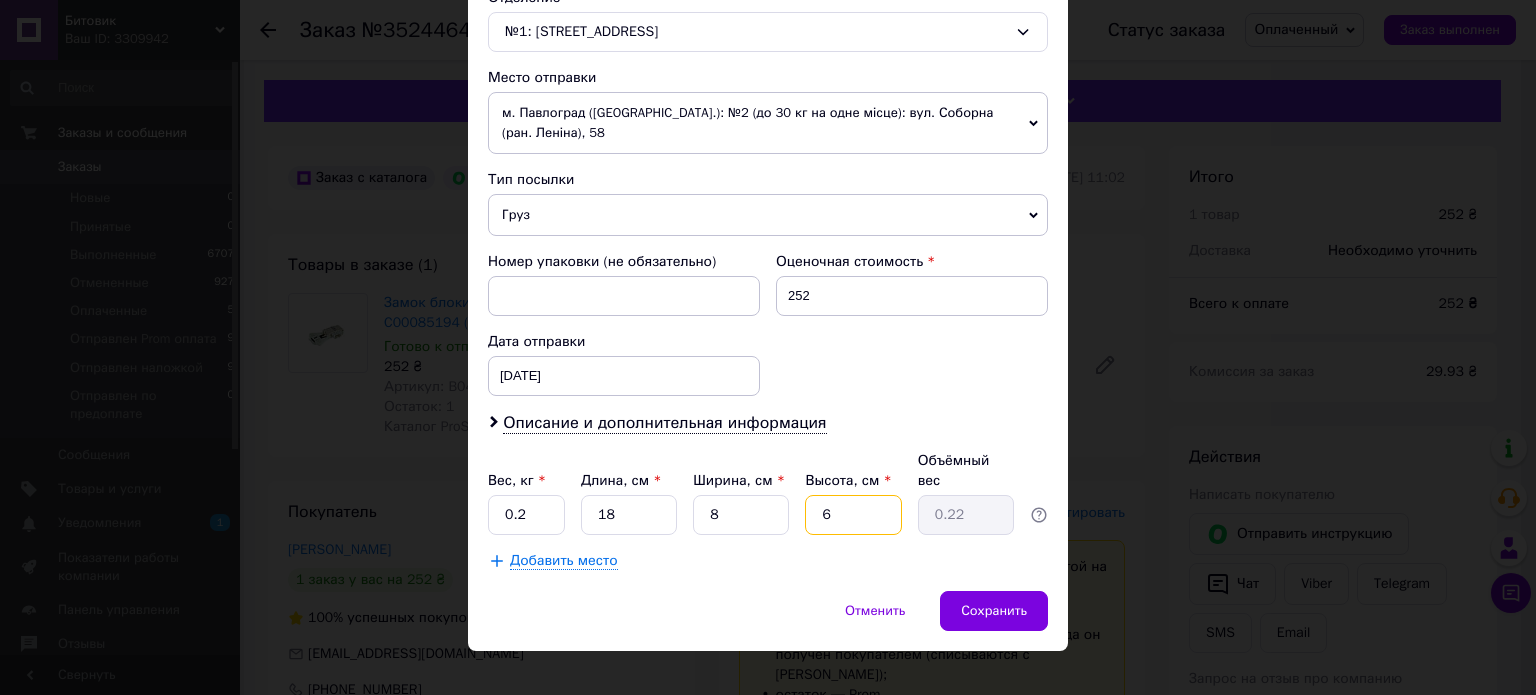 click on "6" at bounding box center [853, 515] 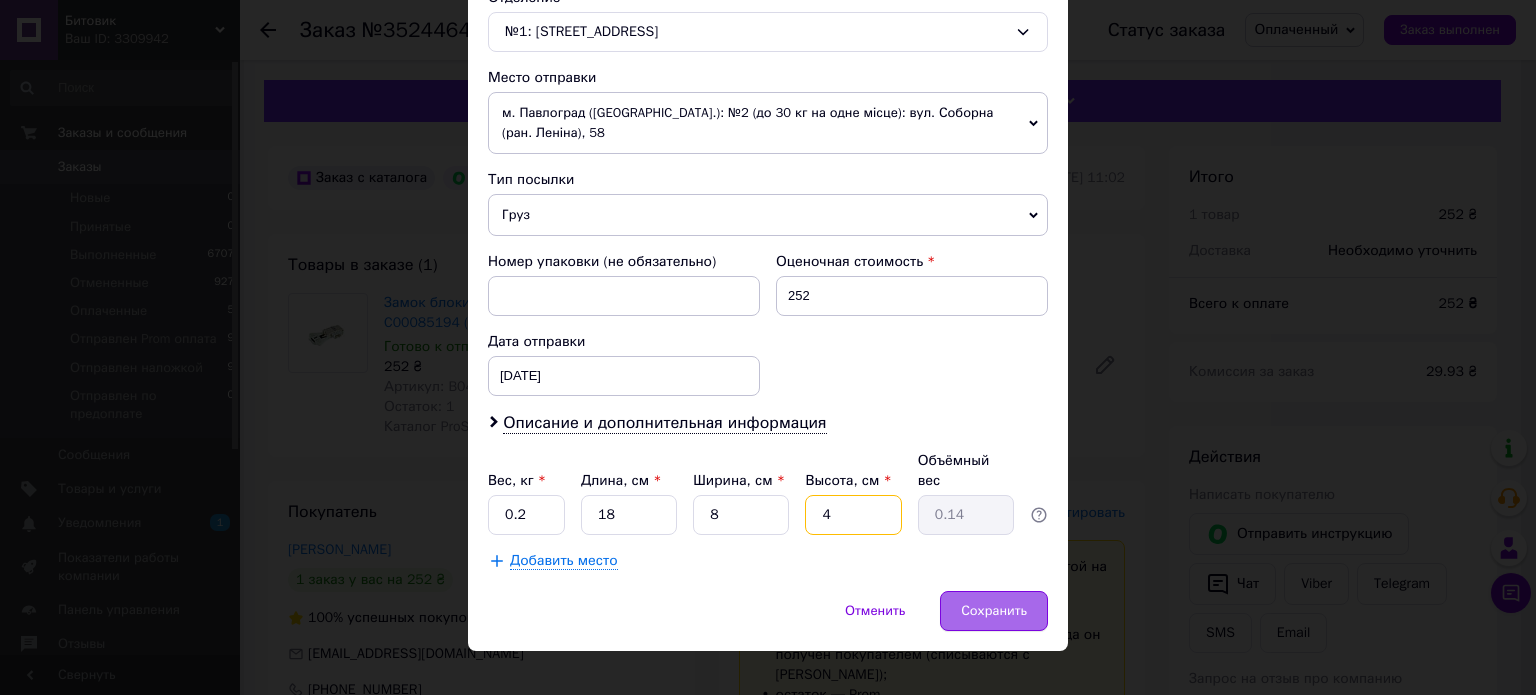 type on "4" 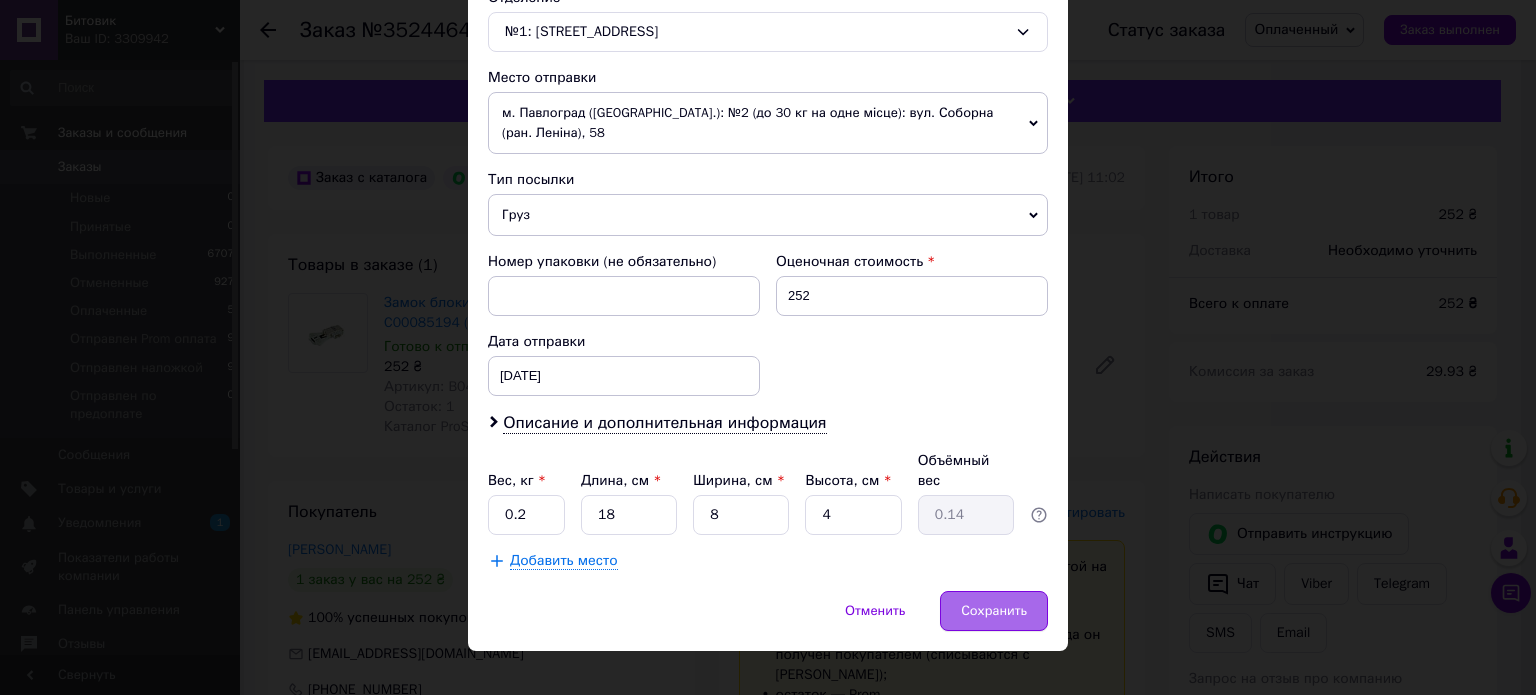 click on "Сохранить" at bounding box center [994, 611] 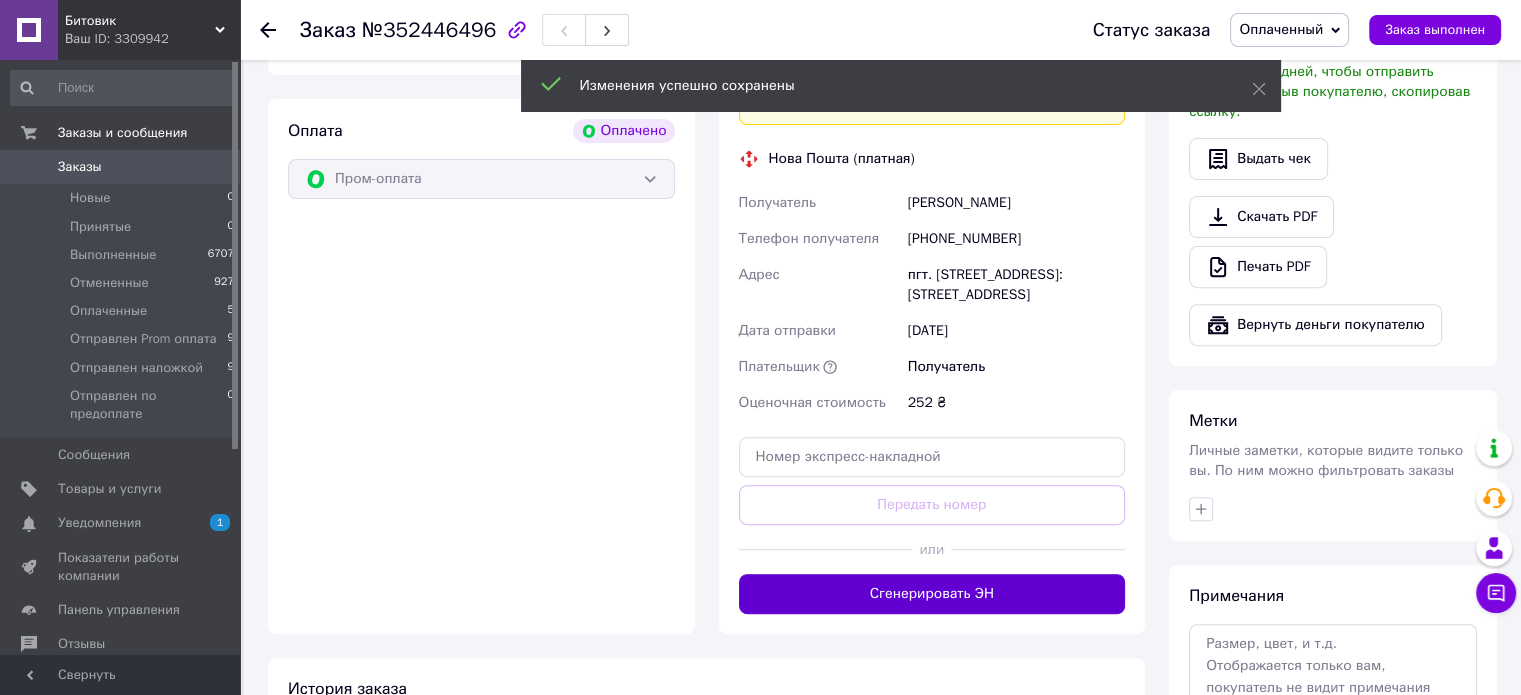 scroll, scrollTop: 800, scrollLeft: 0, axis: vertical 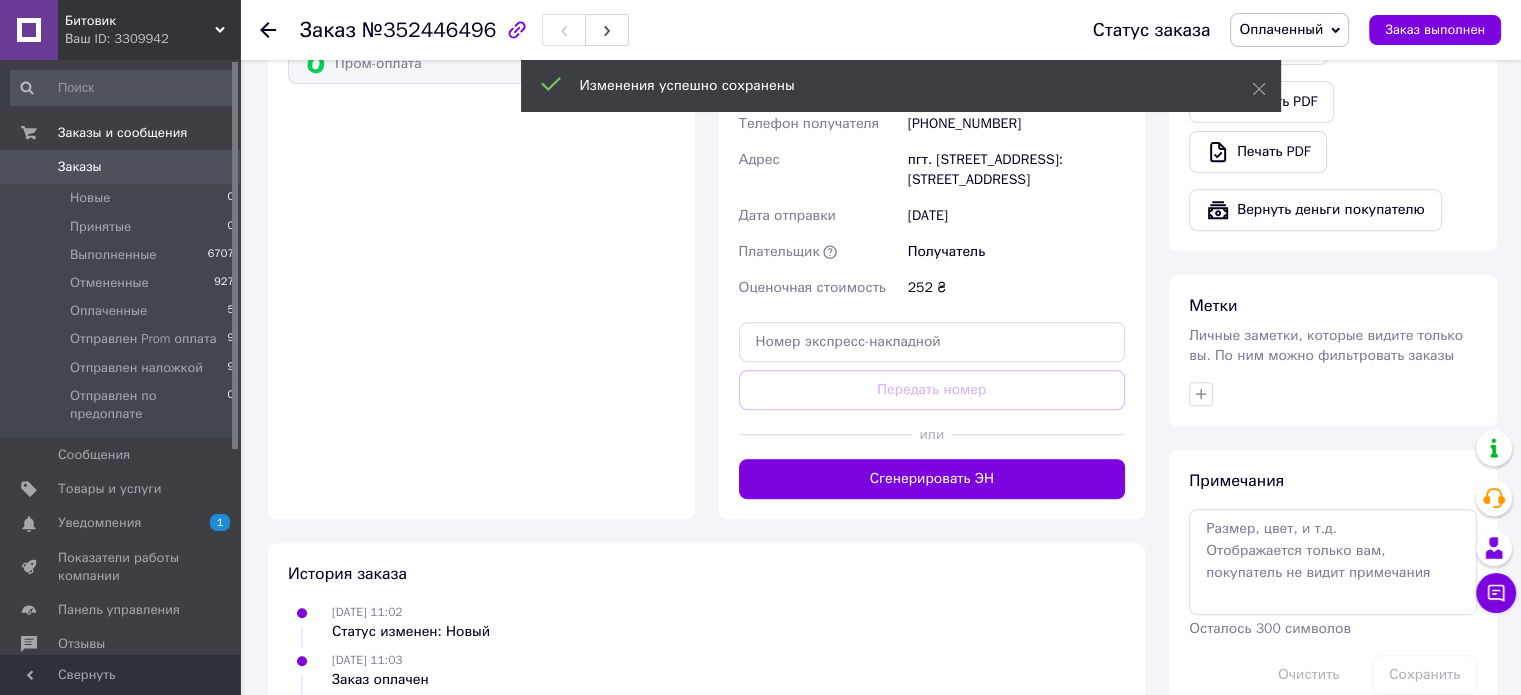 drag, startPoint x: 907, startPoint y: 466, endPoint x: 731, endPoint y: 463, distance: 176.02557 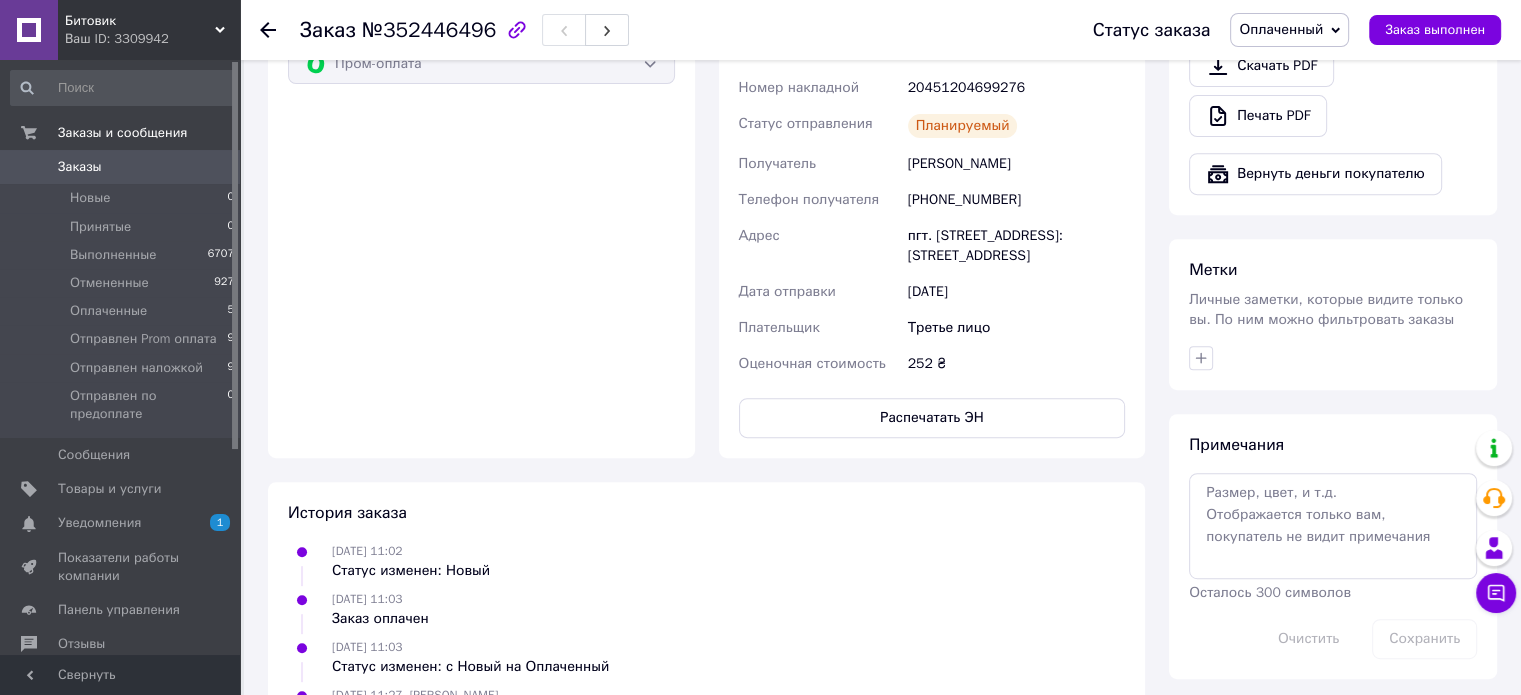 scroll, scrollTop: 600, scrollLeft: 0, axis: vertical 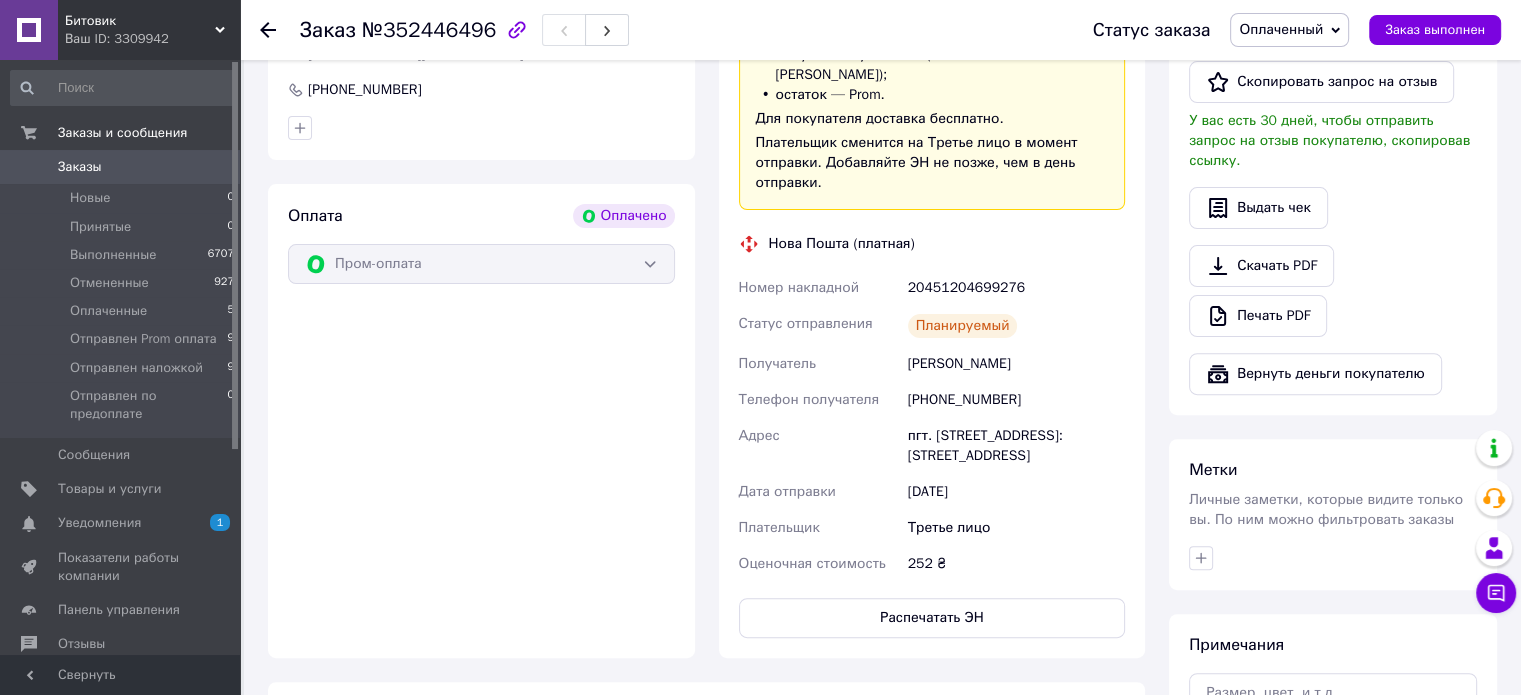 click on "Заказы" at bounding box center (121, 167) 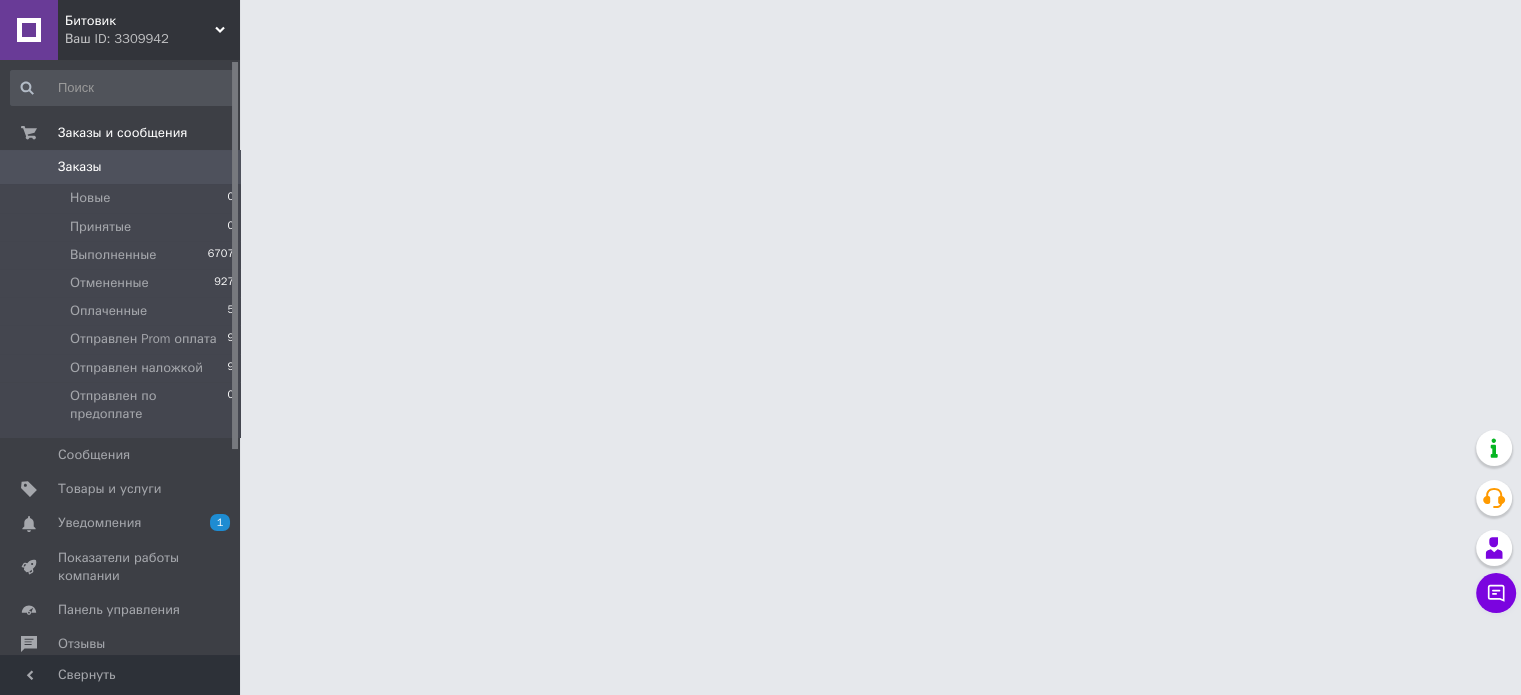 scroll, scrollTop: 0, scrollLeft: 0, axis: both 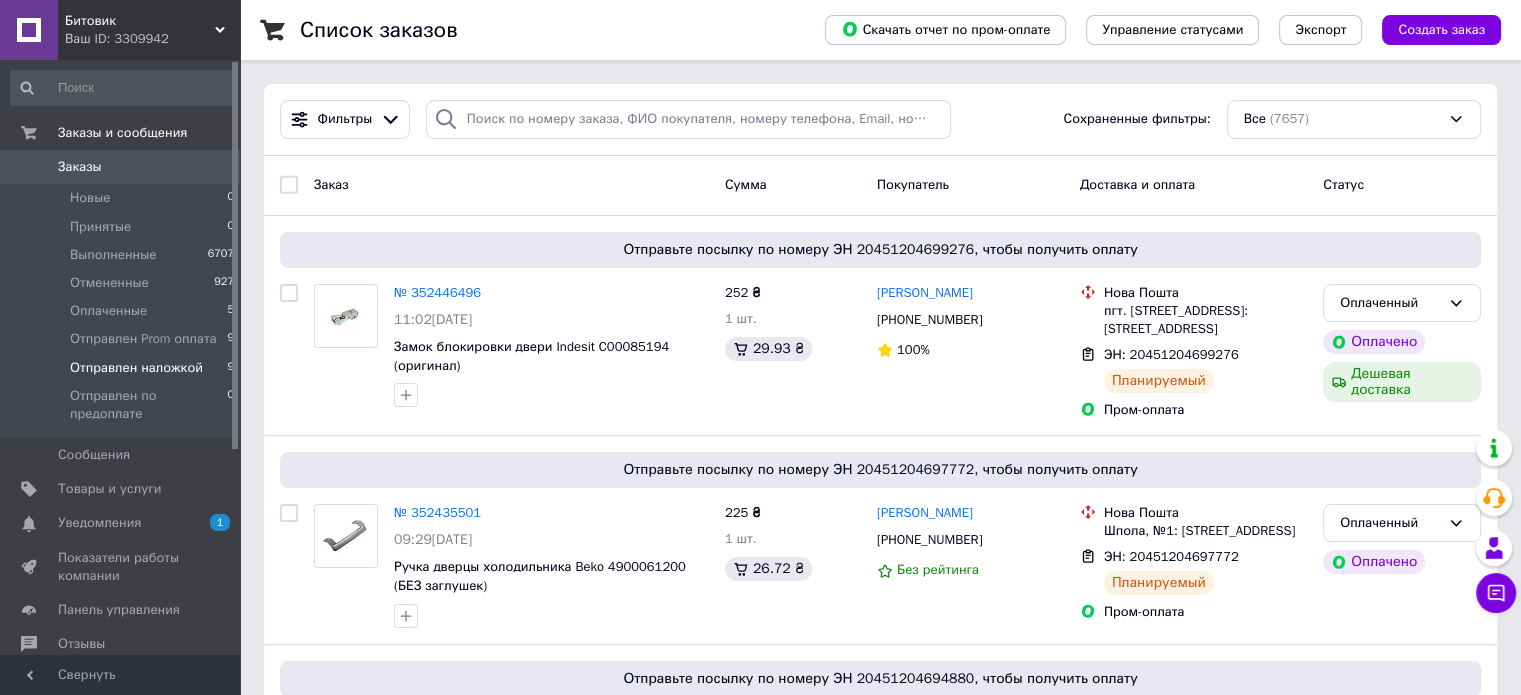 click on "Отправлен наложкой" at bounding box center [136, 368] 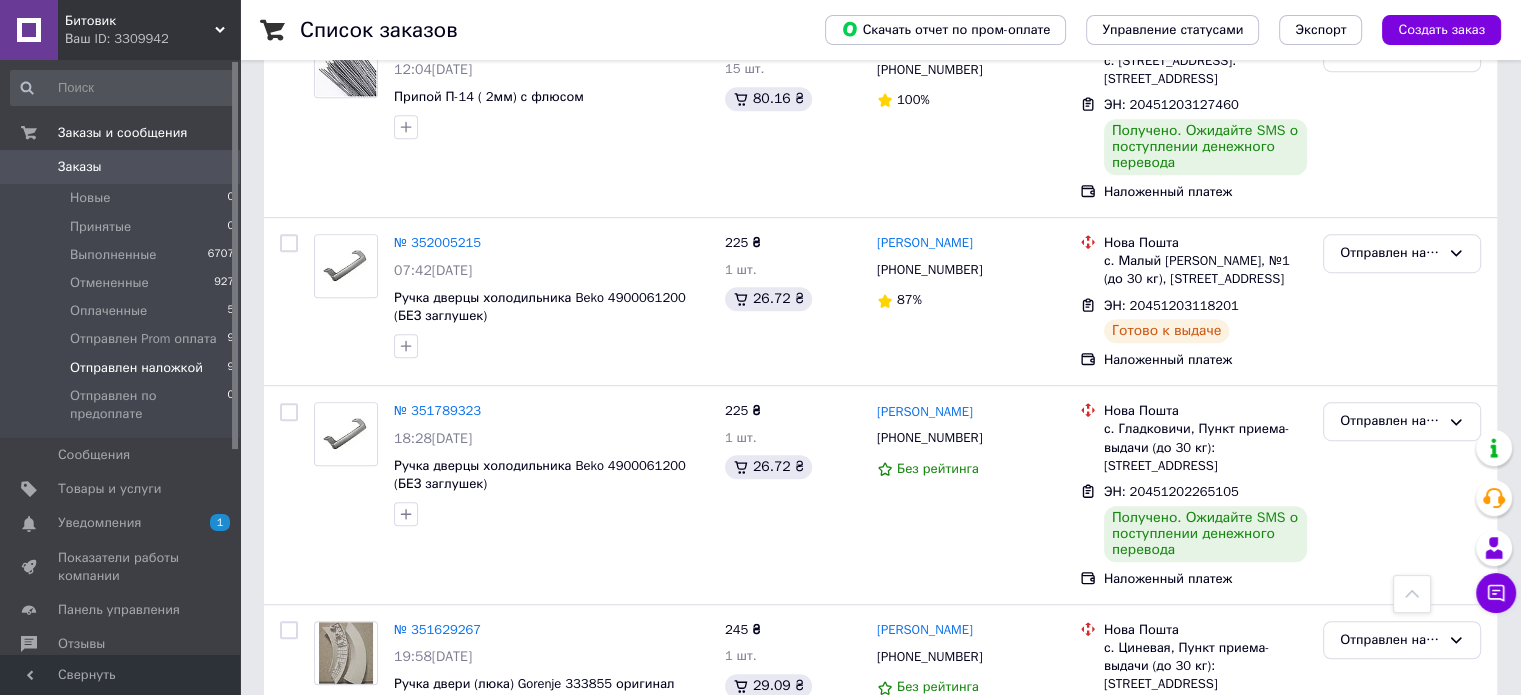 scroll, scrollTop: 1448, scrollLeft: 0, axis: vertical 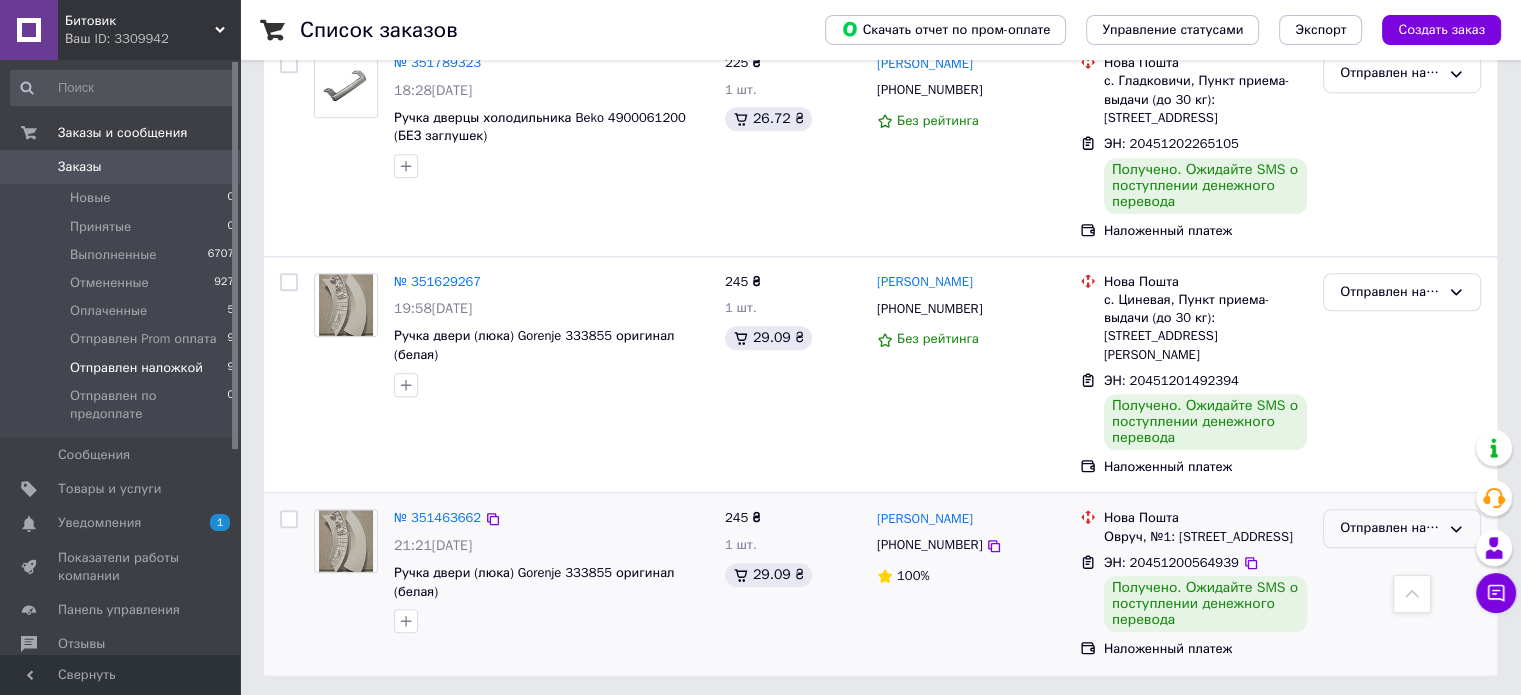 click on "Отправлен наложкой" at bounding box center (1390, 528) 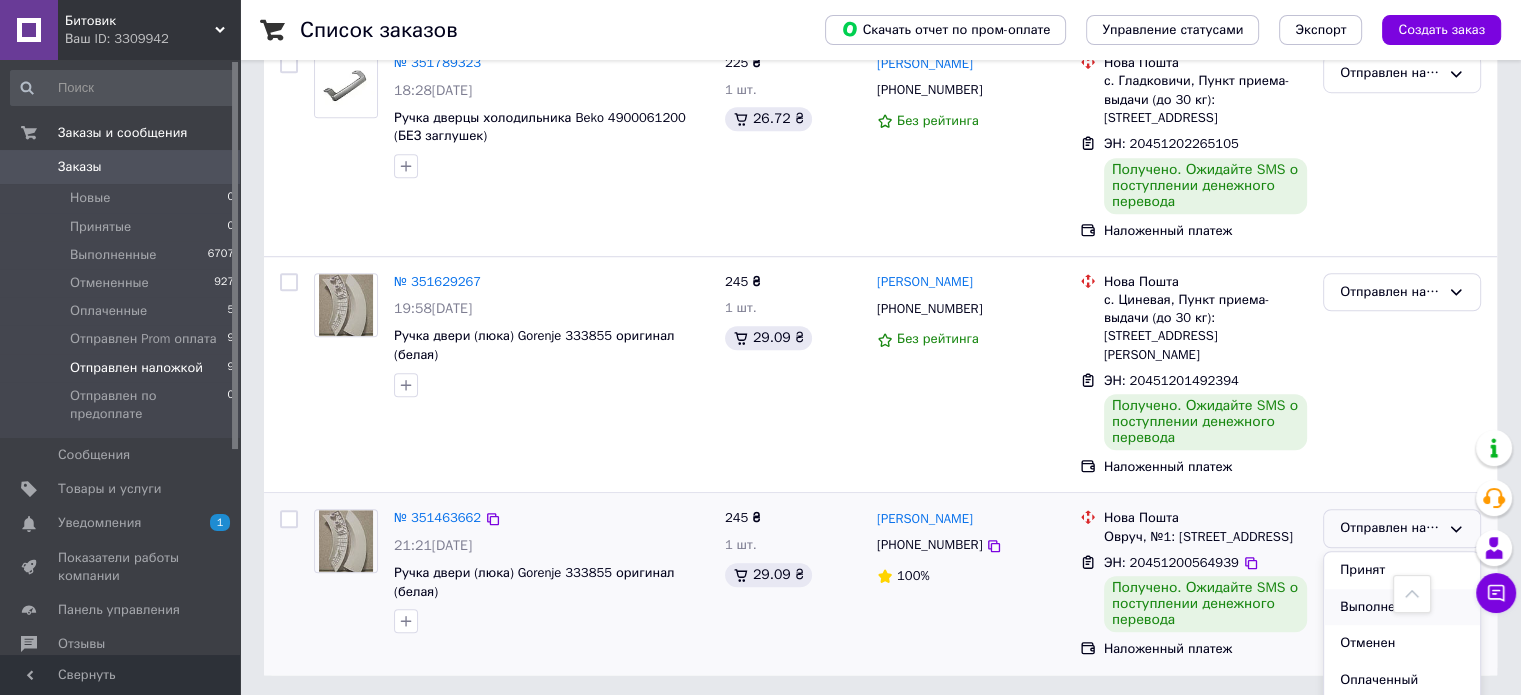 click on "Выполнен" at bounding box center (1402, 607) 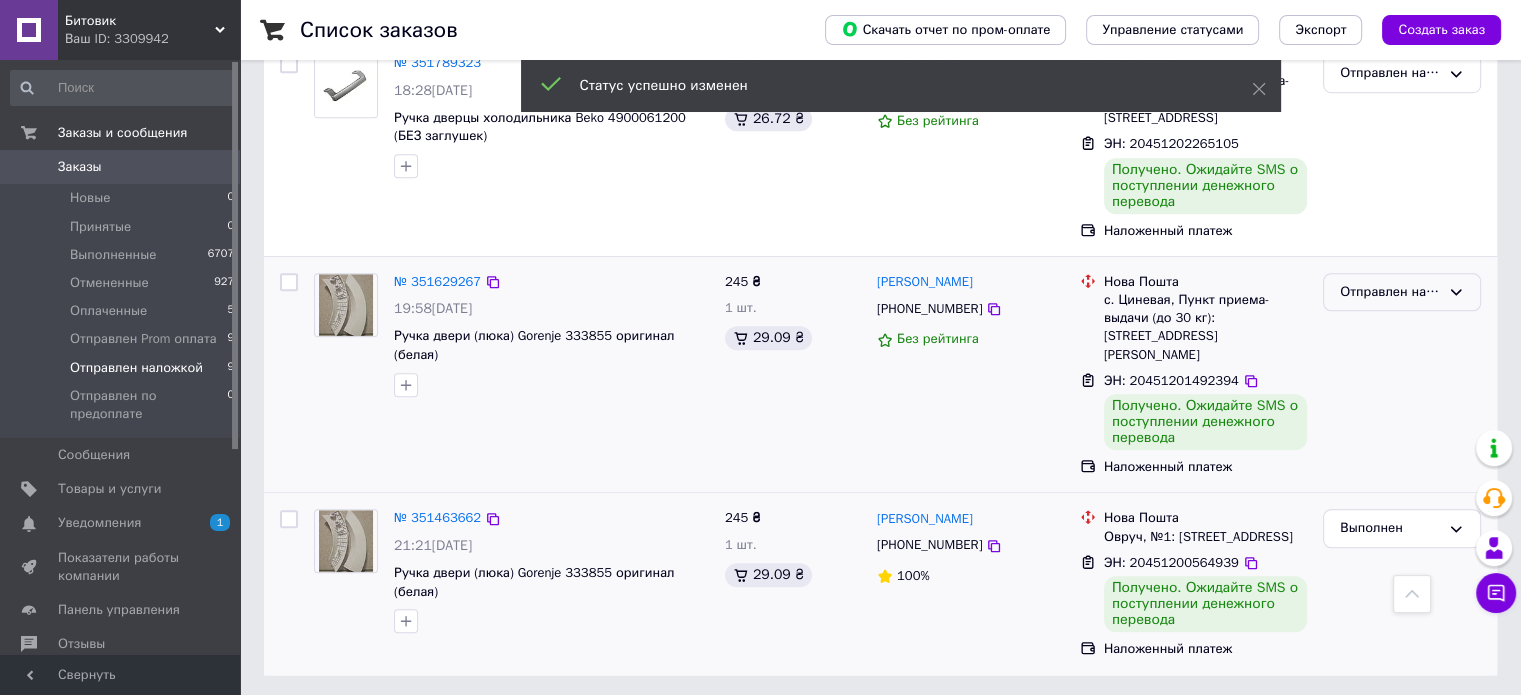 click on "Отправлен наложкой" at bounding box center [1390, 292] 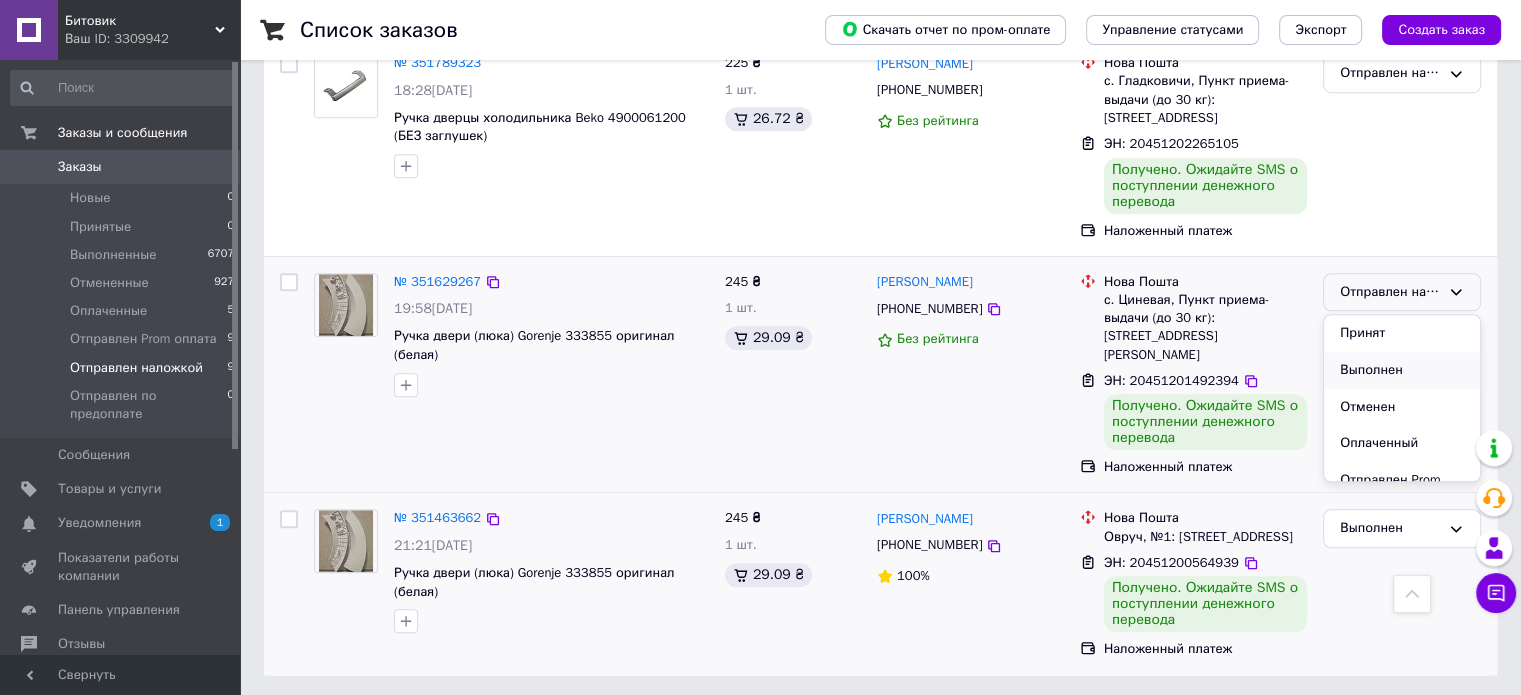 click on "Выполнен" at bounding box center [1402, 370] 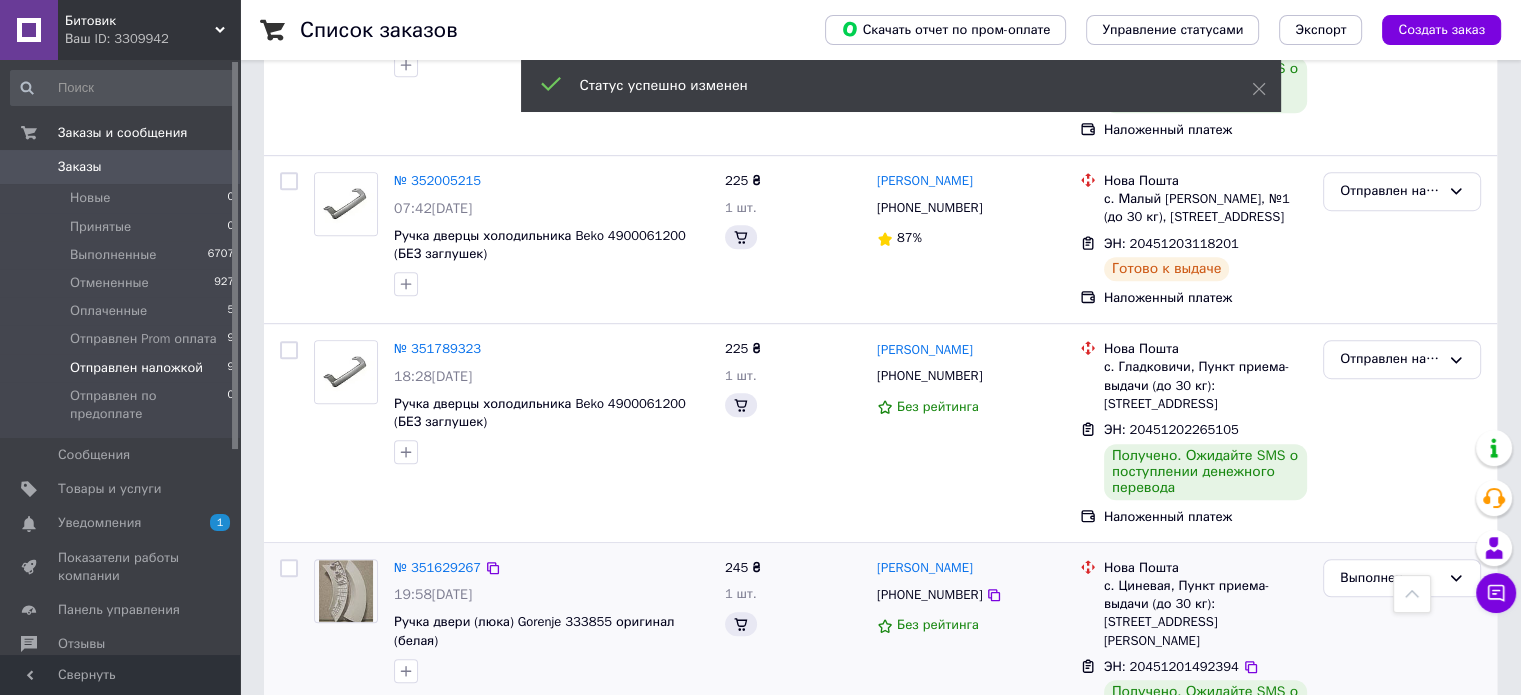 scroll, scrollTop: 1148, scrollLeft: 0, axis: vertical 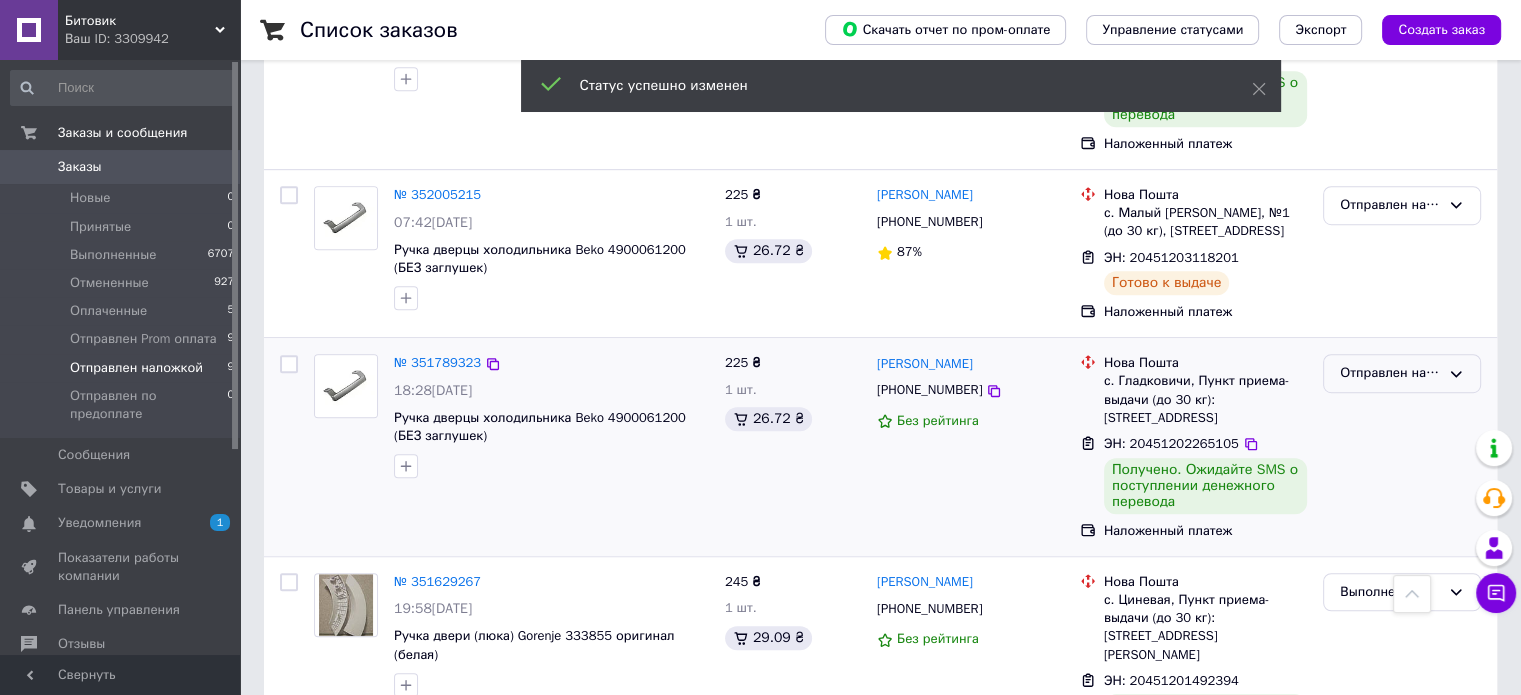 click on "Отправлен наложкой" at bounding box center (1390, 373) 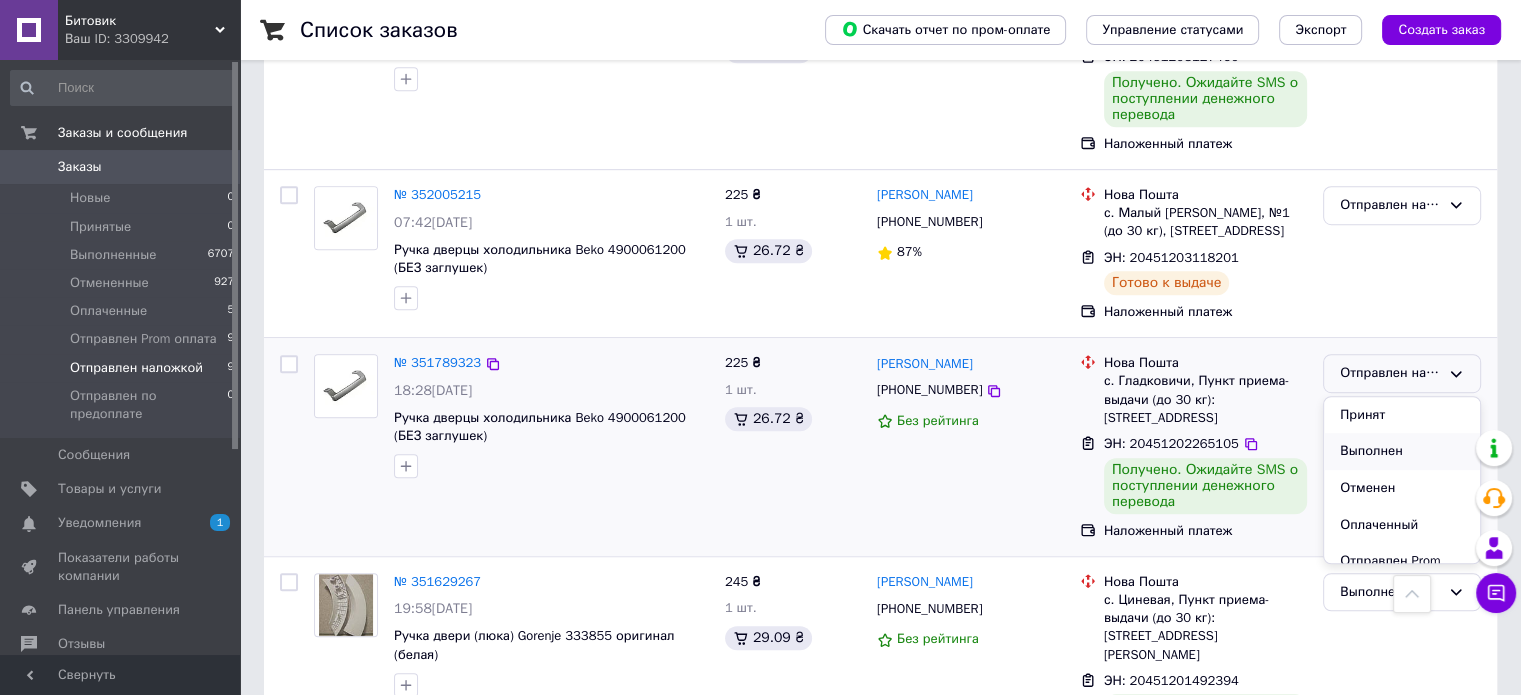 click on "Выполнен" at bounding box center [1402, 451] 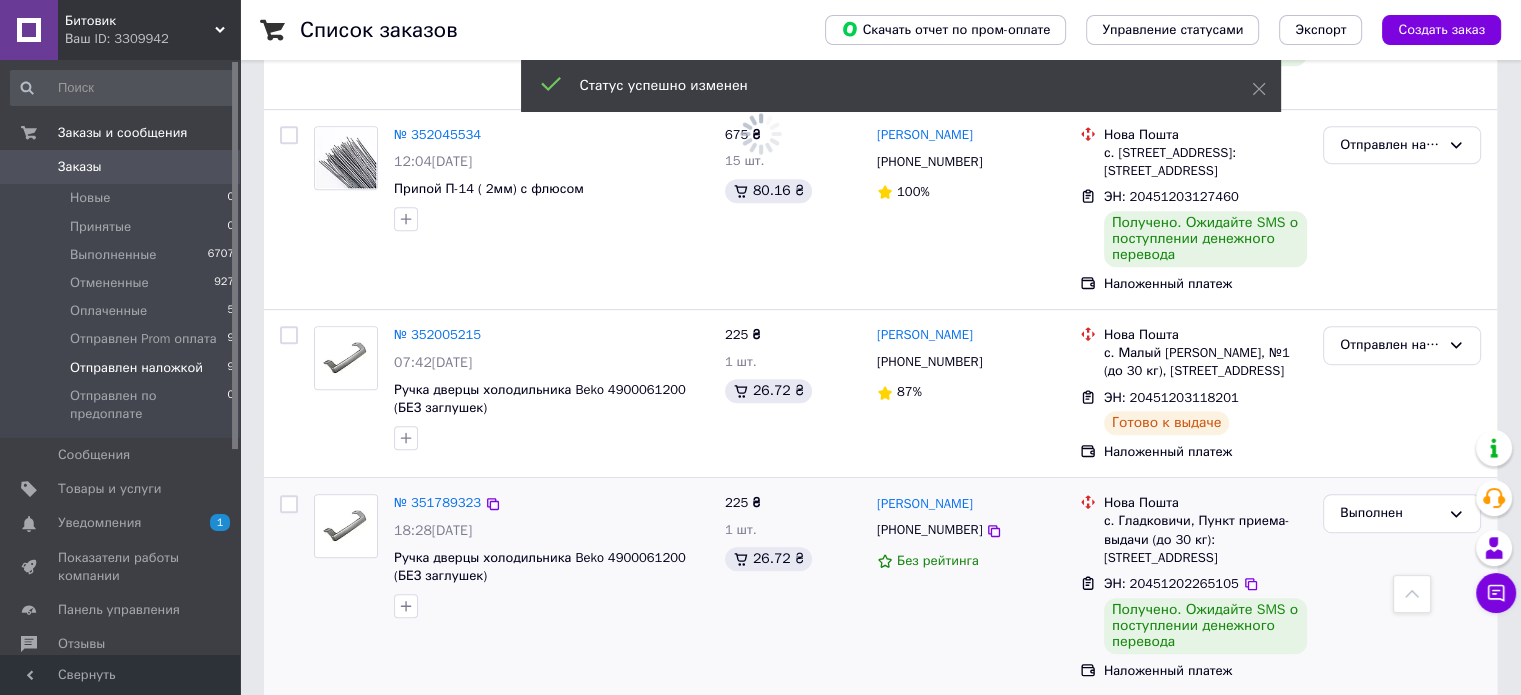 scroll, scrollTop: 848, scrollLeft: 0, axis: vertical 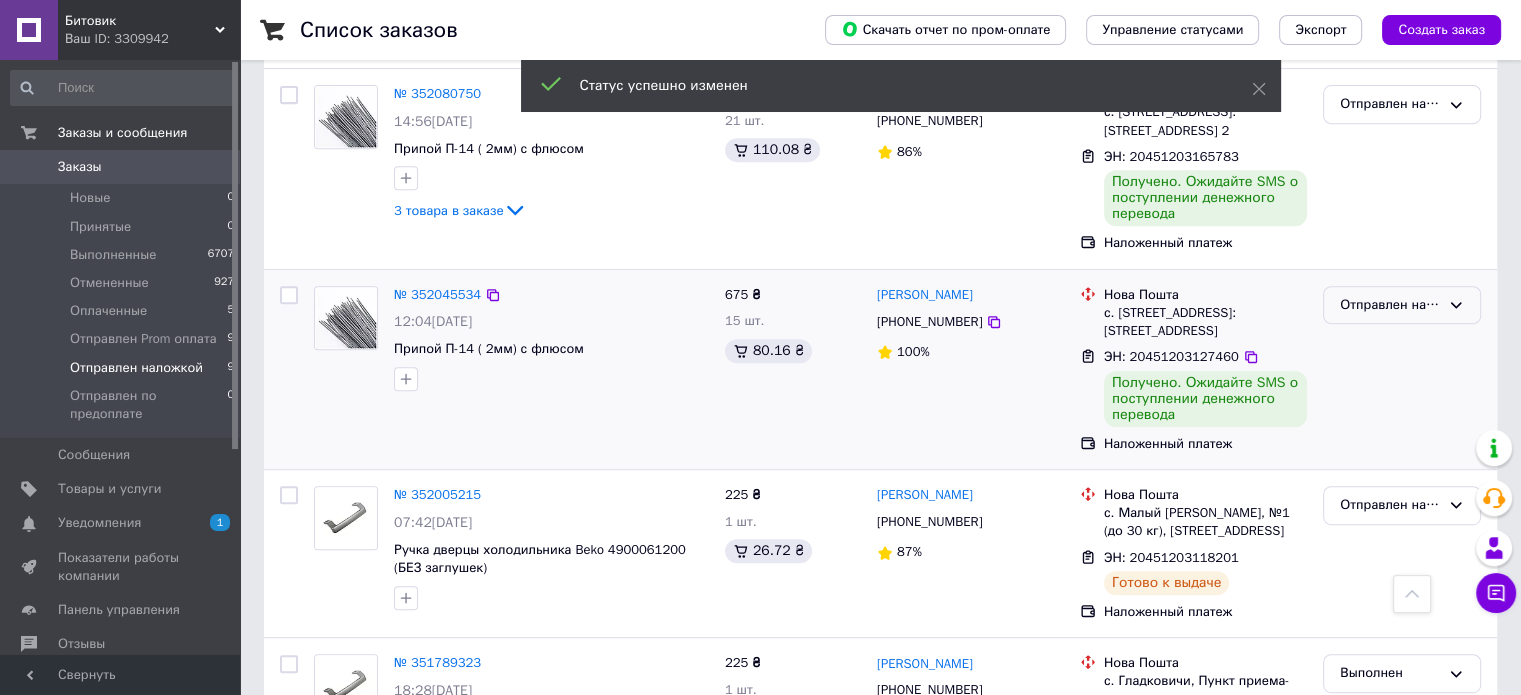 click on "Отправлен наложкой" at bounding box center [1390, 305] 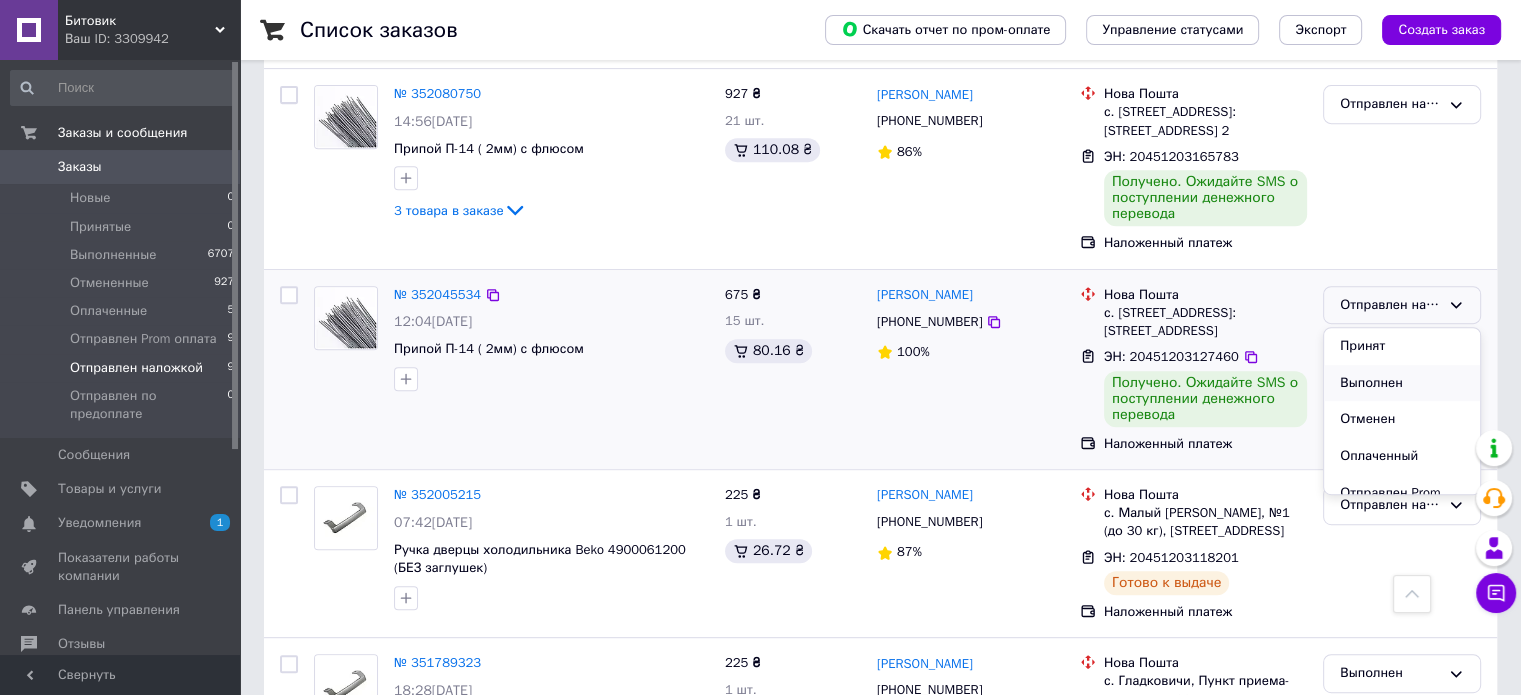 click on "Выполнен" at bounding box center [1402, 383] 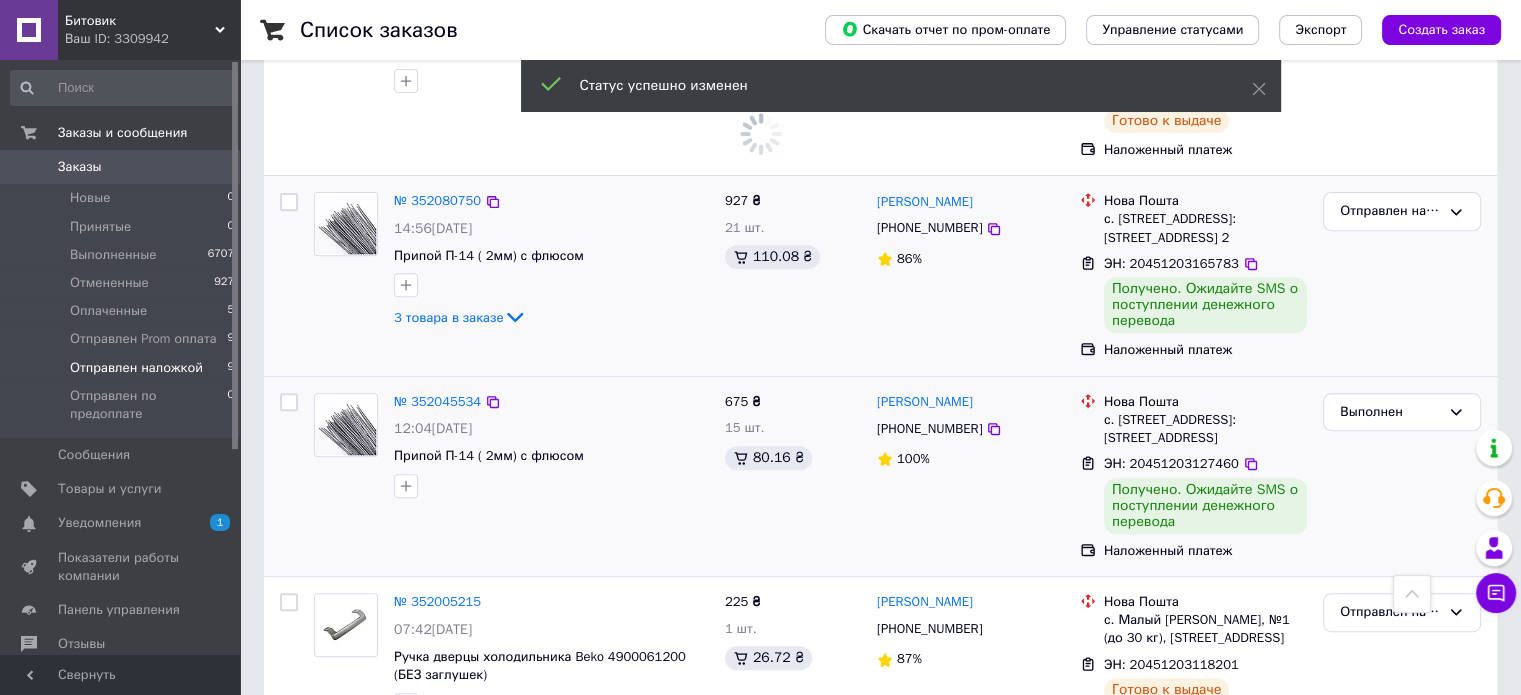 scroll, scrollTop: 548, scrollLeft: 0, axis: vertical 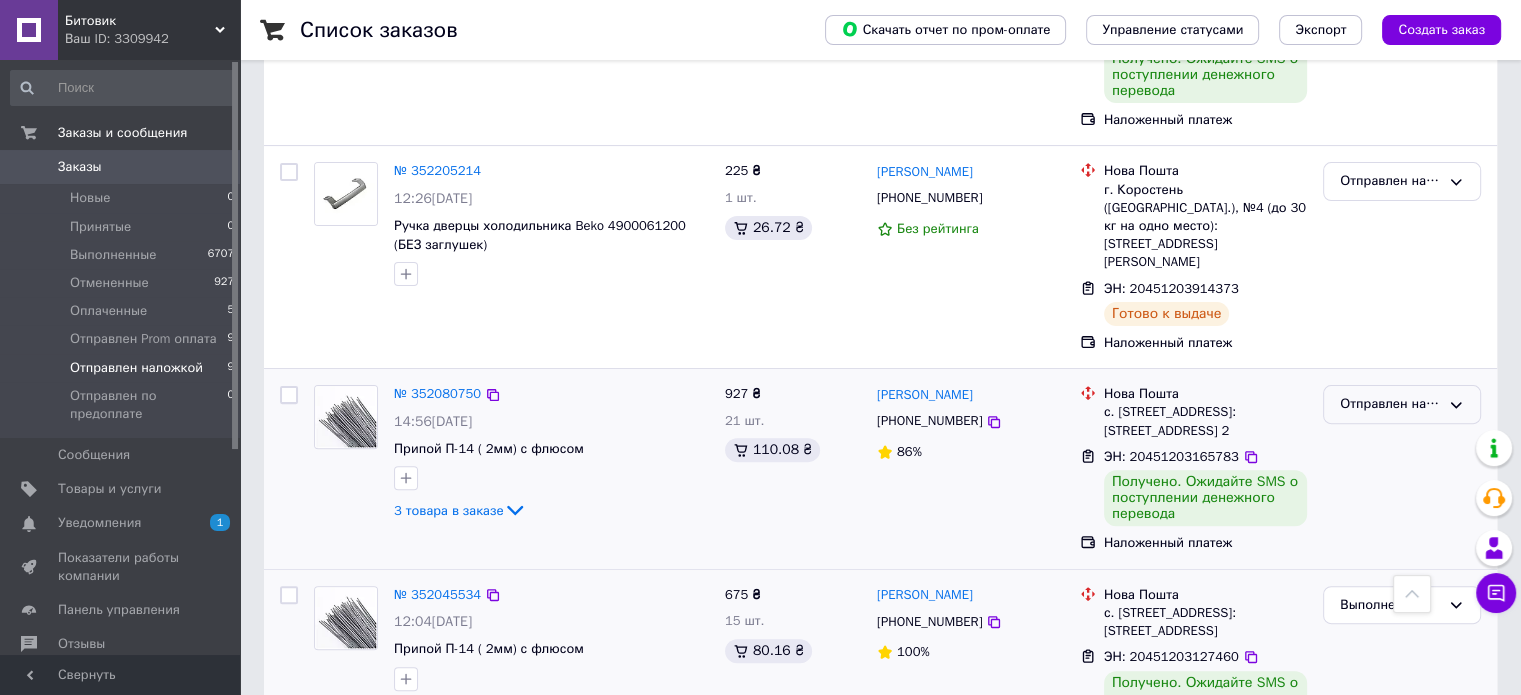 click on "Отправлен наложкой" at bounding box center (1390, 404) 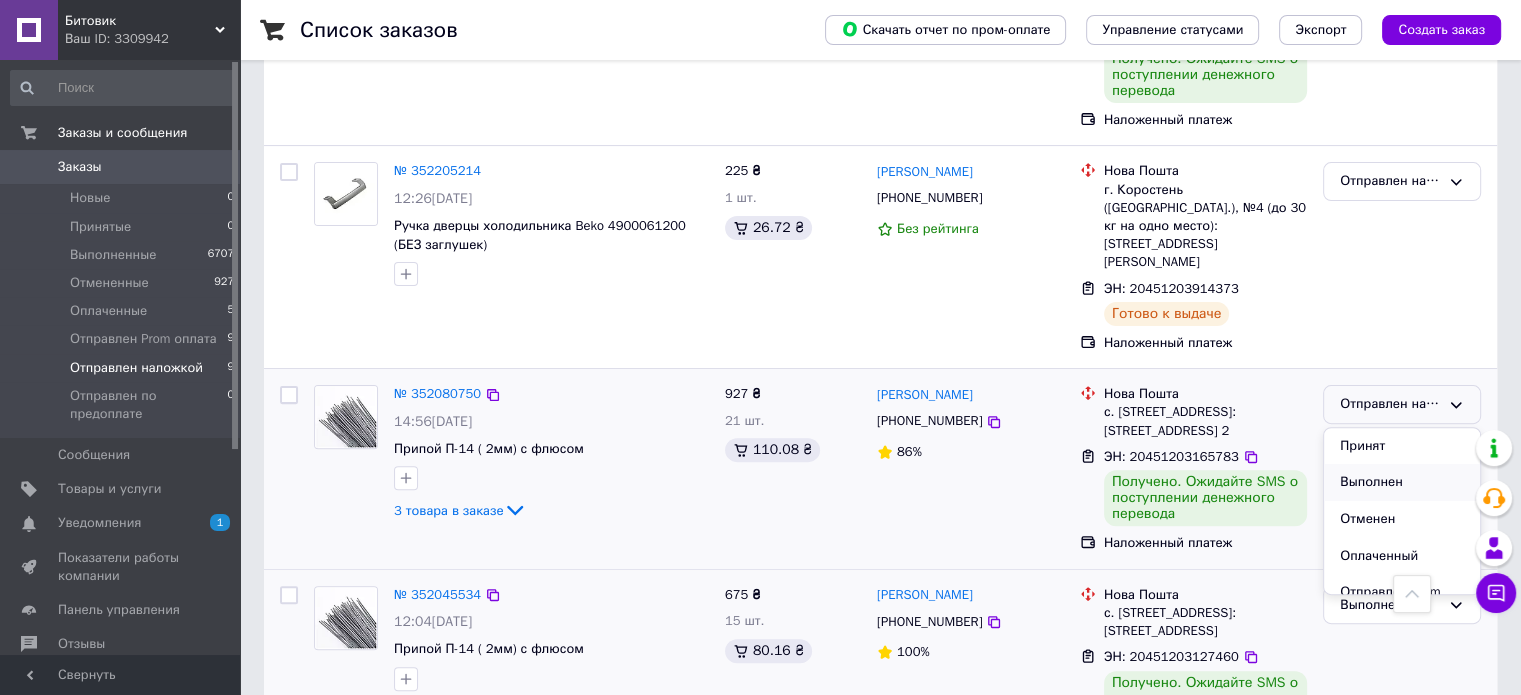 click on "Выполнен" at bounding box center [1402, 482] 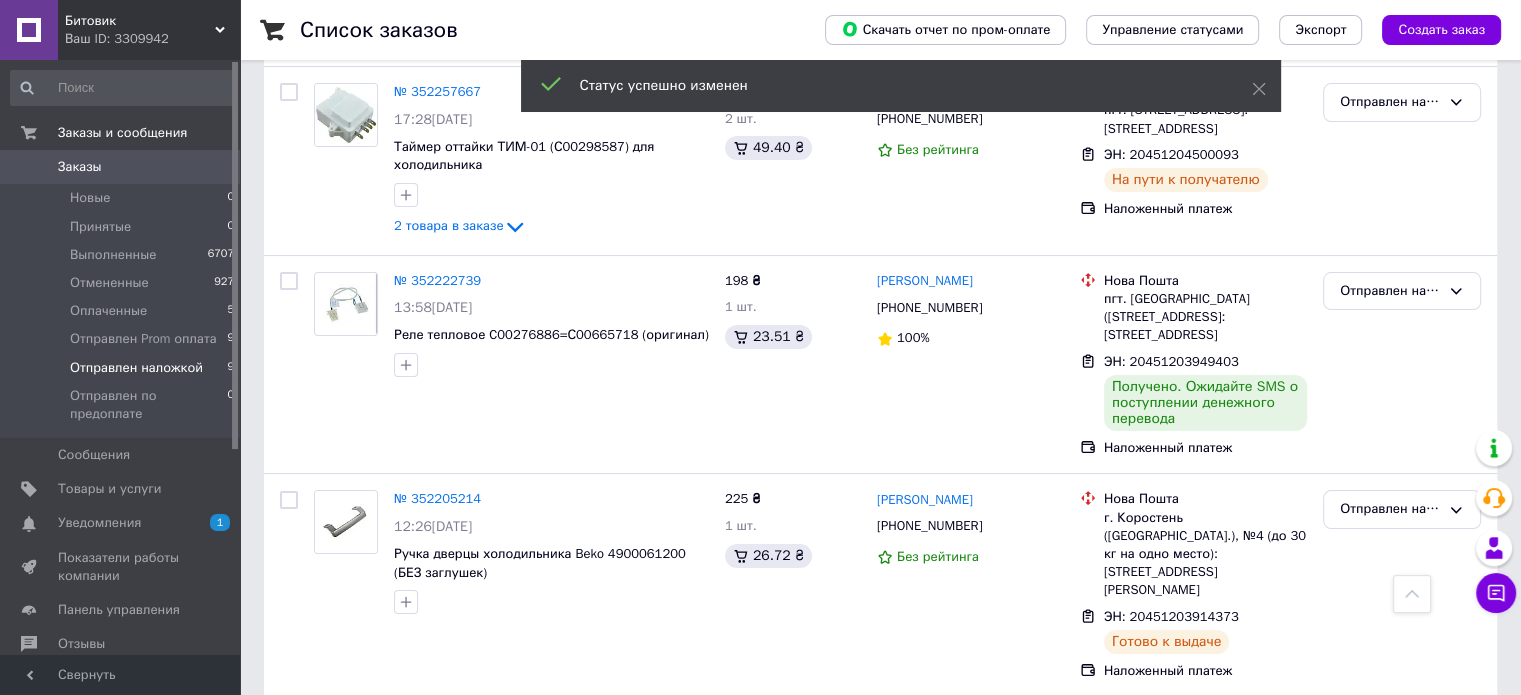 scroll, scrollTop: 148, scrollLeft: 0, axis: vertical 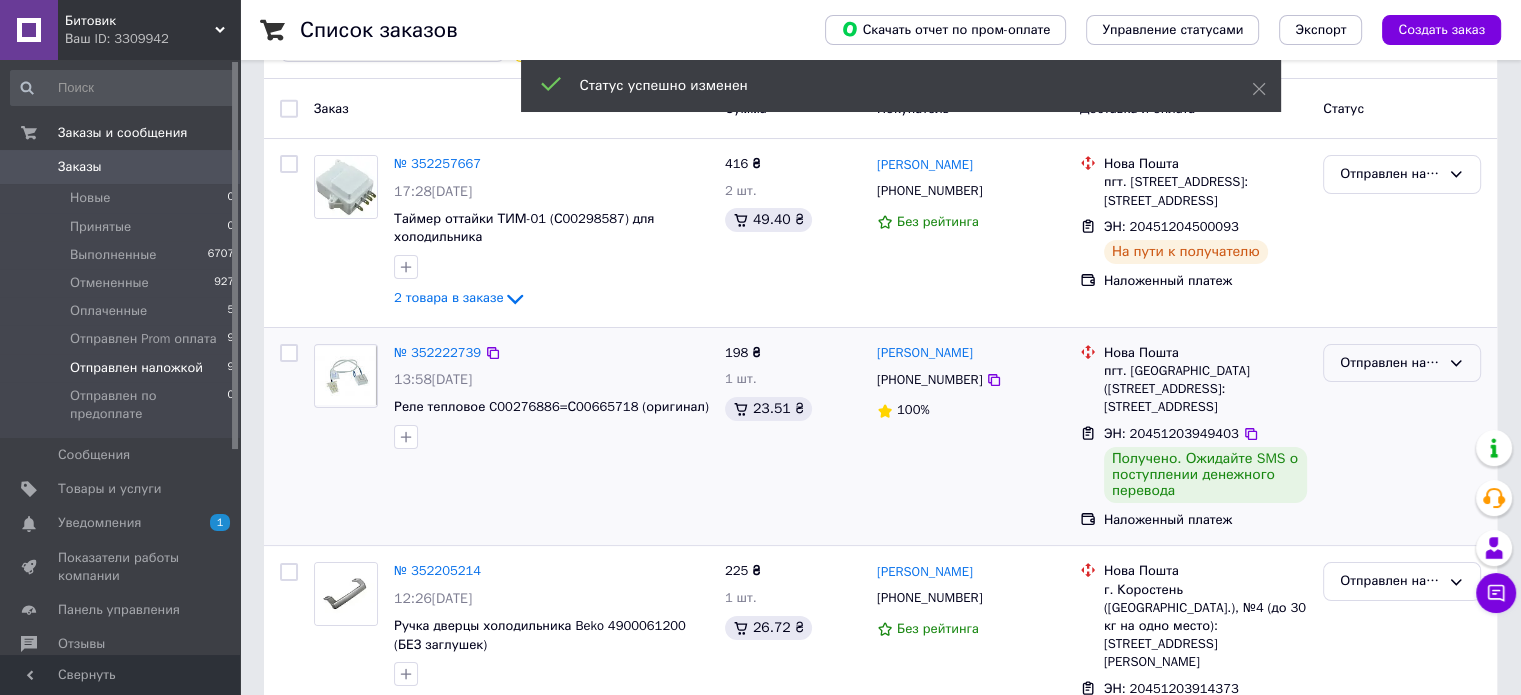 click on "Отправлен наложкой" at bounding box center [1390, 363] 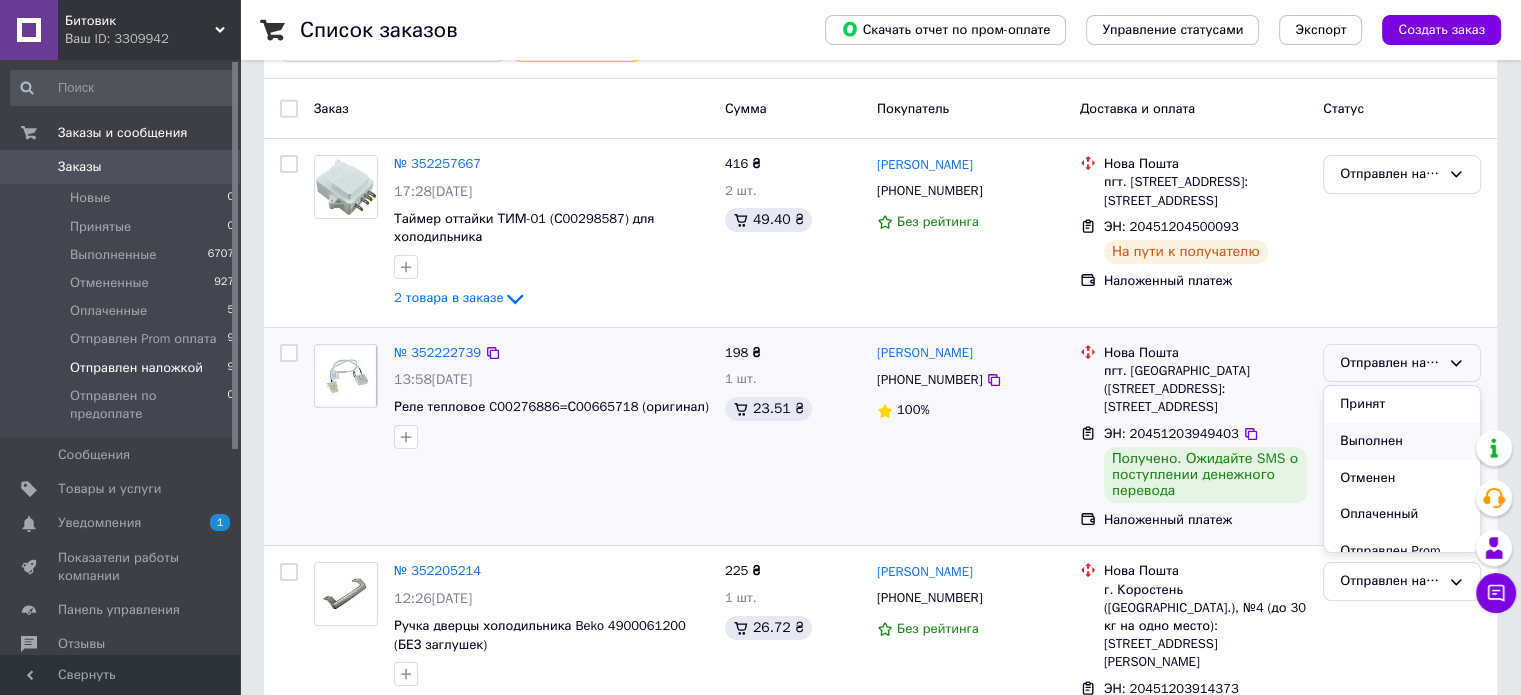 click on "Выполнен" at bounding box center [1402, 441] 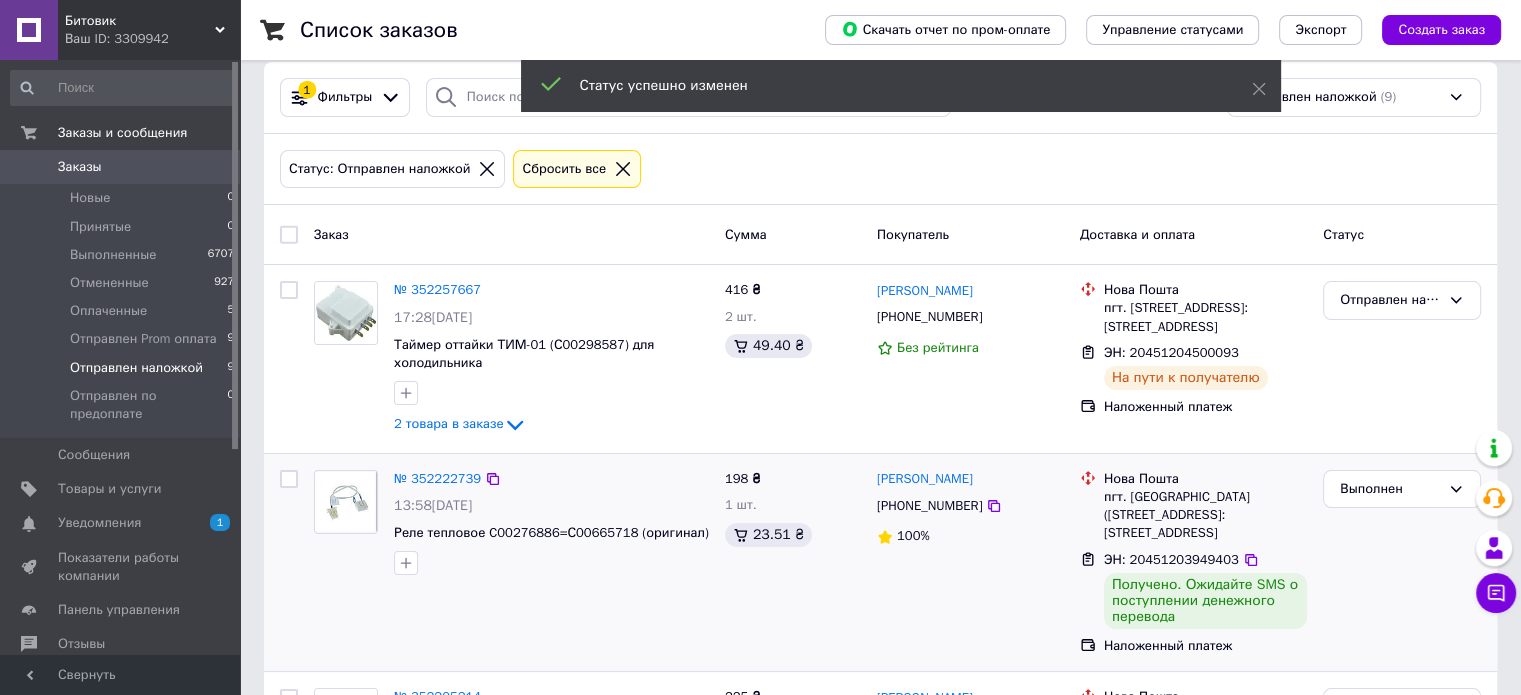 scroll, scrollTop: 0, scrollLeft: 0, axis: both 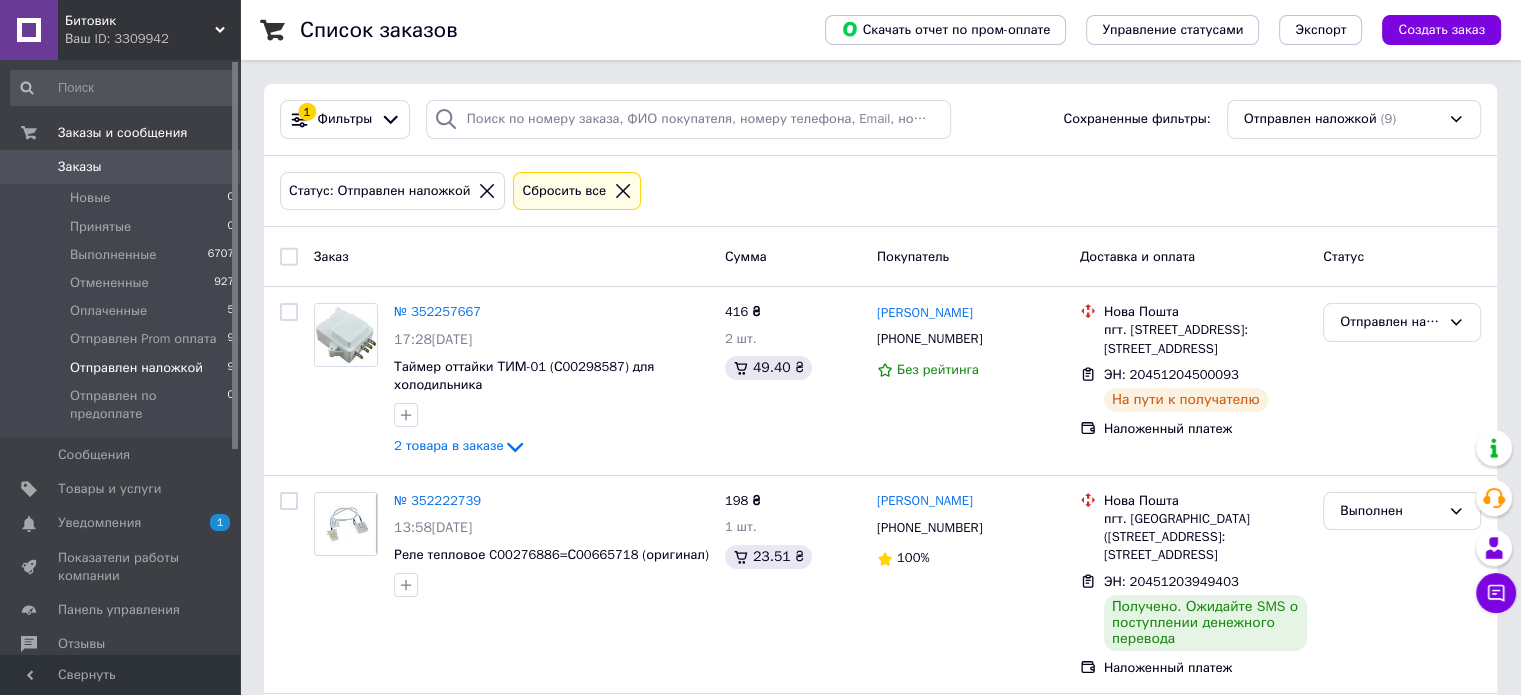 click on "Заказы" at bounding box center [121, 167] 